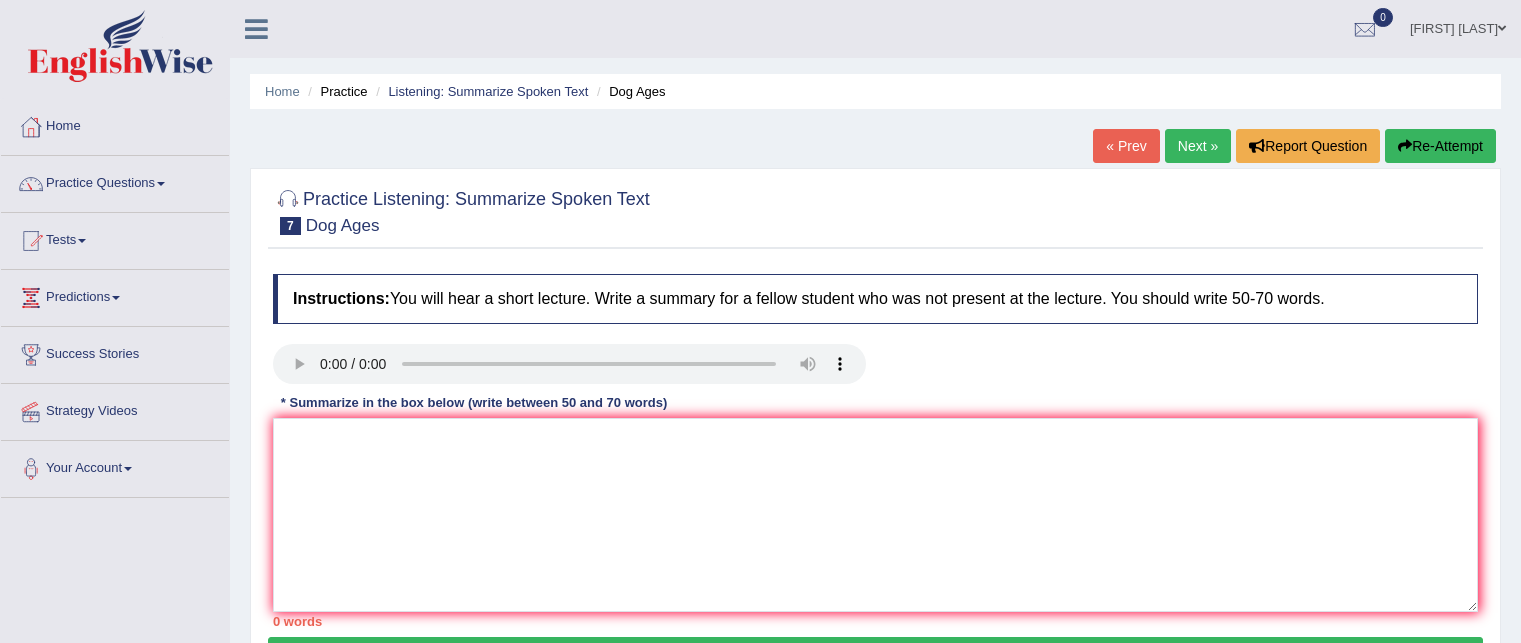 scroll, scrollTop: 0, scrollLeft: 0, axis: both 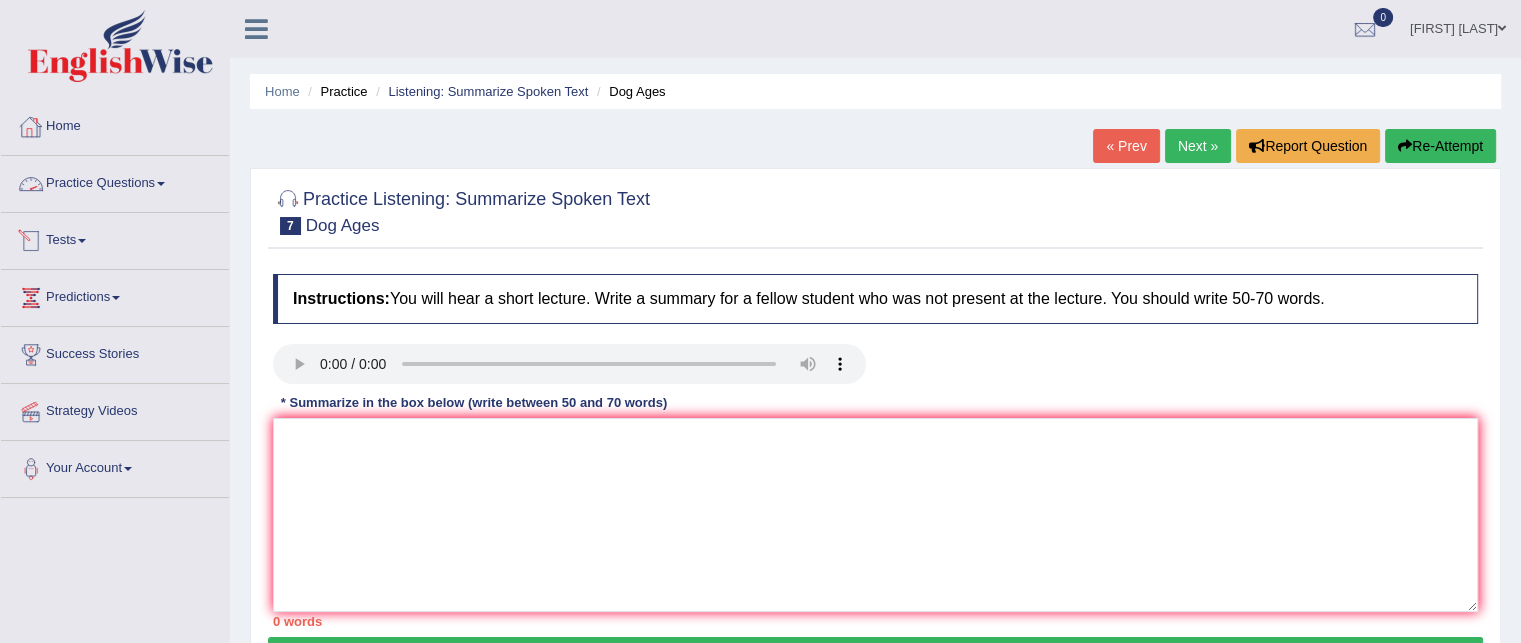 click on "Practice Questions" at bounding box center [115, 181] 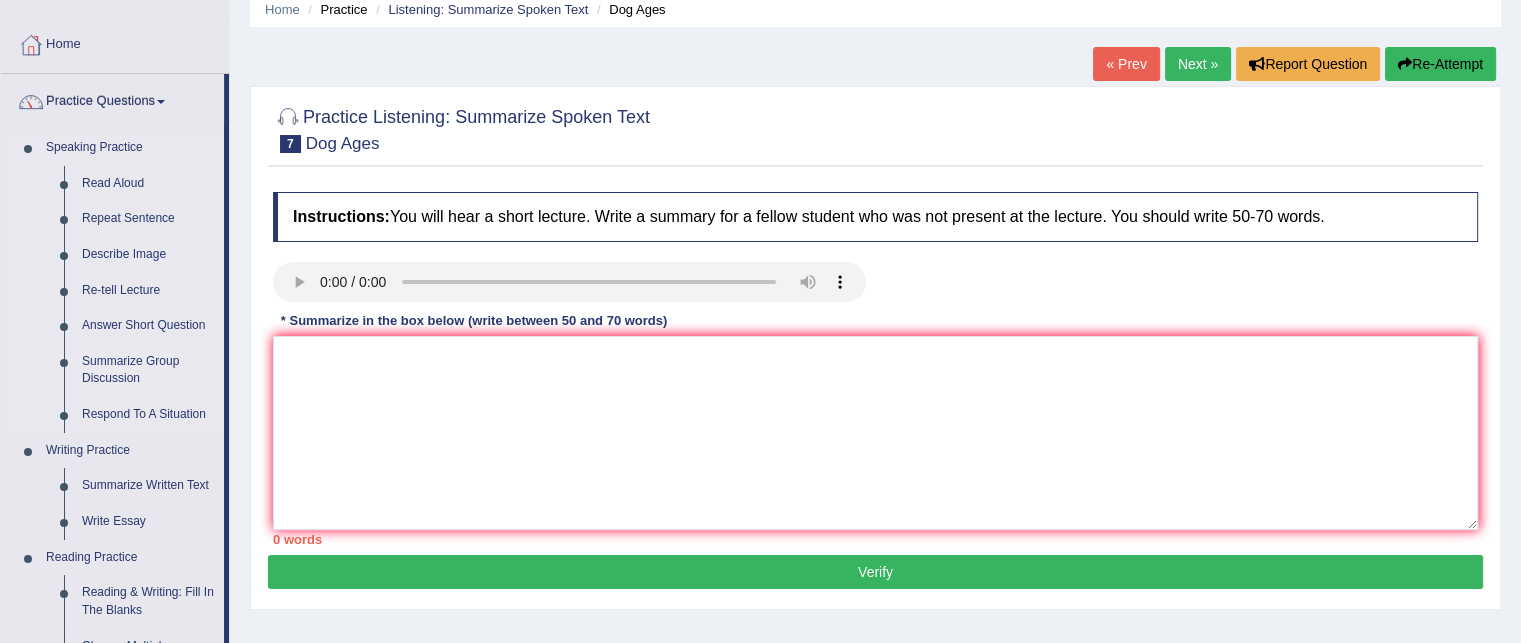 scroll, scrollTop: 87, scrollLeft: 0, axis: vertical 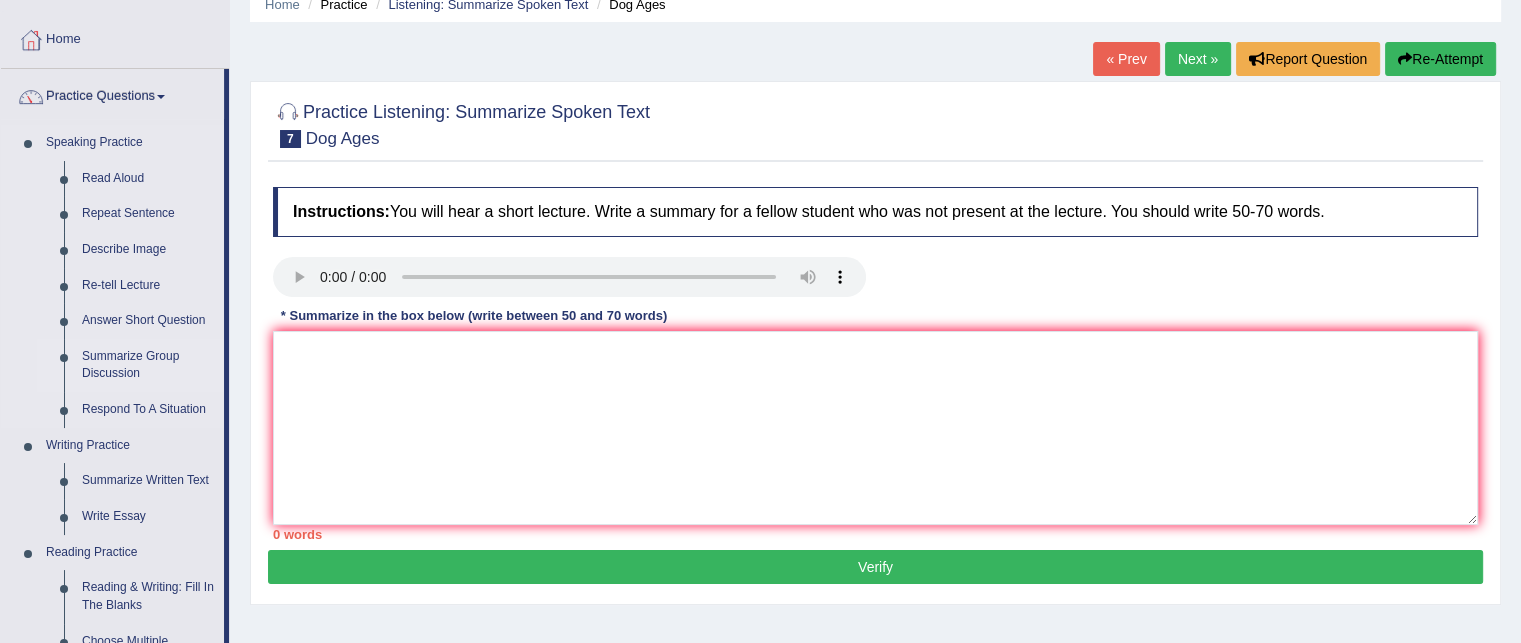 click on "Summarize Group Discussion" at bounding box center (148, 365) 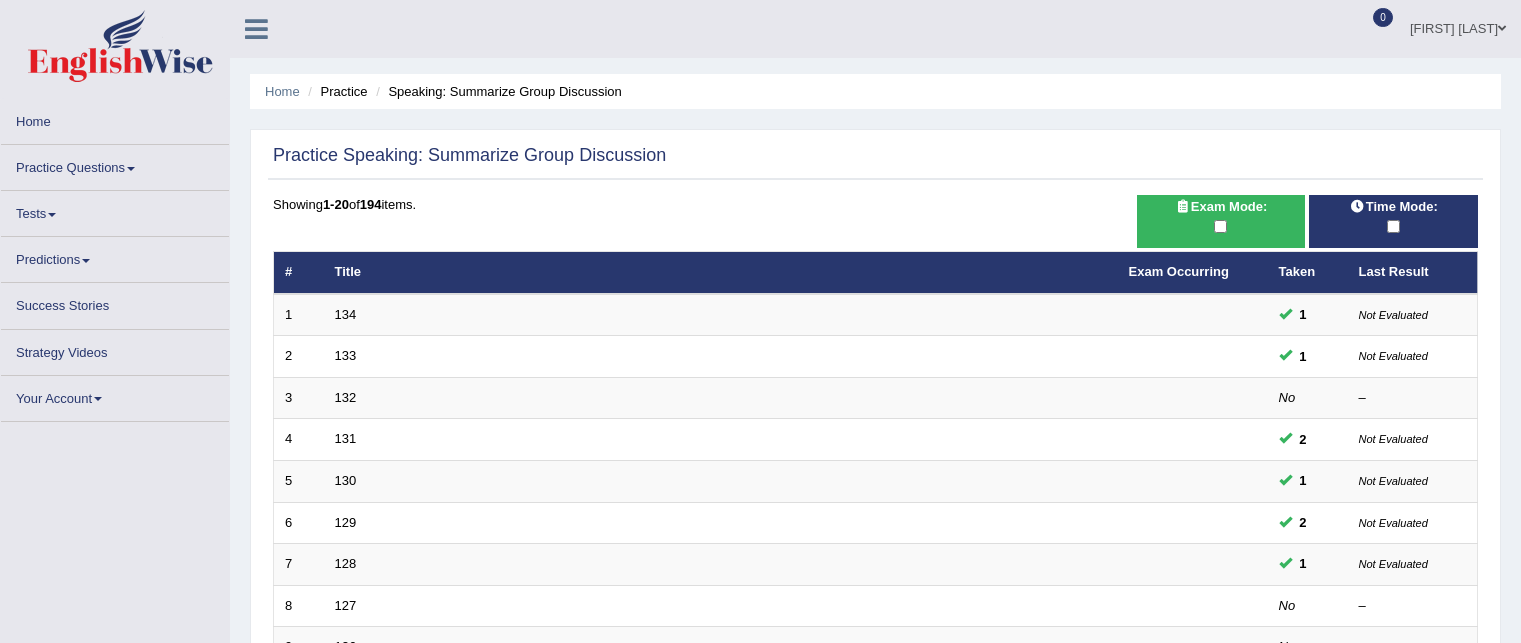 scroll, scrollTop: 0, scrollLeft: 0, axis: both 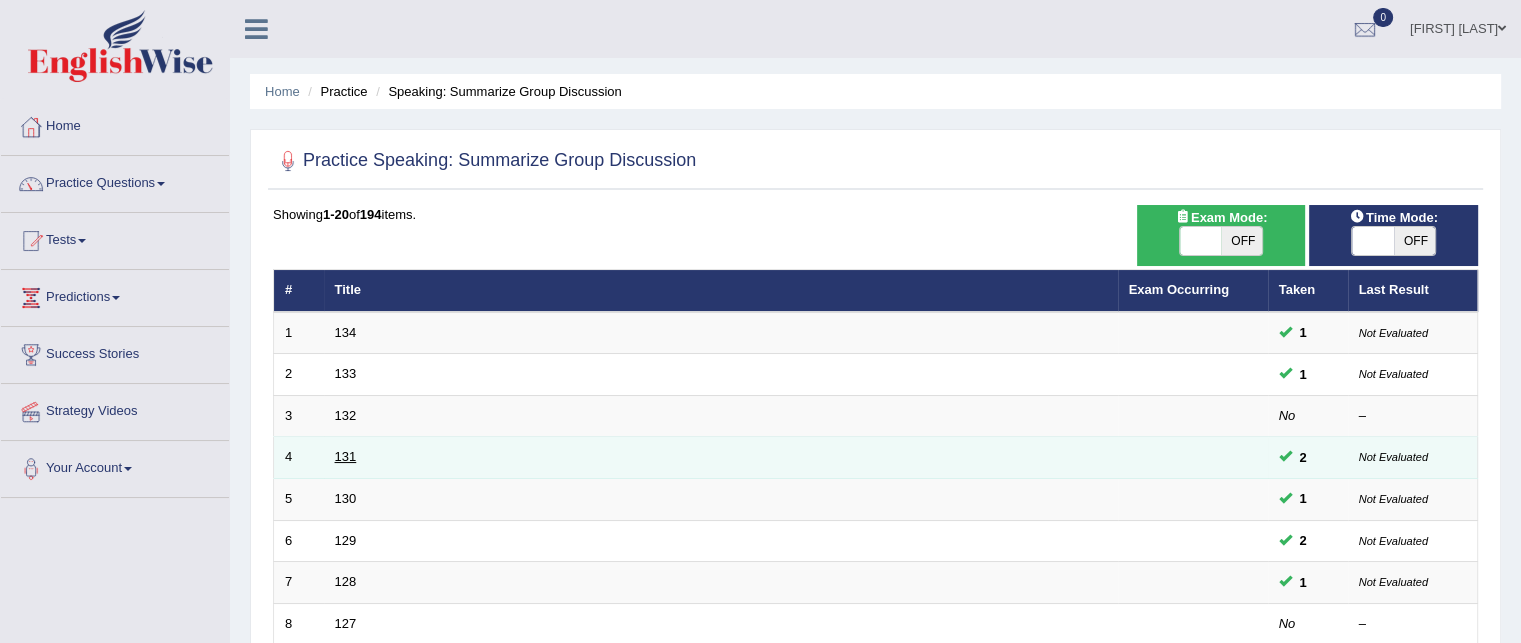 click on "131" at bounding box center [346, 456] 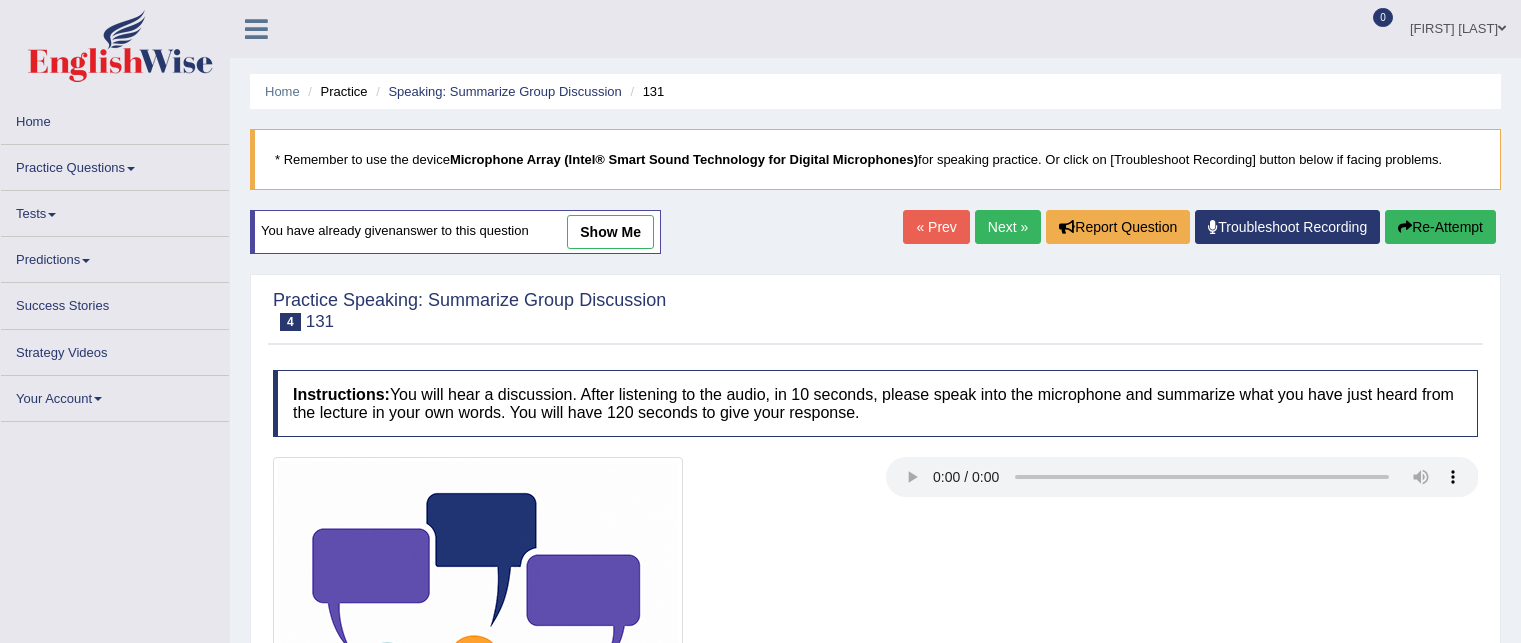 scroll, scrollTop: 0, scrollLeft: 0, axis: both 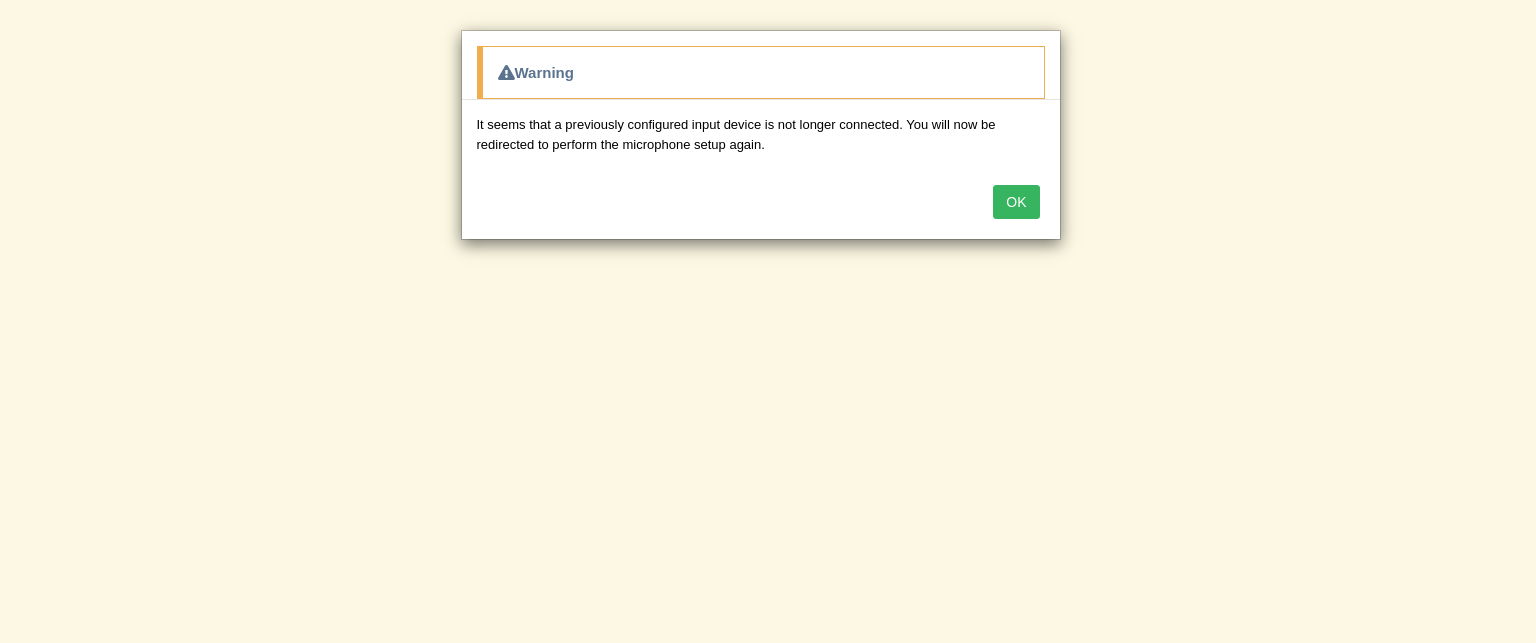 click on "OK" at bounding box center [1016, 202] 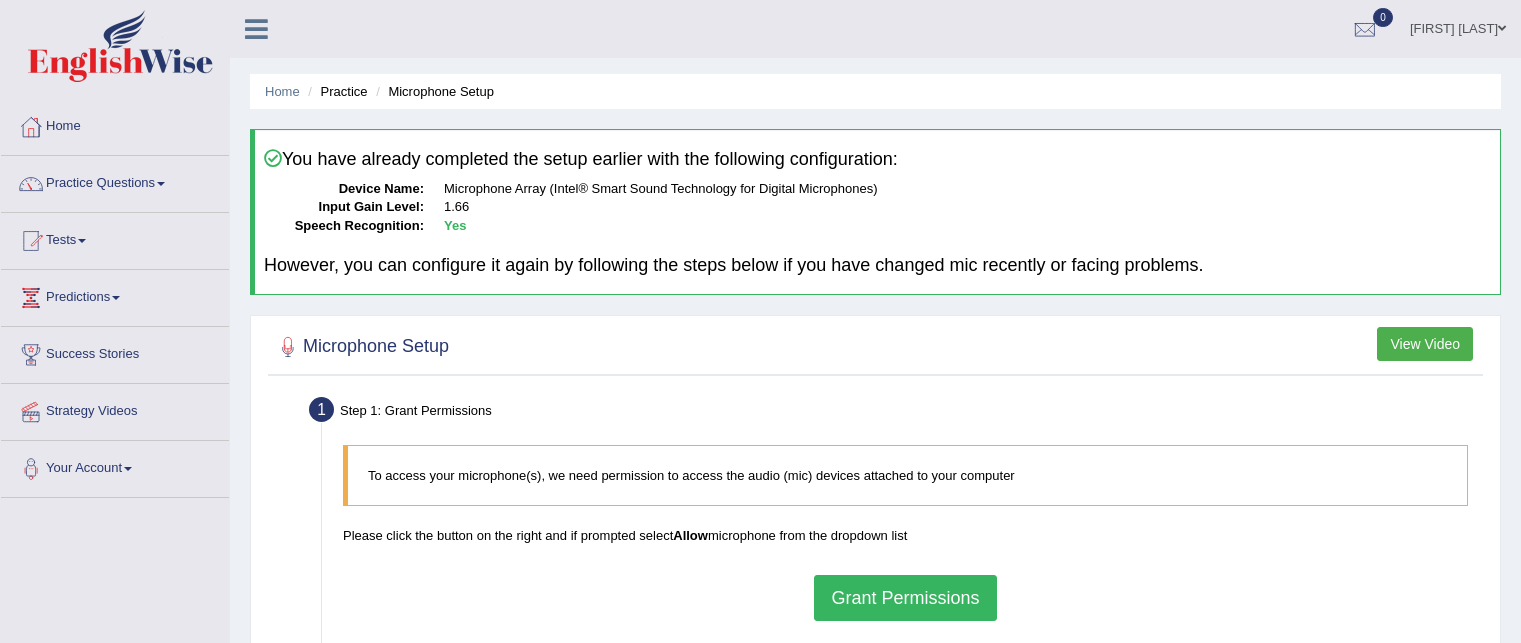 scroll, scrollTop: 0, scrollLeft: 0, axis: both 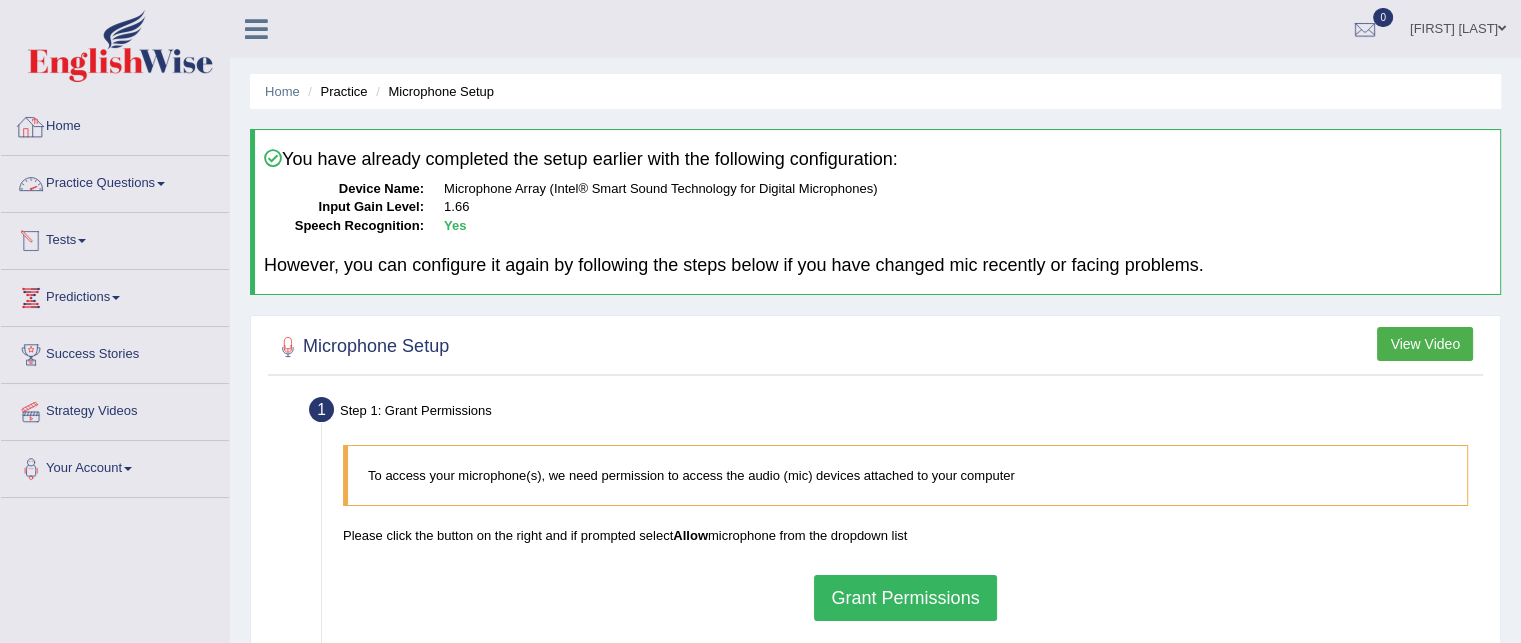 click on "Practice Questions" at bounding box center (115, 181) 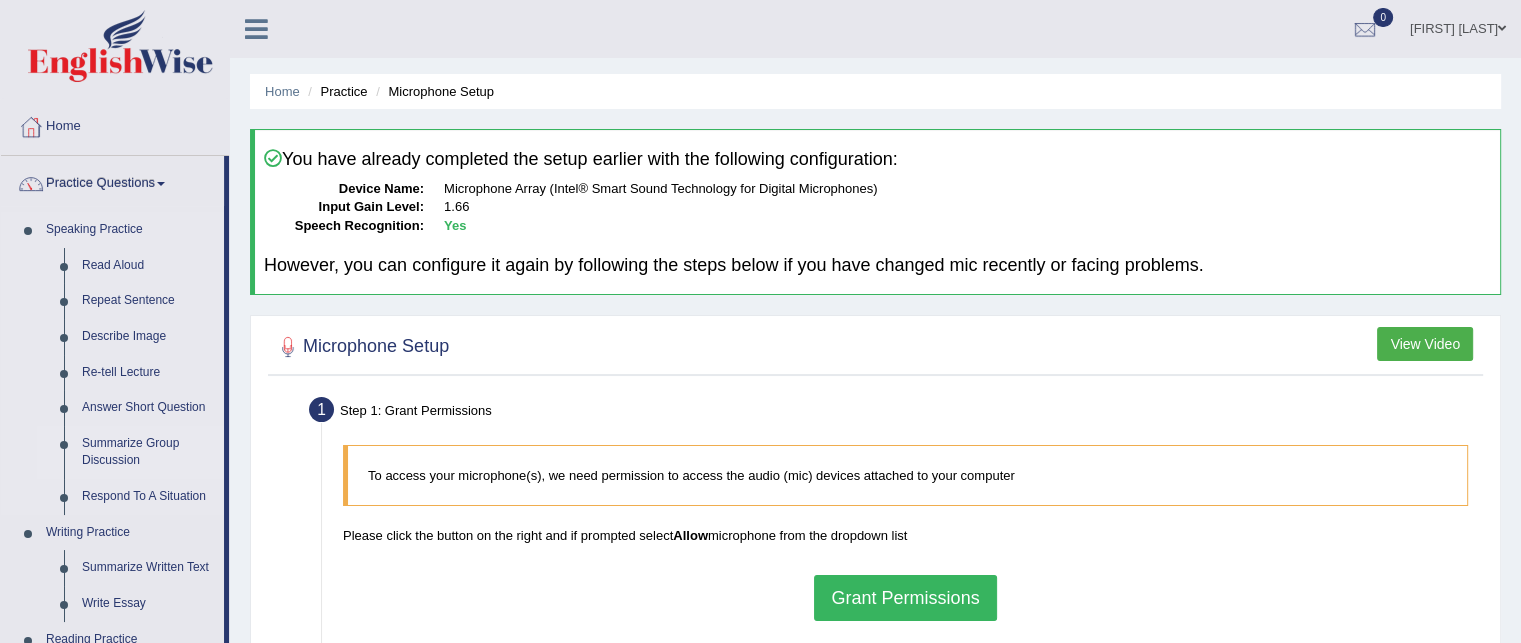 click on "Summarize Group Discussion" at bounding box center (148, 452) 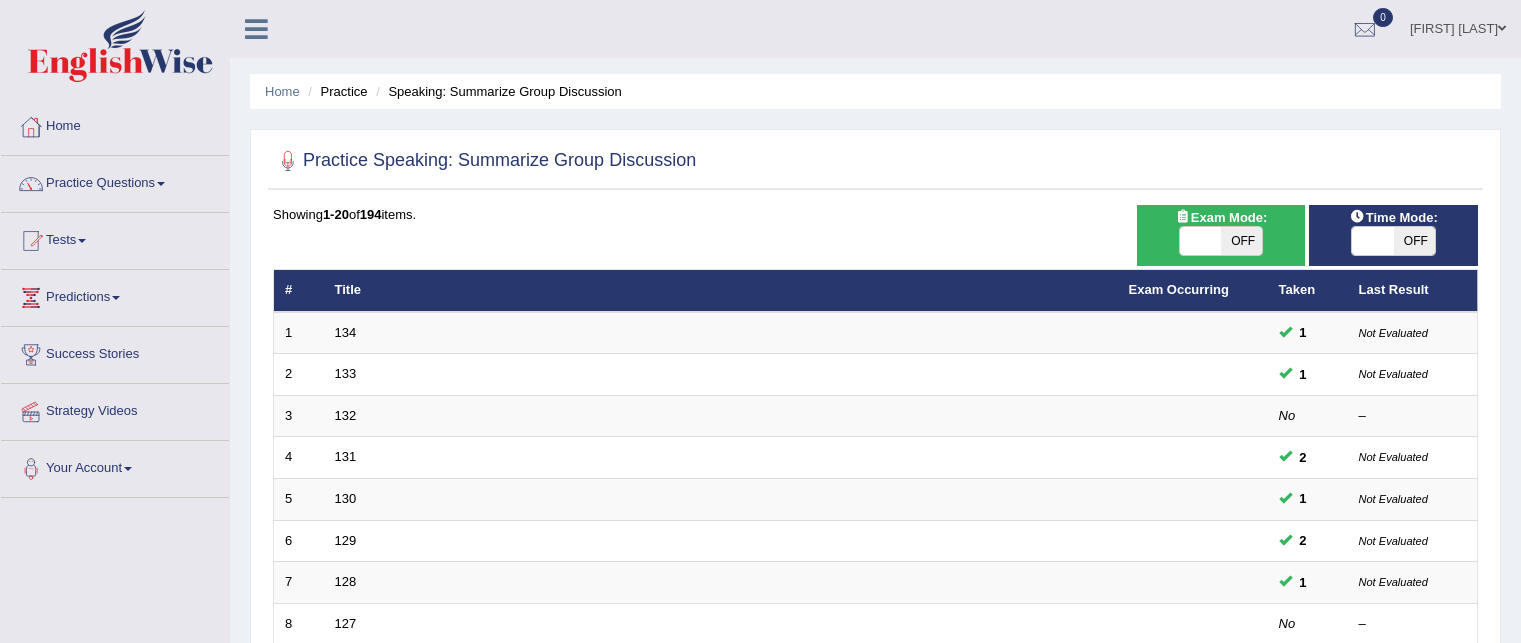 scroll, scrollTop: 0, scrollLeft: 0, axis: both 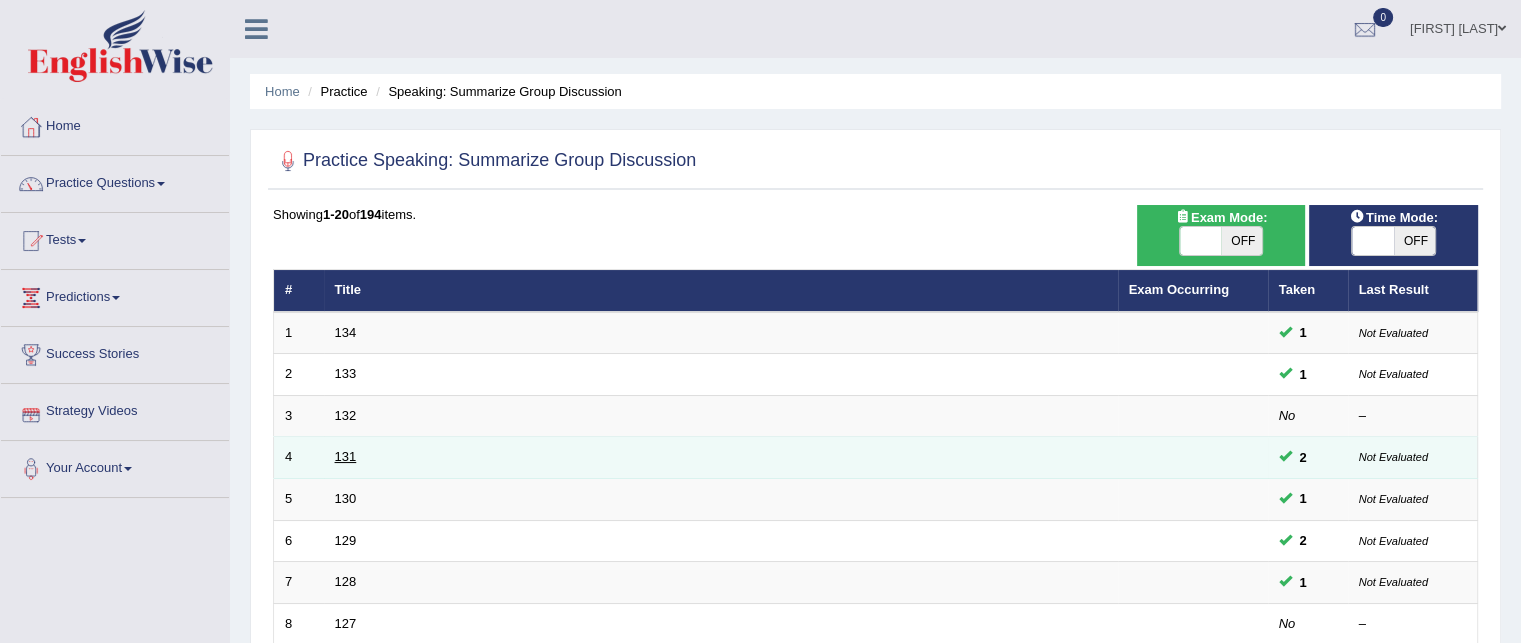 click on "131" at bounding box center (346, 456) 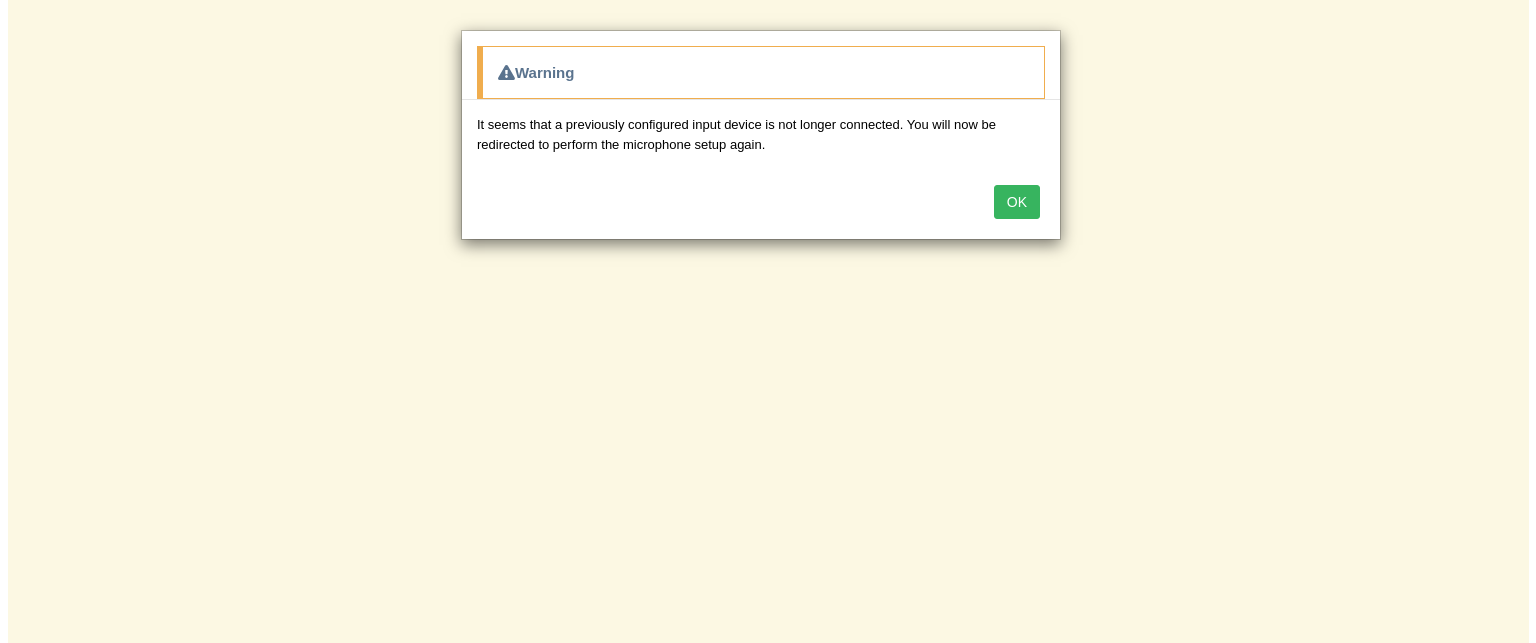 scroll, scrollTop: 0, scrollLeft: 0, axis: both 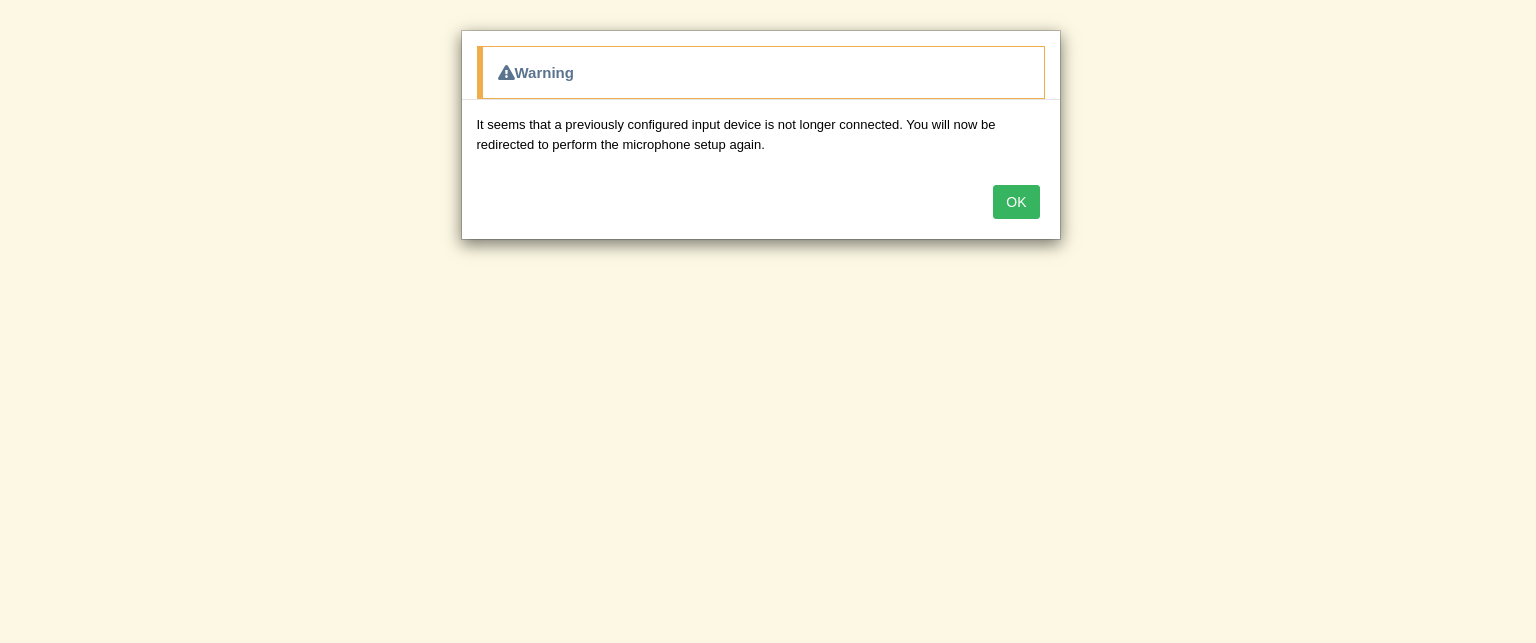 click on "OK" at bounding box center [1016, 202] 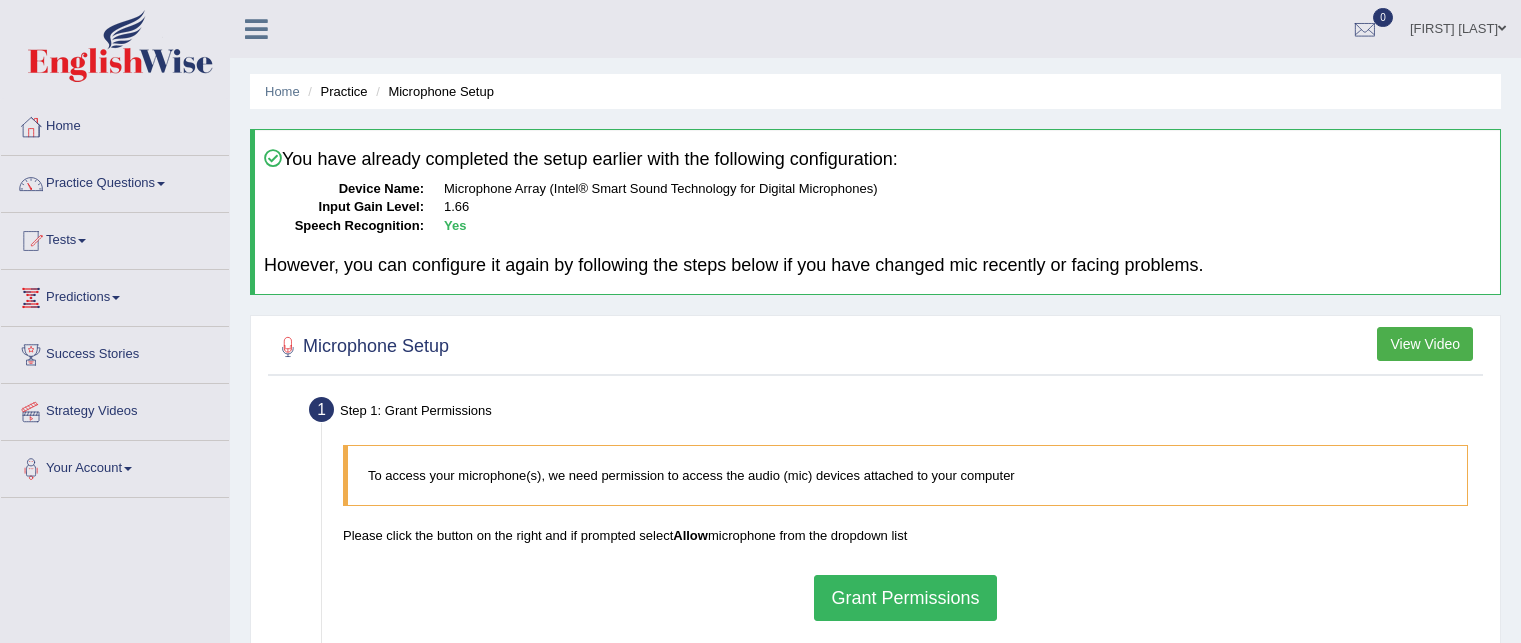 scroll, scrollTop: 0, scrollLeft: 0, axis: both 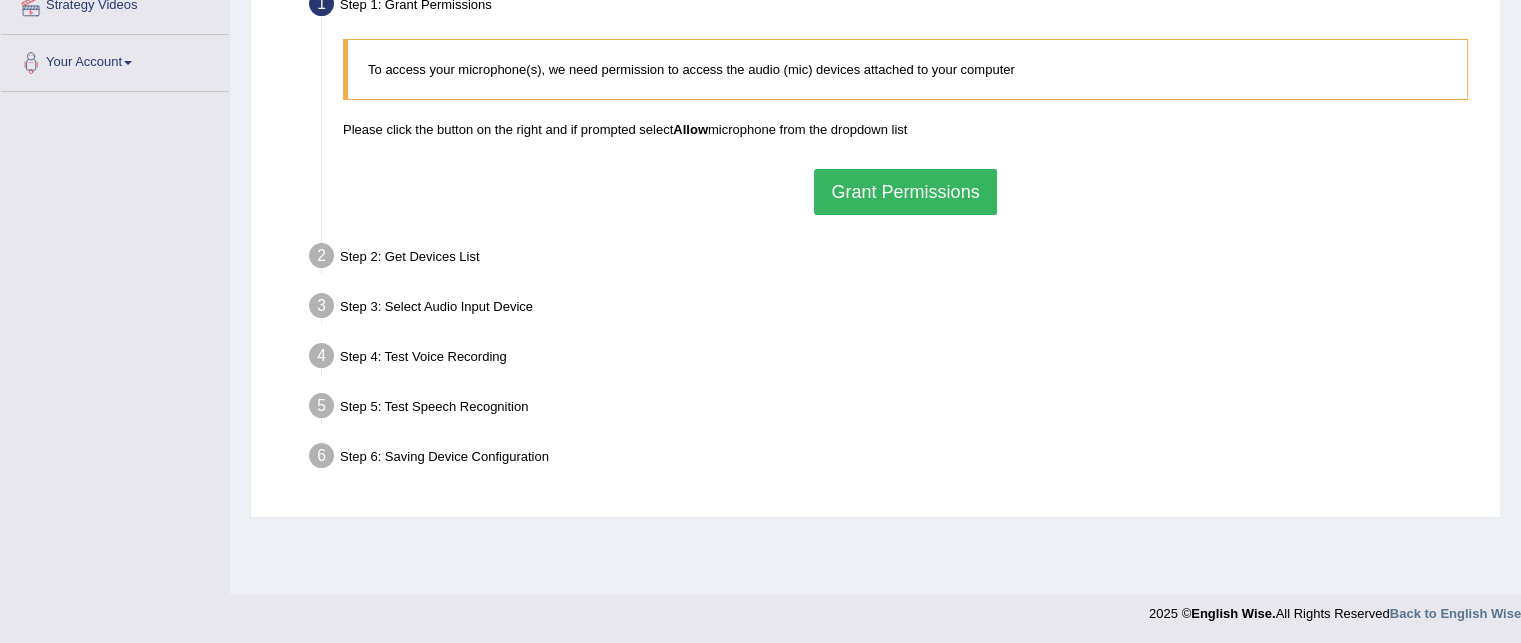 click on "Grant Permissions" at bounding box center [905, 192] 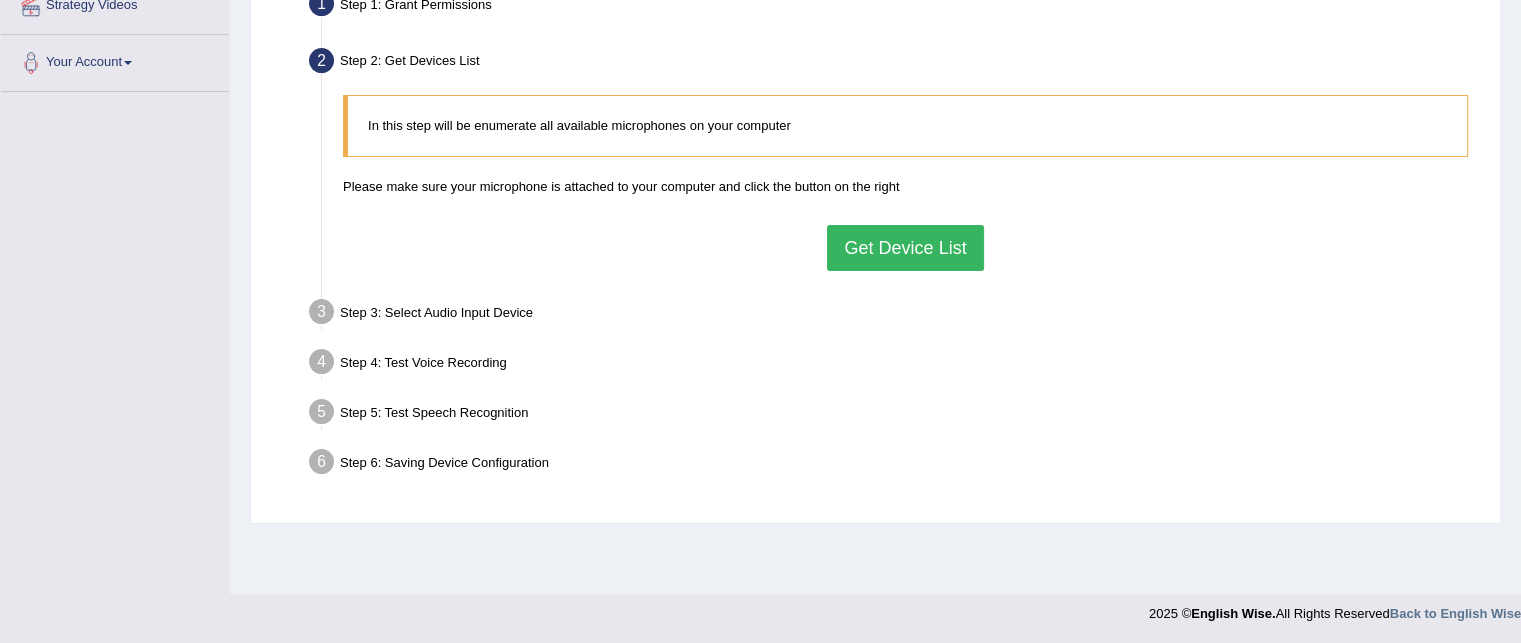 click on "Get Device List" at bounding box center [905, 248] 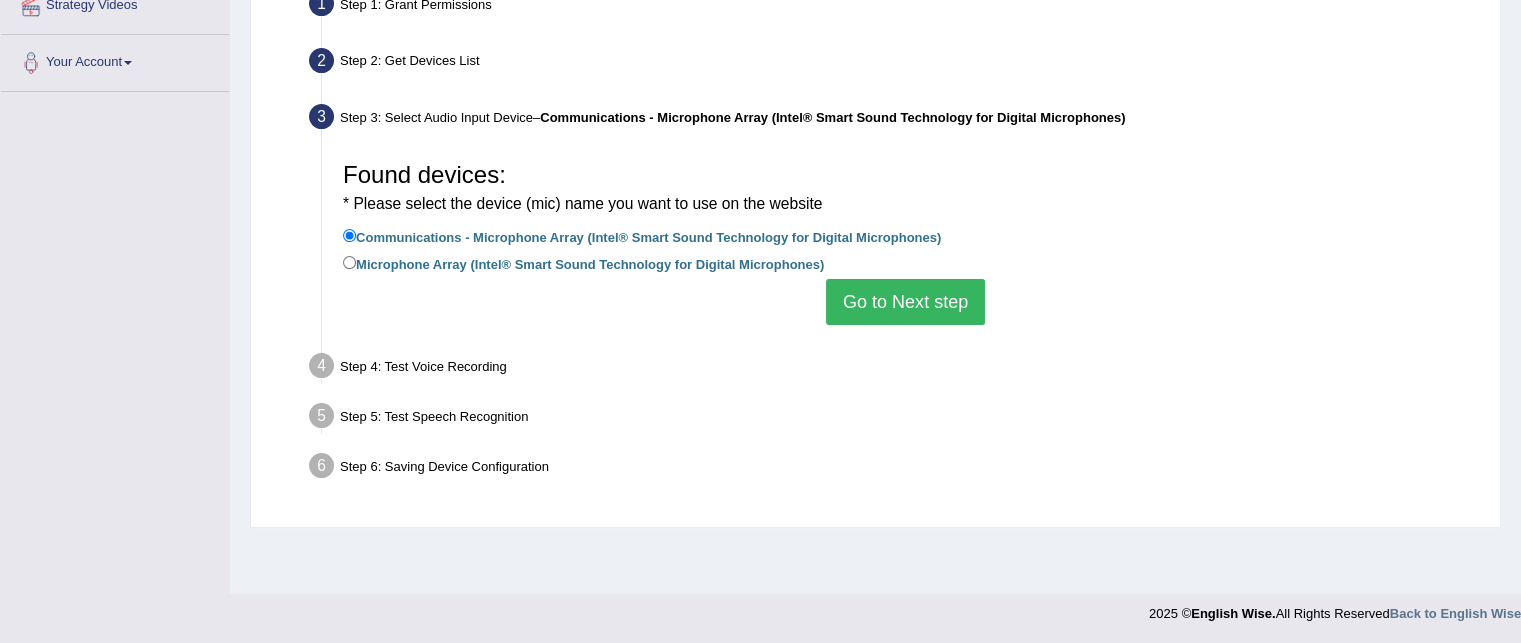 click on "Go to Next step" at bounding box center (905, 302) 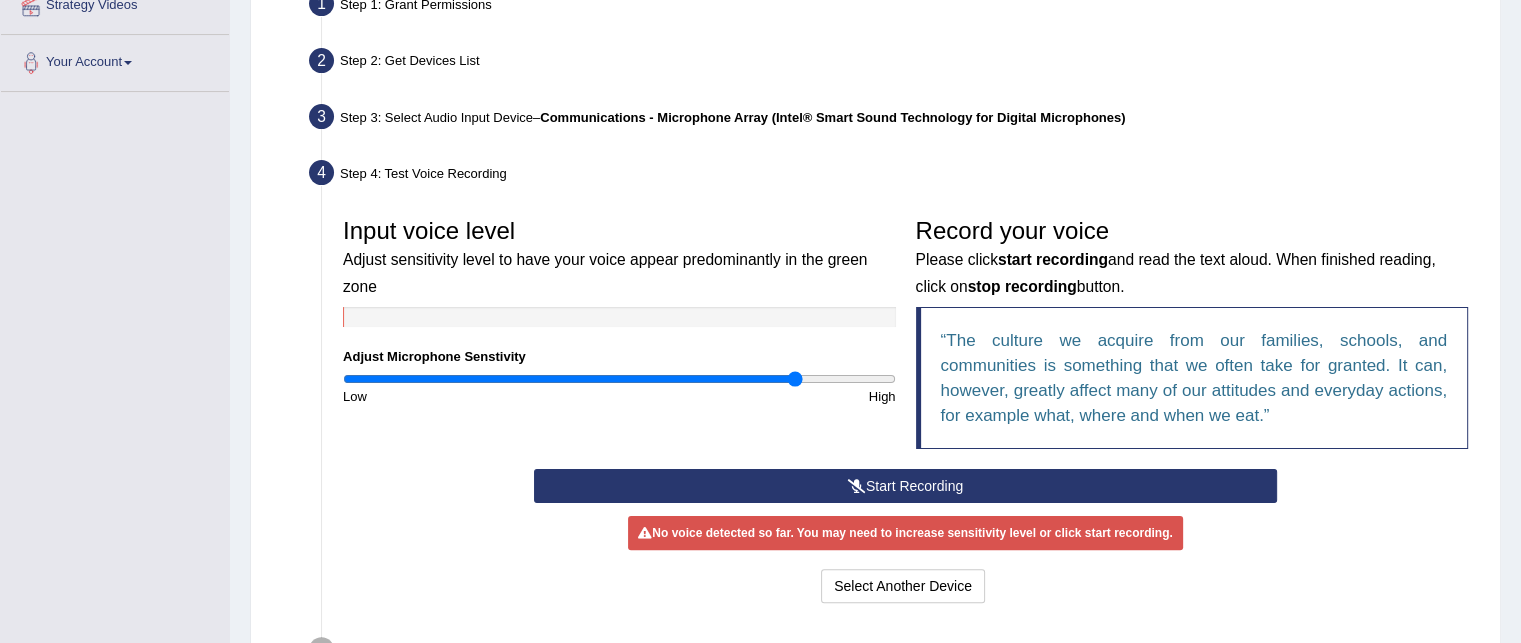 click on "Start Recording" at bounding box center [905, 486] 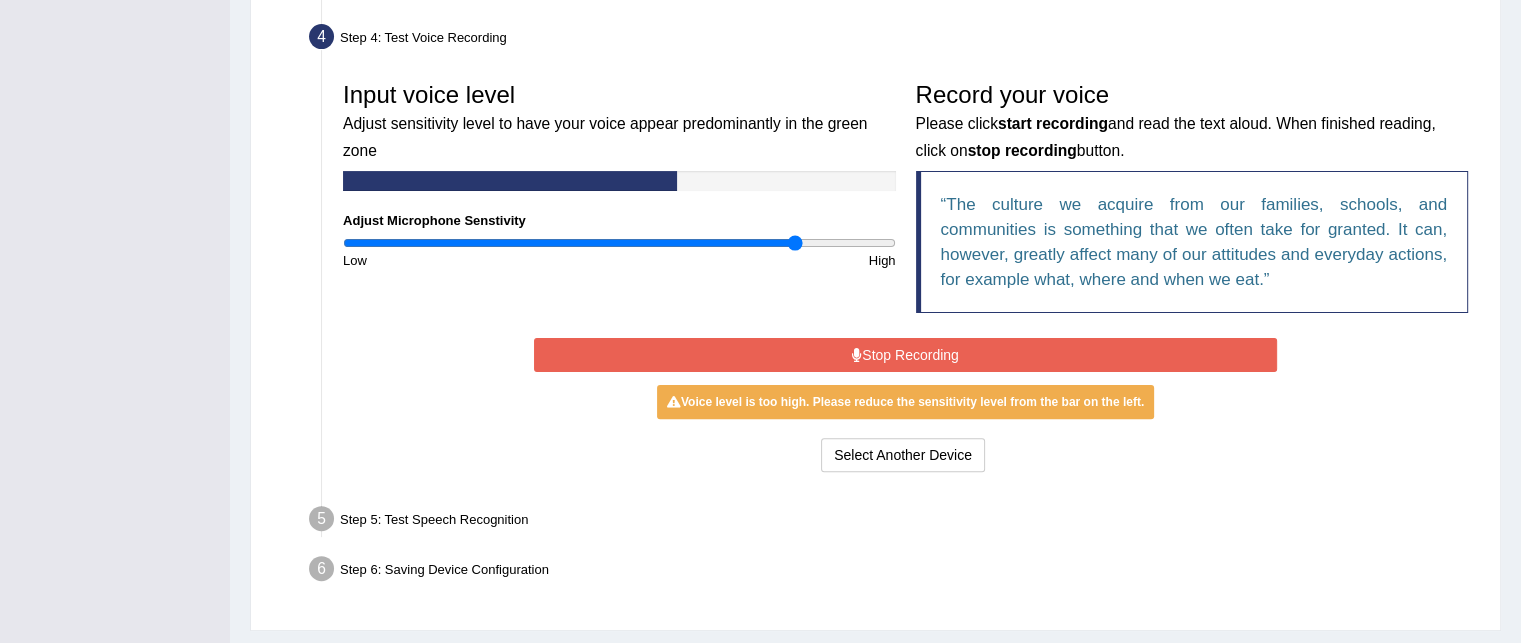 scroll, scrollTop: 543, scrollLeft: 0, axis: vertical 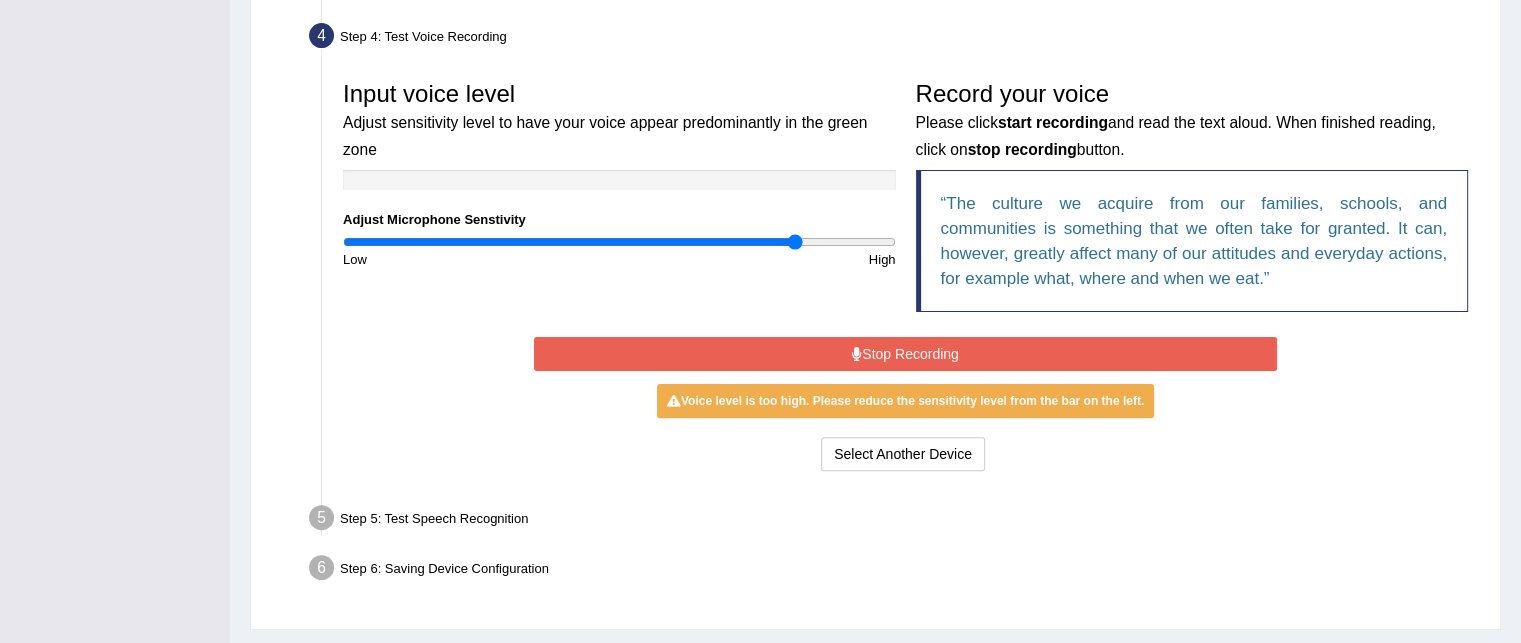 click on "Stop Recording" at bounding box center (905, 354) 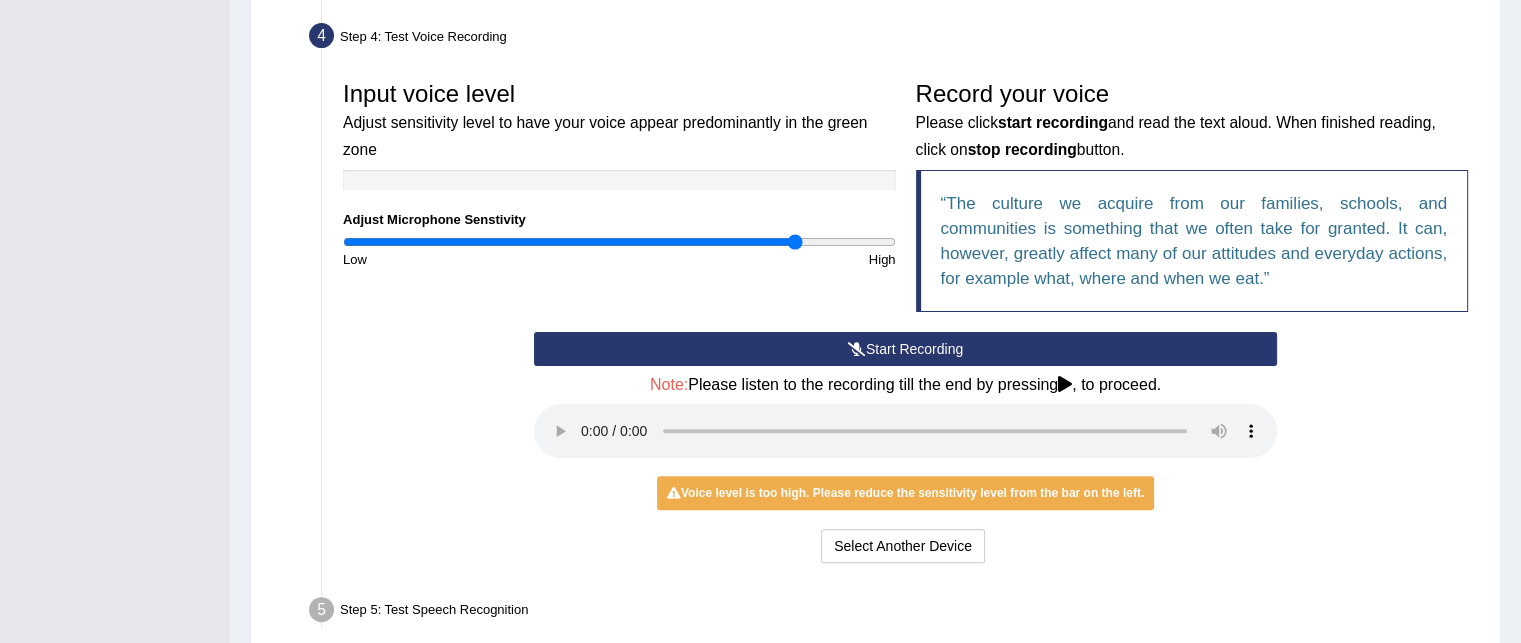 scroll, scrollTop: 684, scrollLeft: 0, axis: vertical 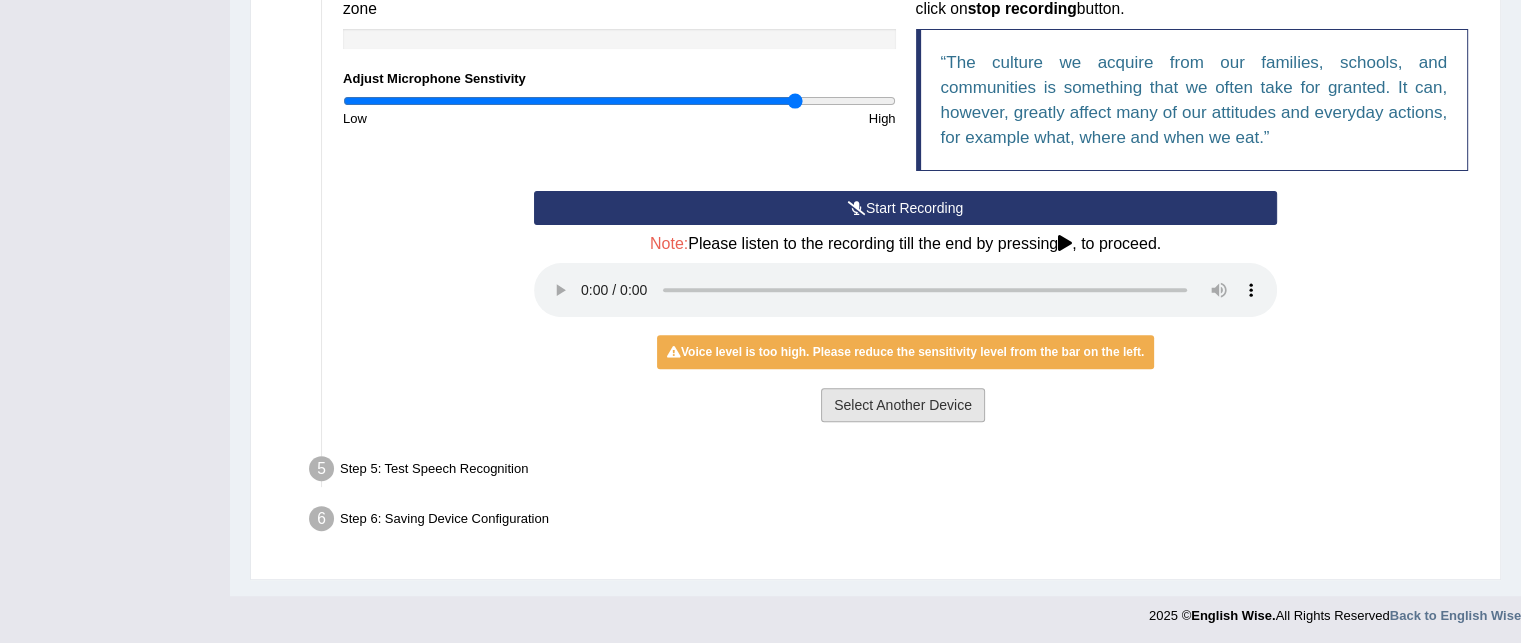 click on "Select Another Device" at bounding box center (903, 405) 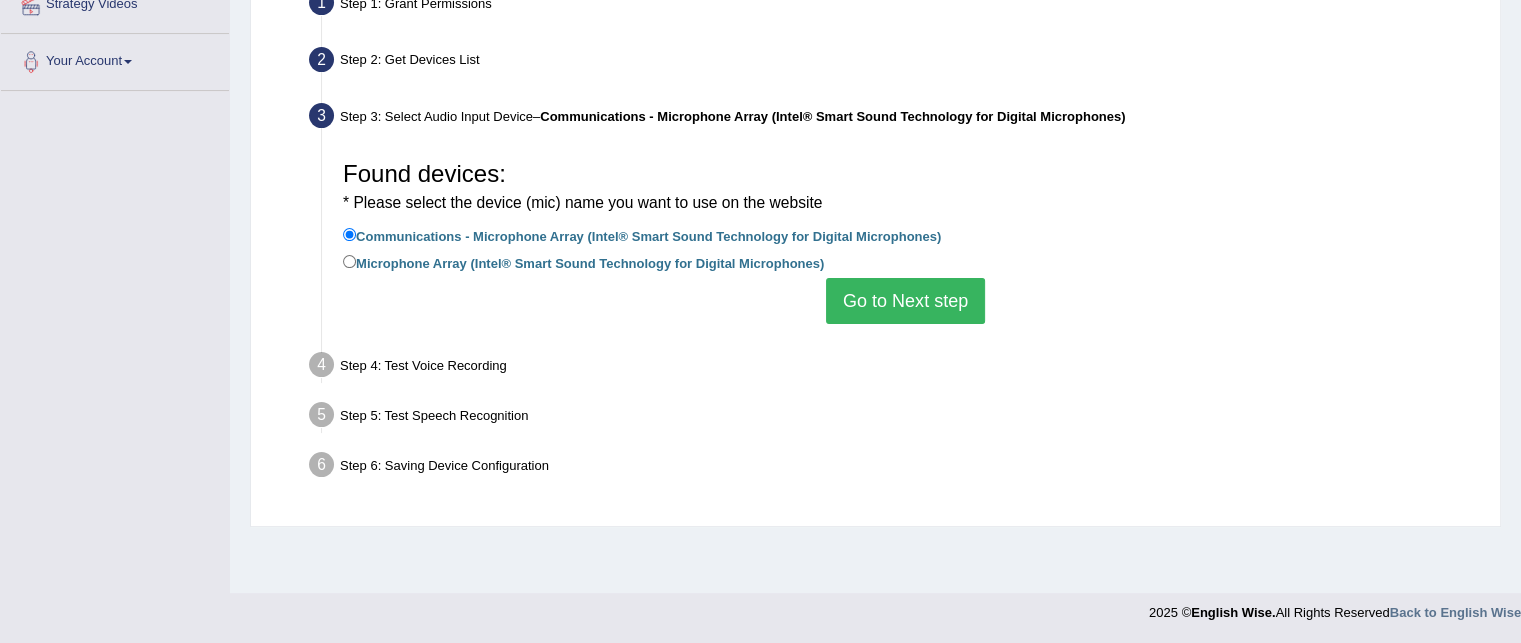 scroll, scrollTop: 0, scrollLeft: 0, axis: both 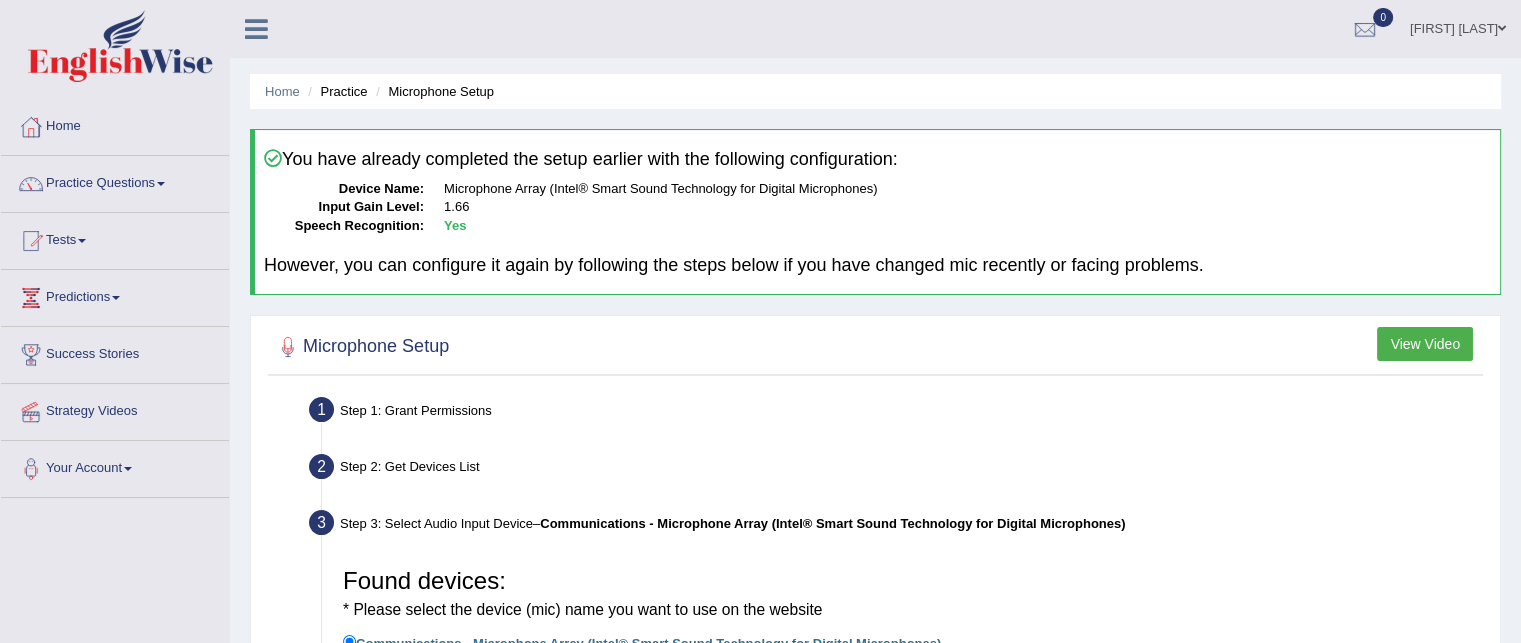 click on "Microphone Setup
View Video" at bounding box center [875, 351] 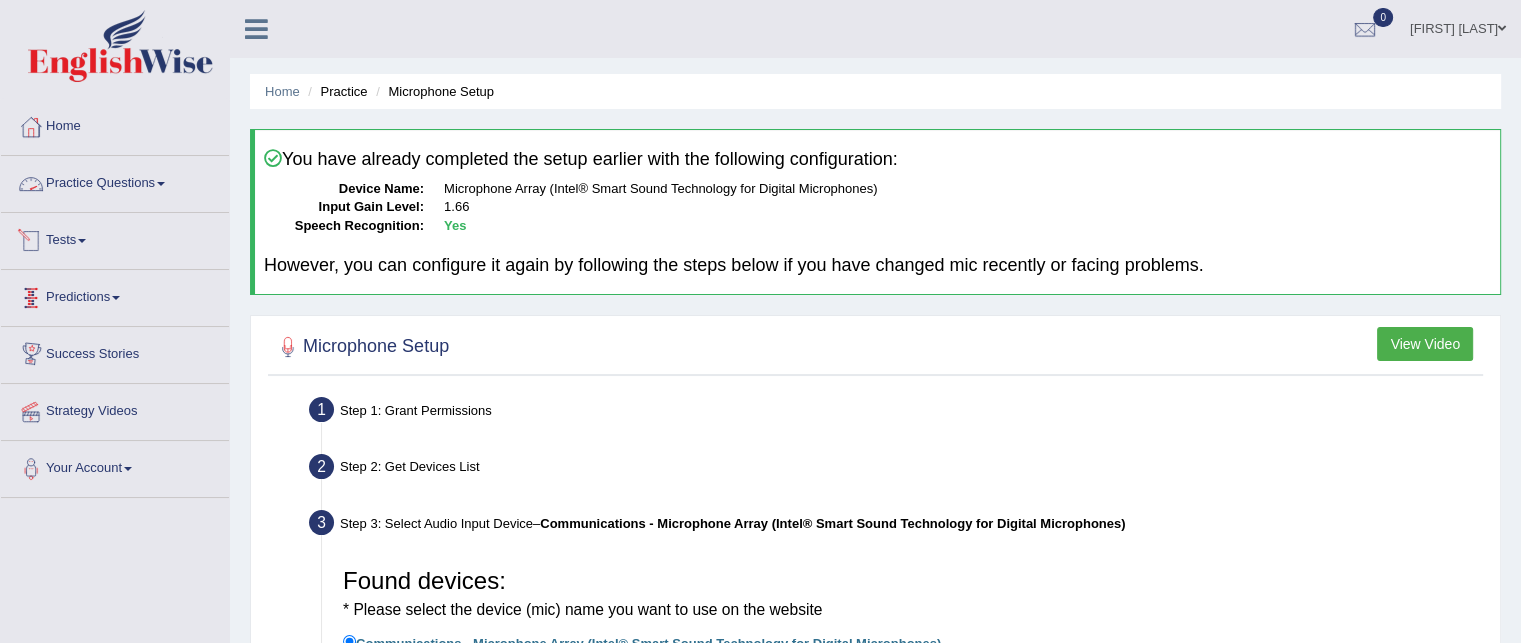 click on "Practice Questions" at bounding box center [115, 181] 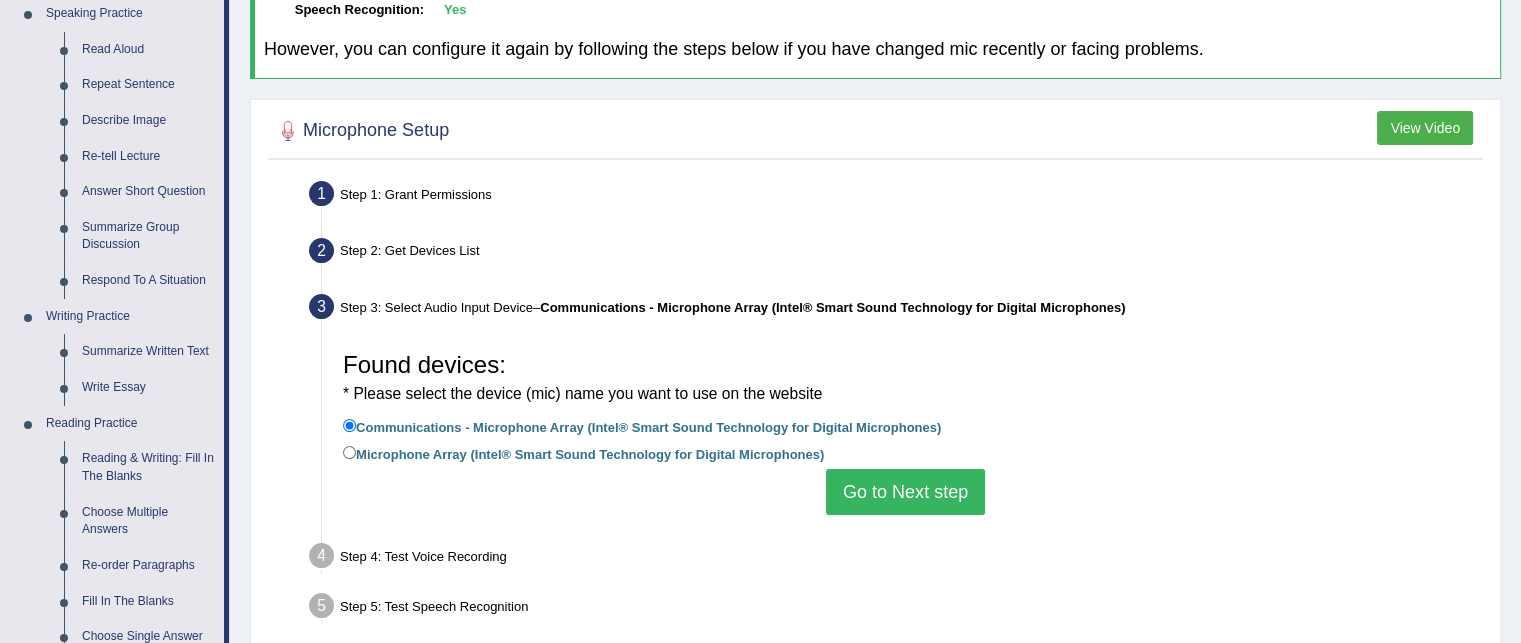 scroll, scrollTop: 214, scrollLeft: 0, axis: vertical 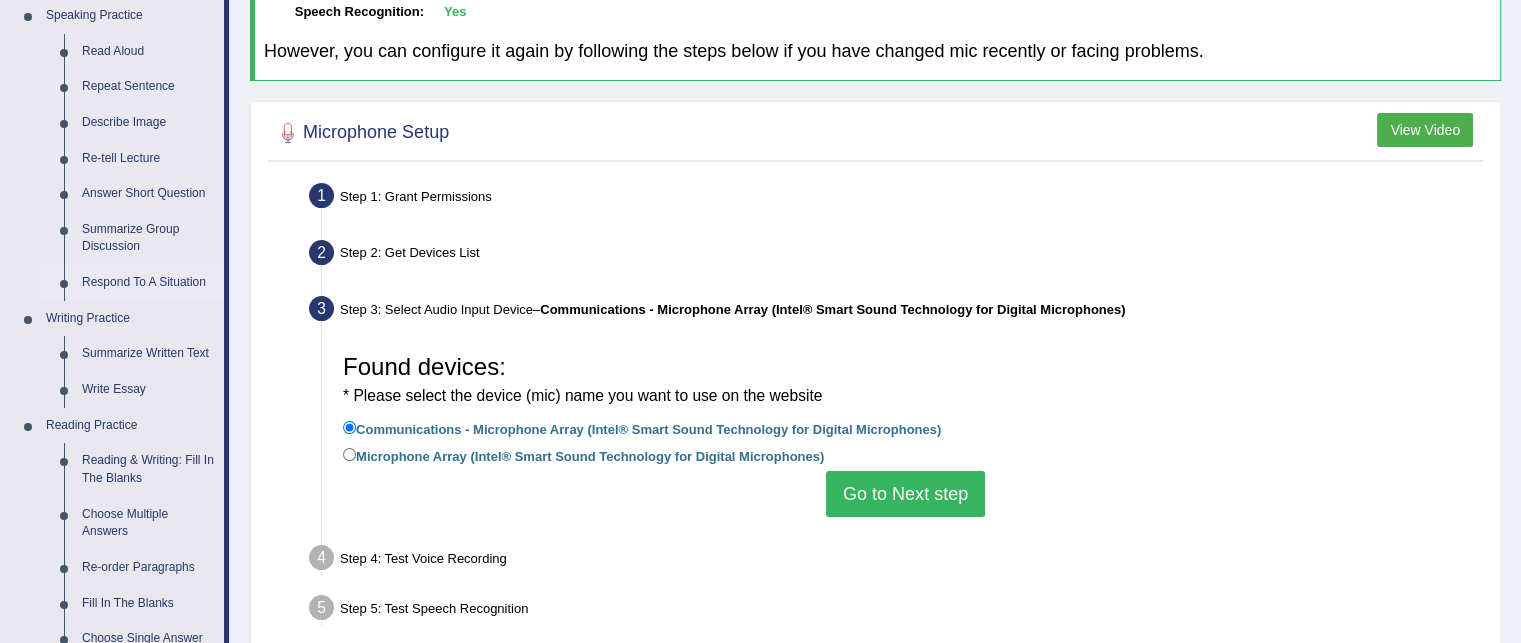 click on "Respond To A Situation" at bounding box center [148, 283] 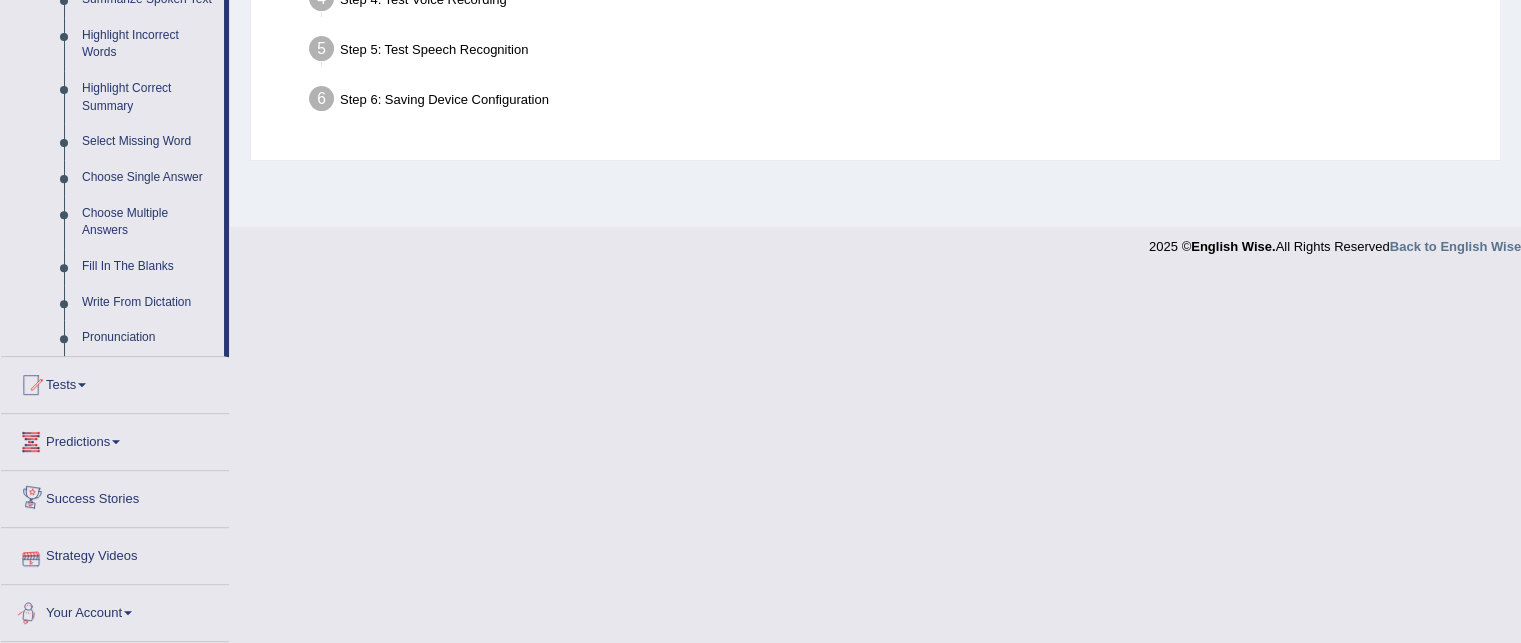 scroll, scrollTop: 751, scrollLeft: 0, axis: vertical 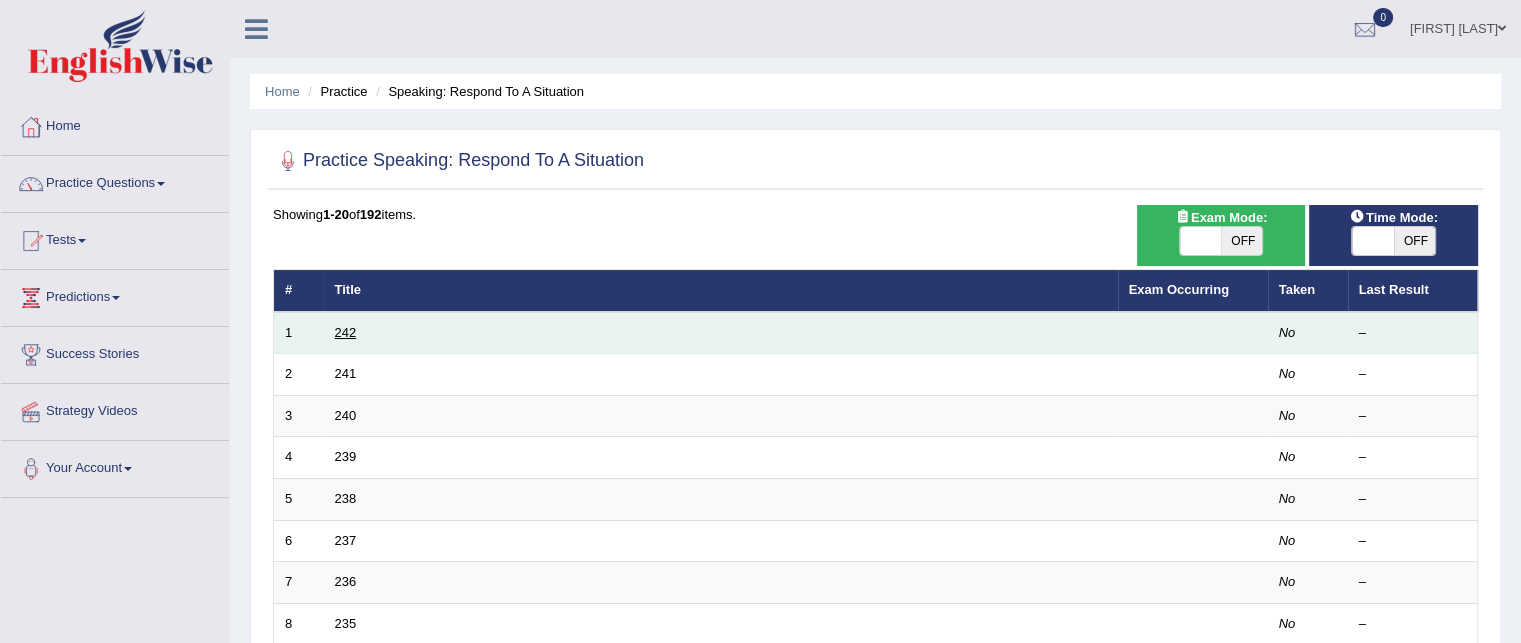 click on "242" at bounding box center (346, 332) 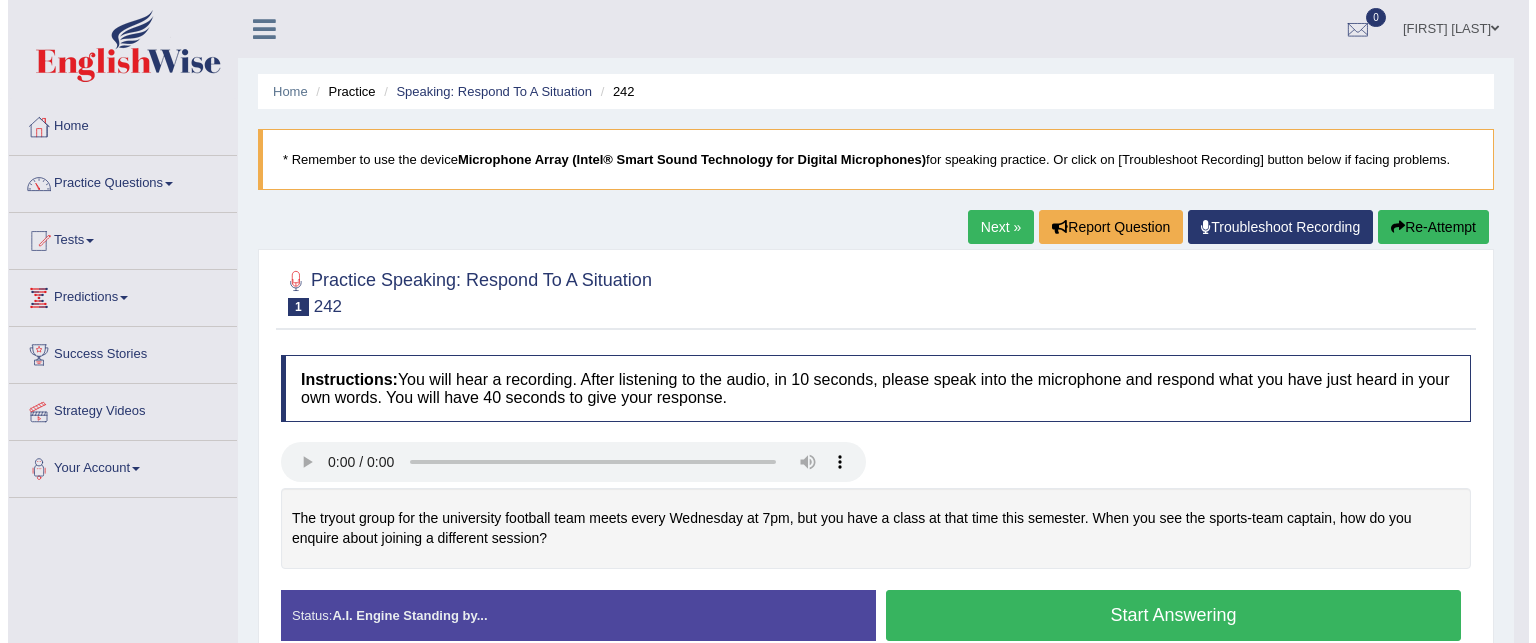 scroll, scrollTop: 0, scrollLeft: 0, axis: both 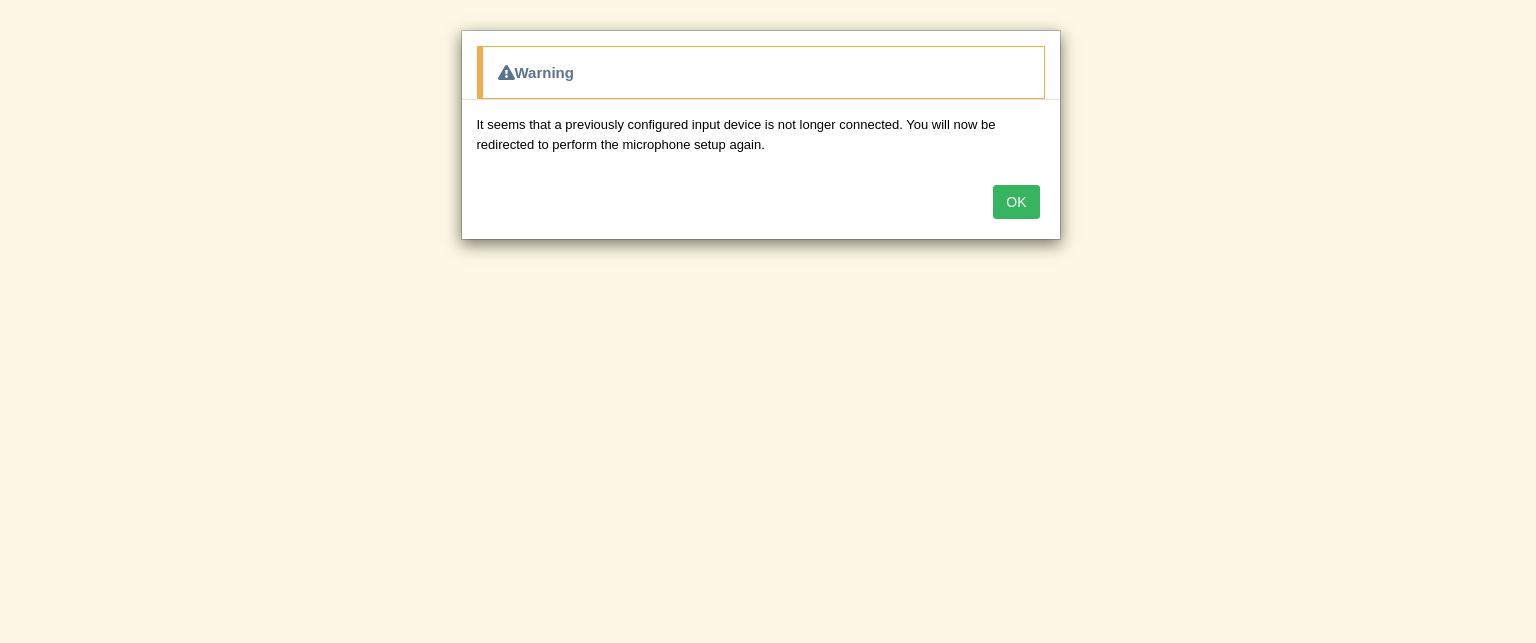 click on "OK" at bounding box center (1016, 202) 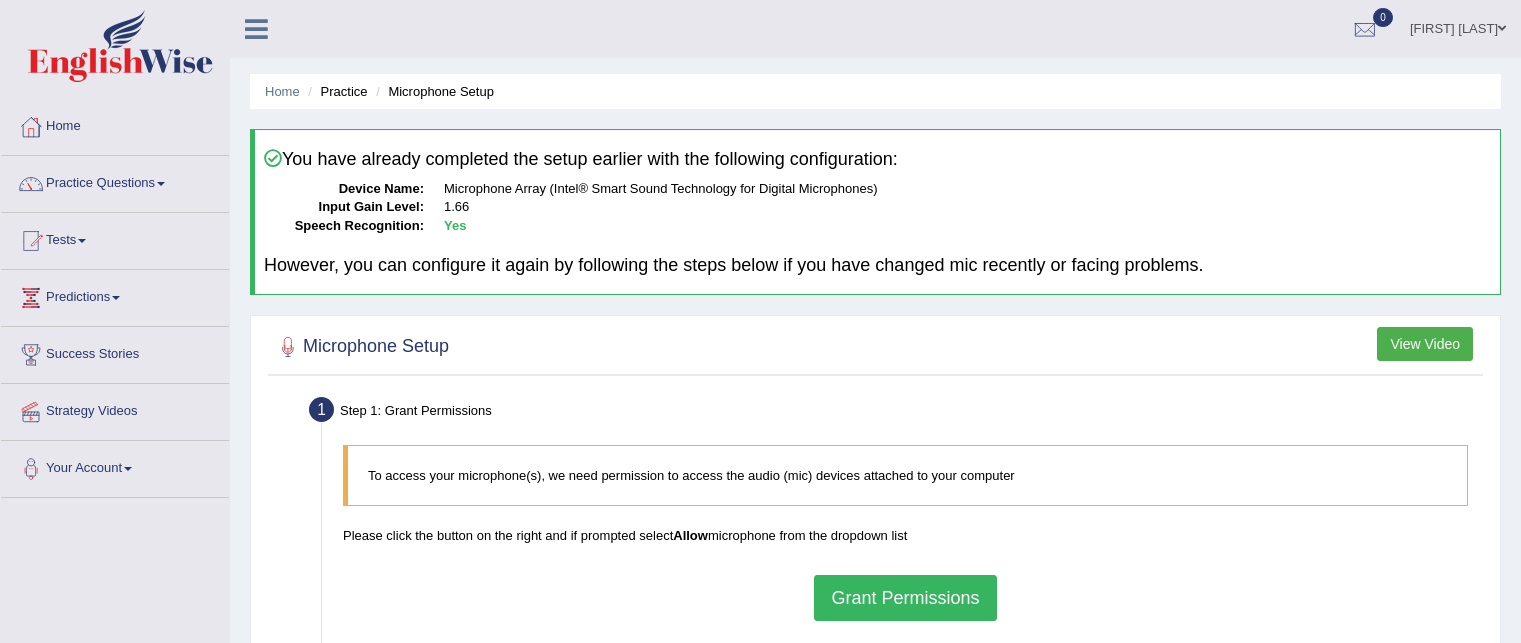 scroll, scrollTop: 0, scrollLeft: 0, axis: both 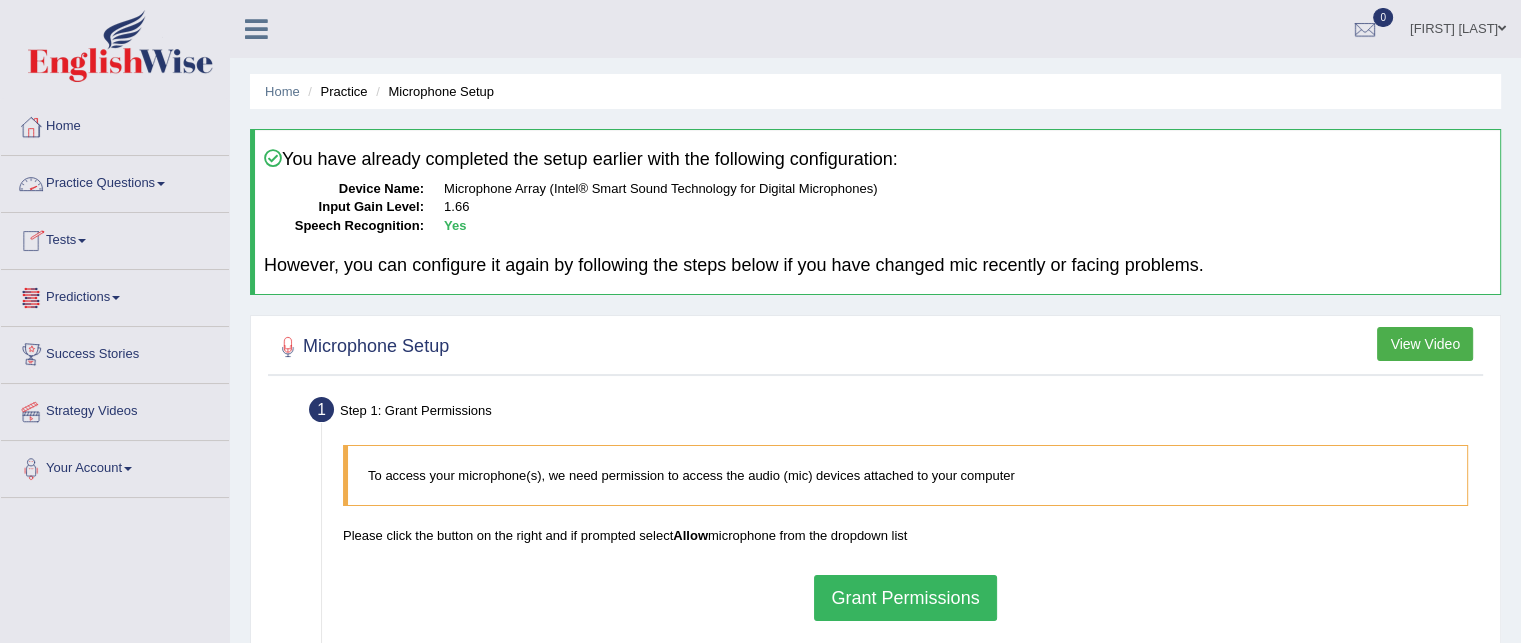 click at bounding box center (161, 184) 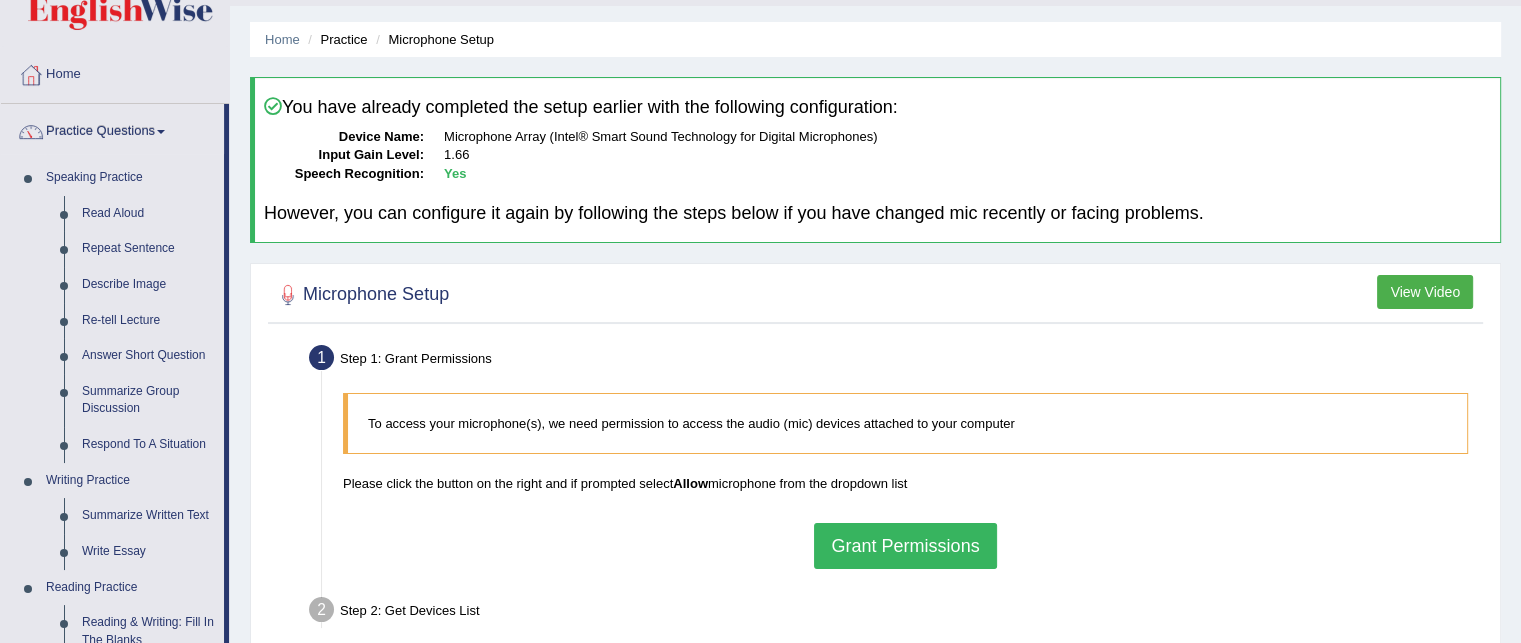 scroll, scrollTop: 56, scrollLeft: 0, axis: vertical 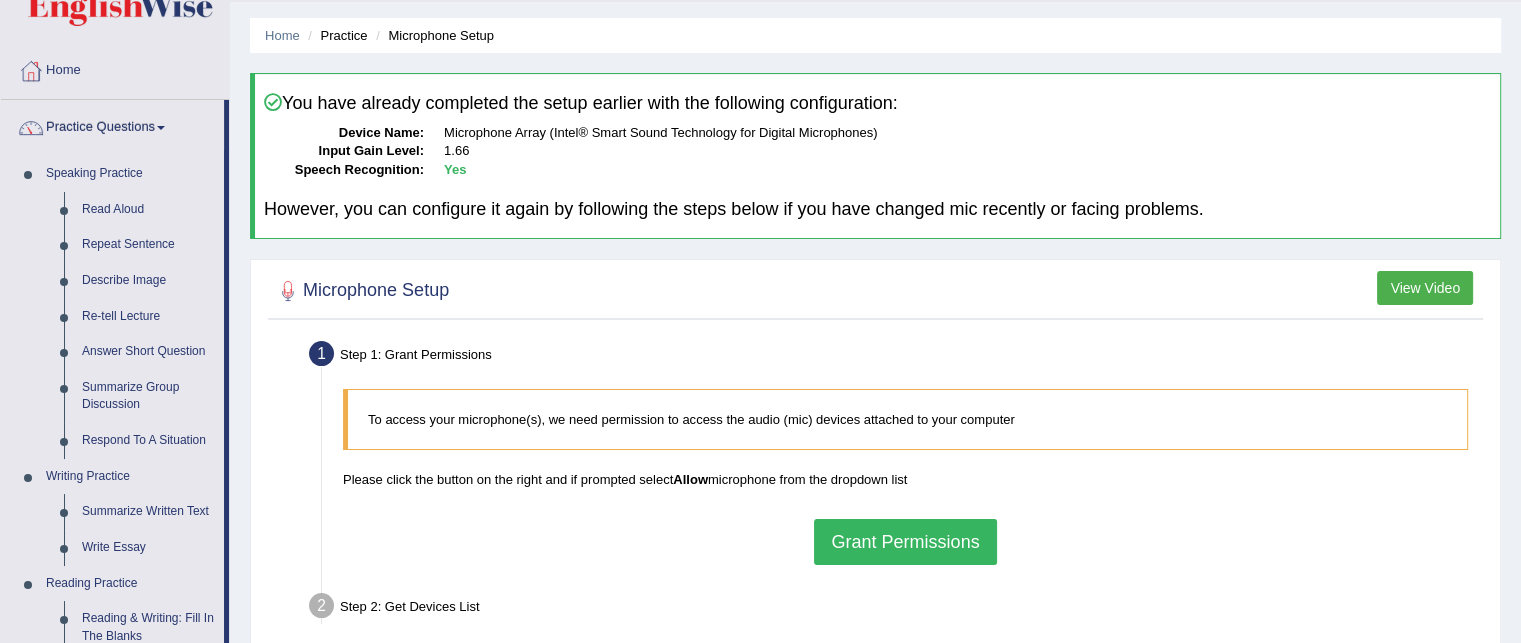 click on "Grant Permissions" at bounding box center [905, 542] 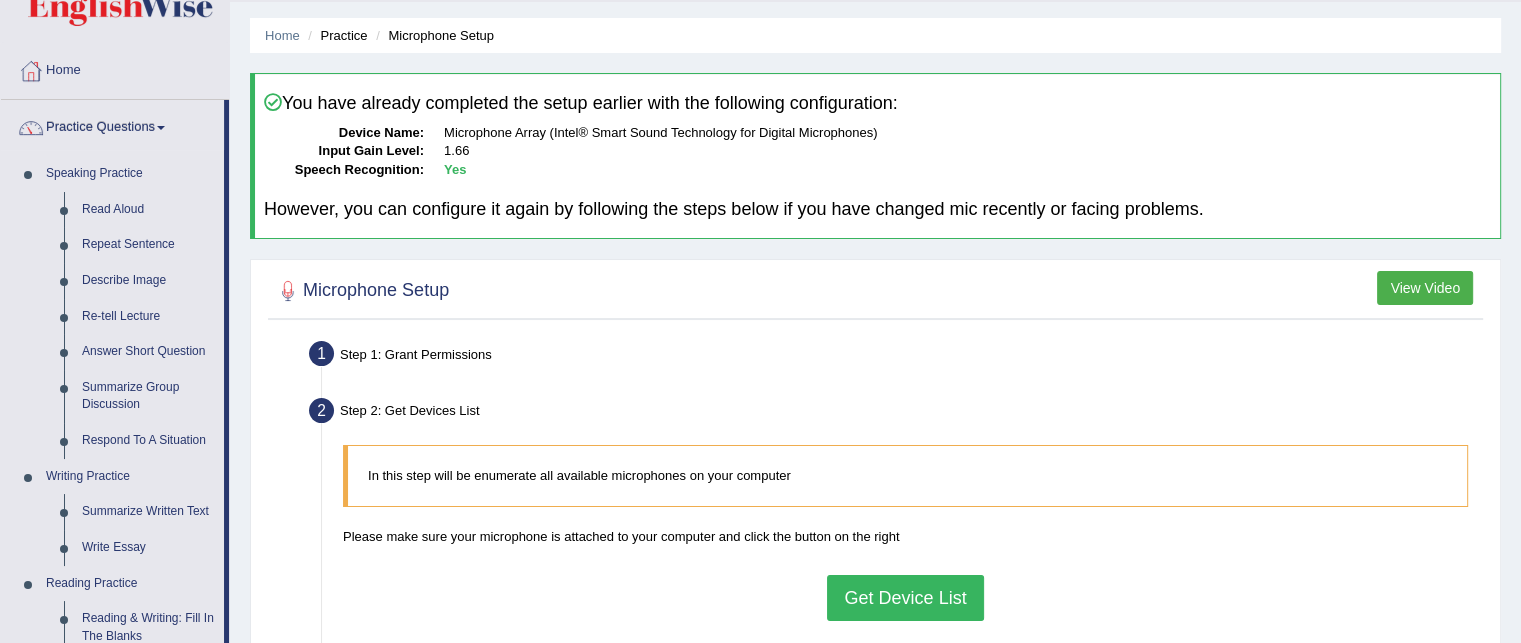click on "Get Device List" at bounding box center (905, 598) 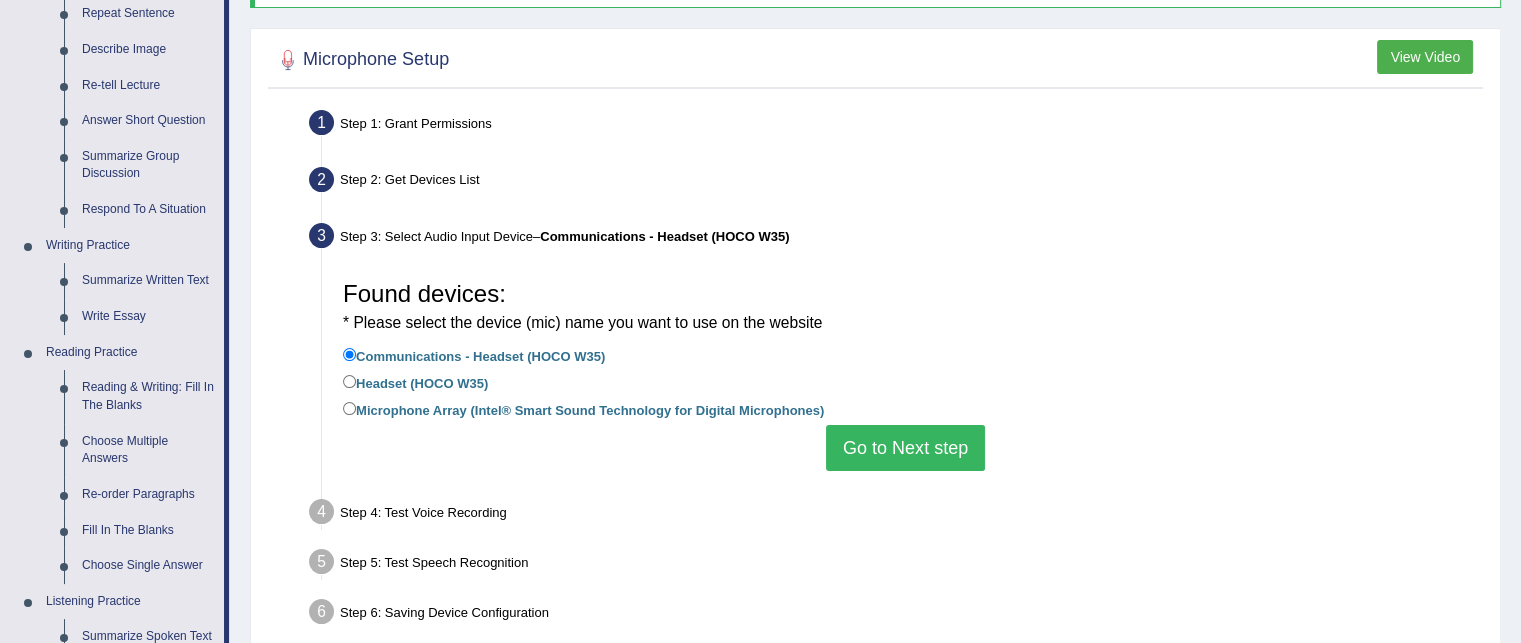 scroll, scrollTop: 288, scrollLeft: 0, axis: vertical 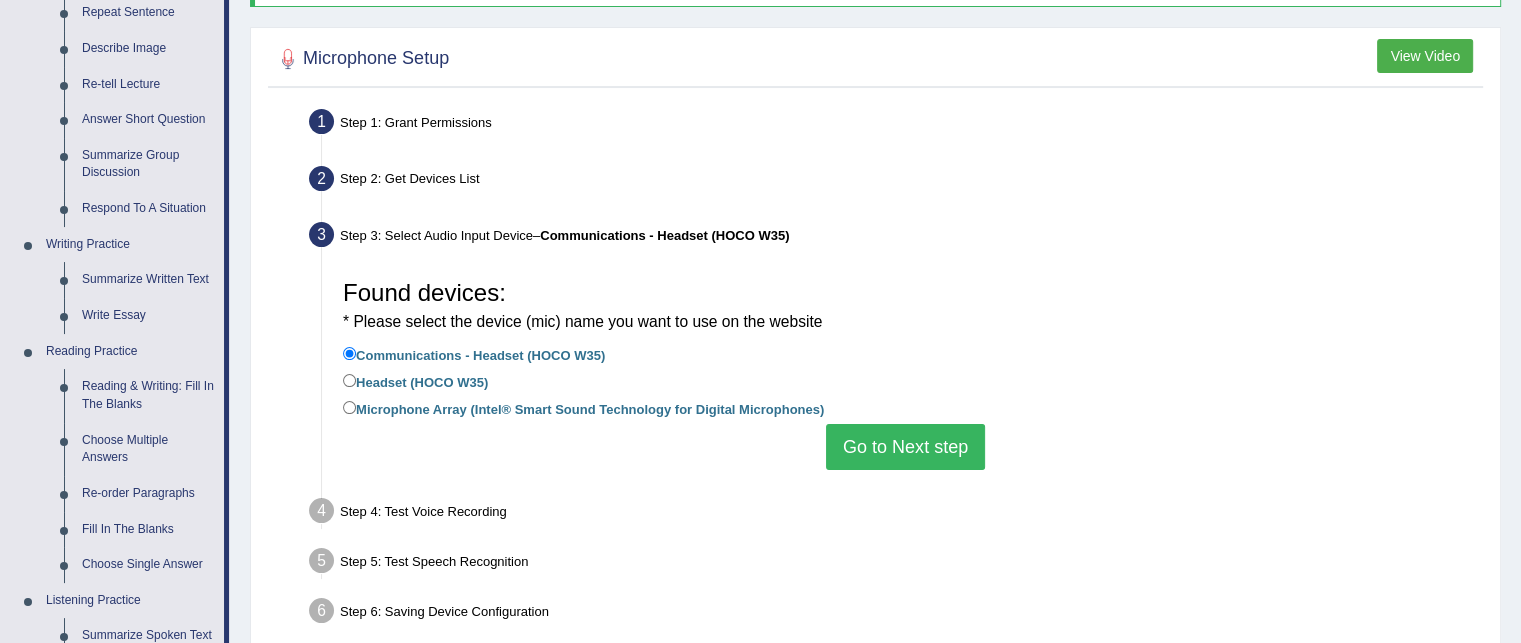click on "Go to Next step" at bounding box center [905, 447] 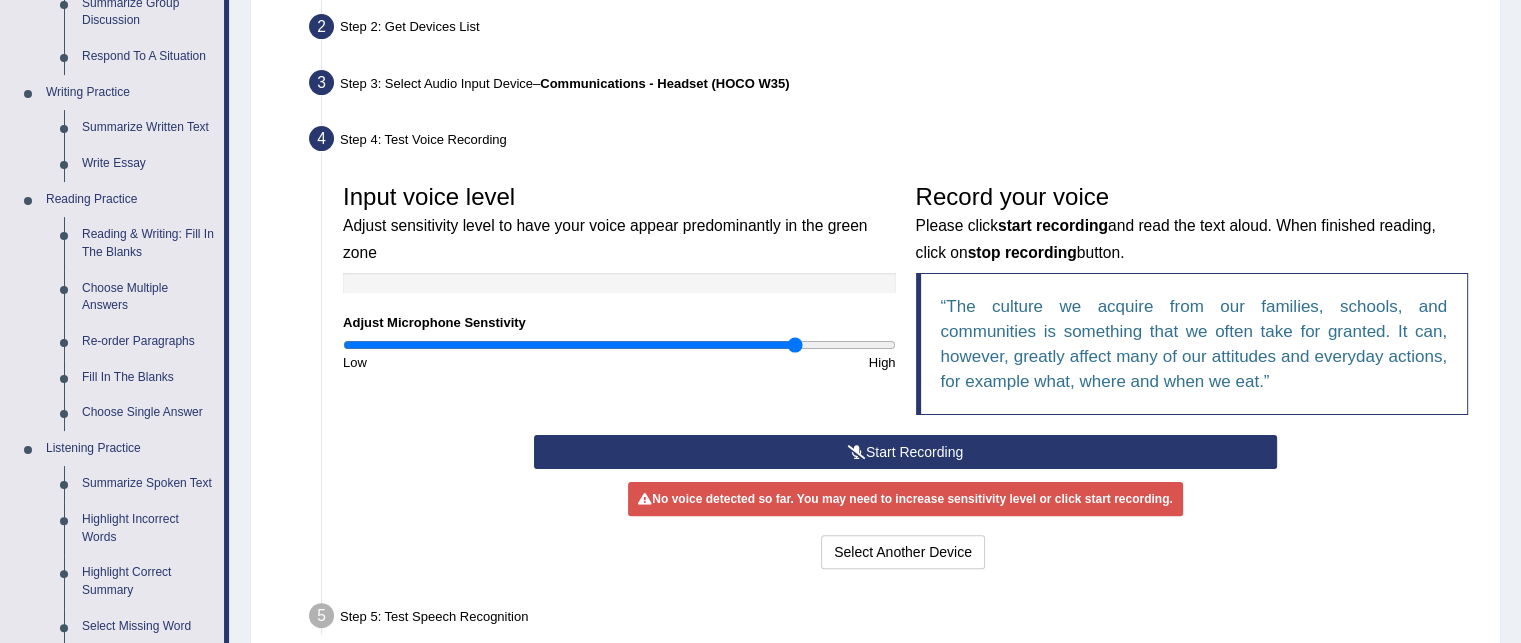 scroll, scrollTop: 444, scrollLeft: 0, axis: vertical 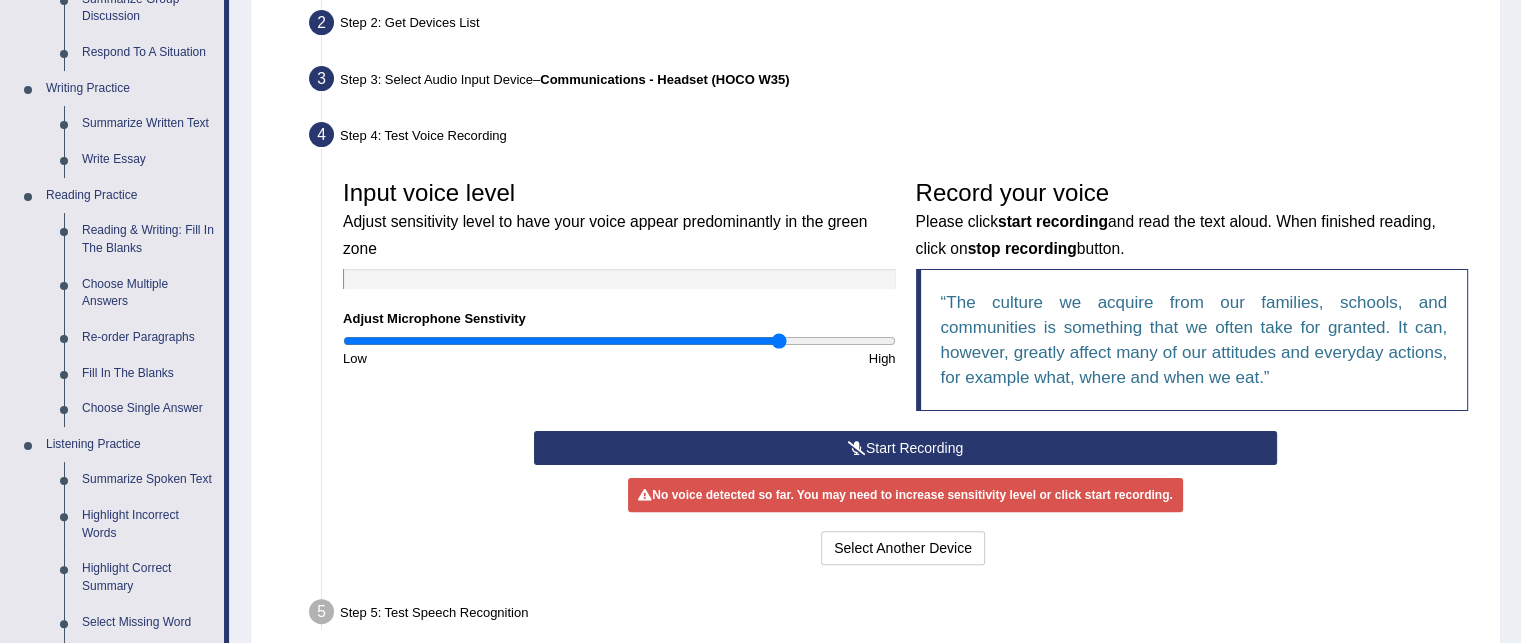 drag, startPoint x: 796, startPoint y: 343, endPoint x: 778, endPoint y: 365, distance: 28.42534 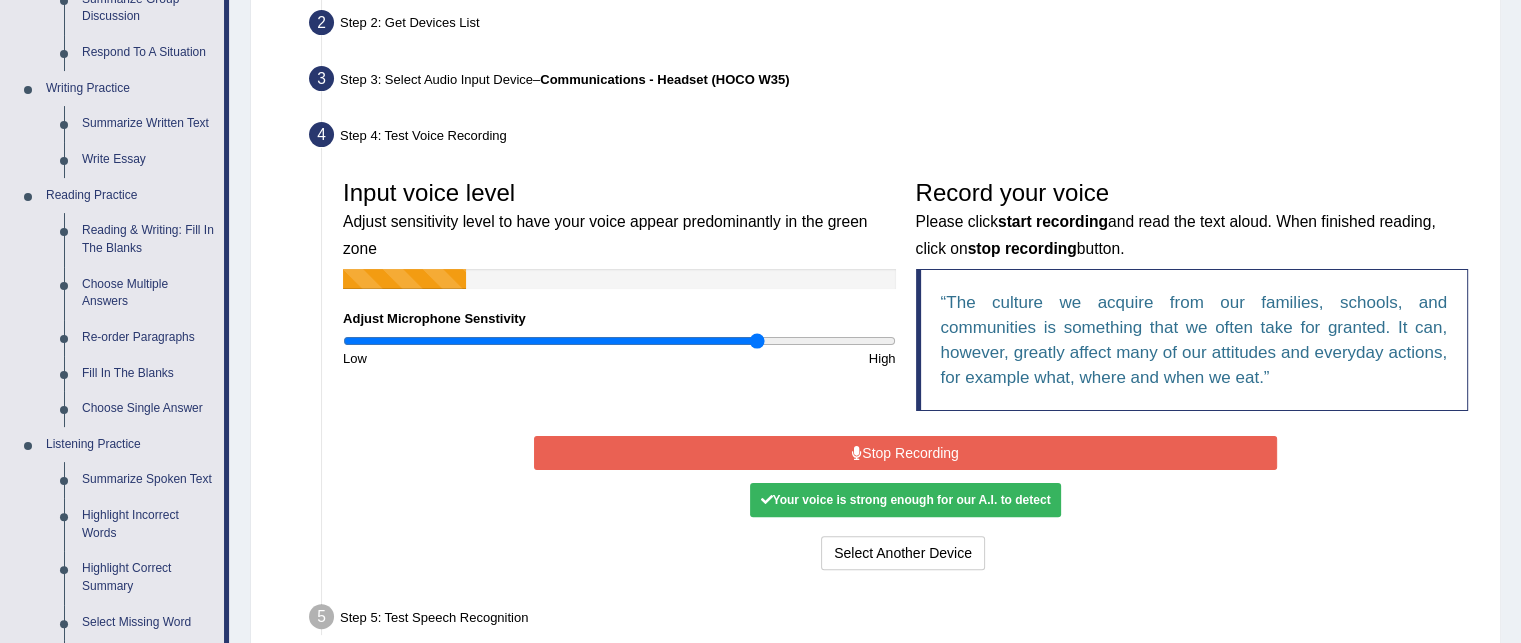 drag, startPoint x: 776, startPoint y: 335, endPoint x: 755, endPoint y: 349, distance: 25.23886 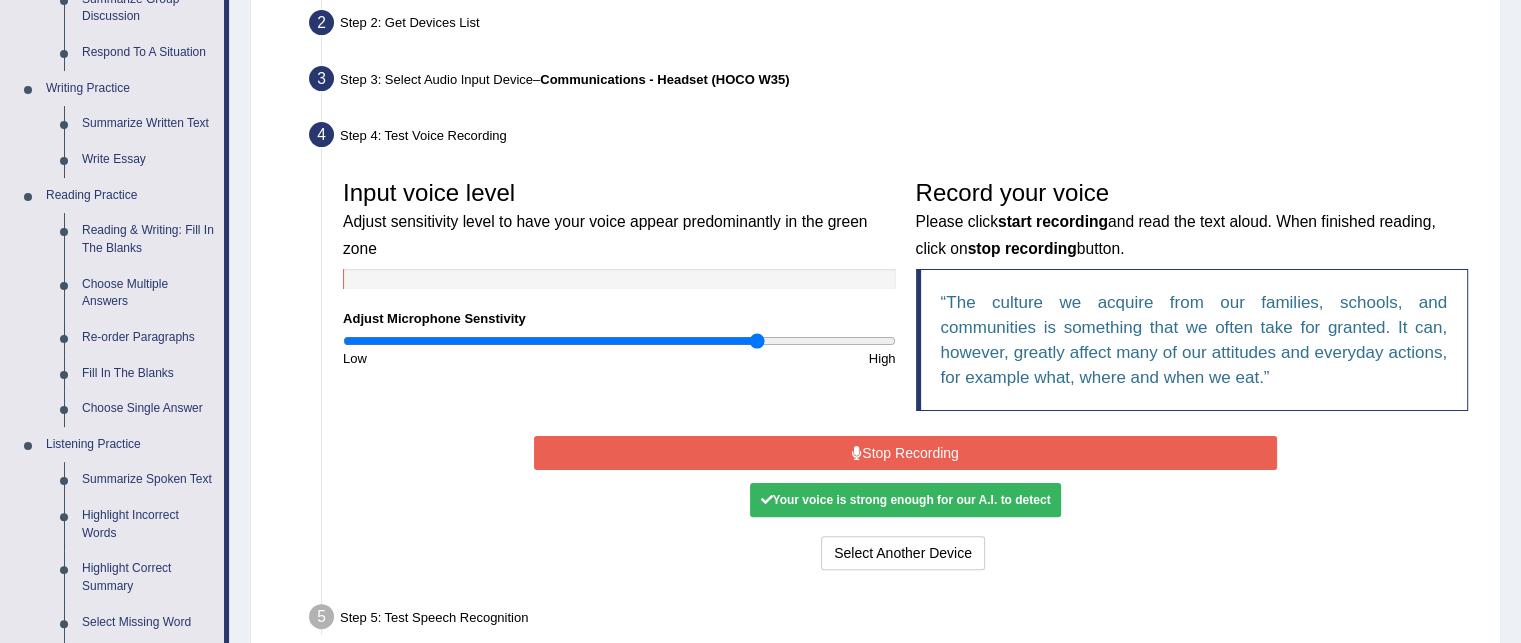 click on "Stop Recording" at bounding box center (905, 453) 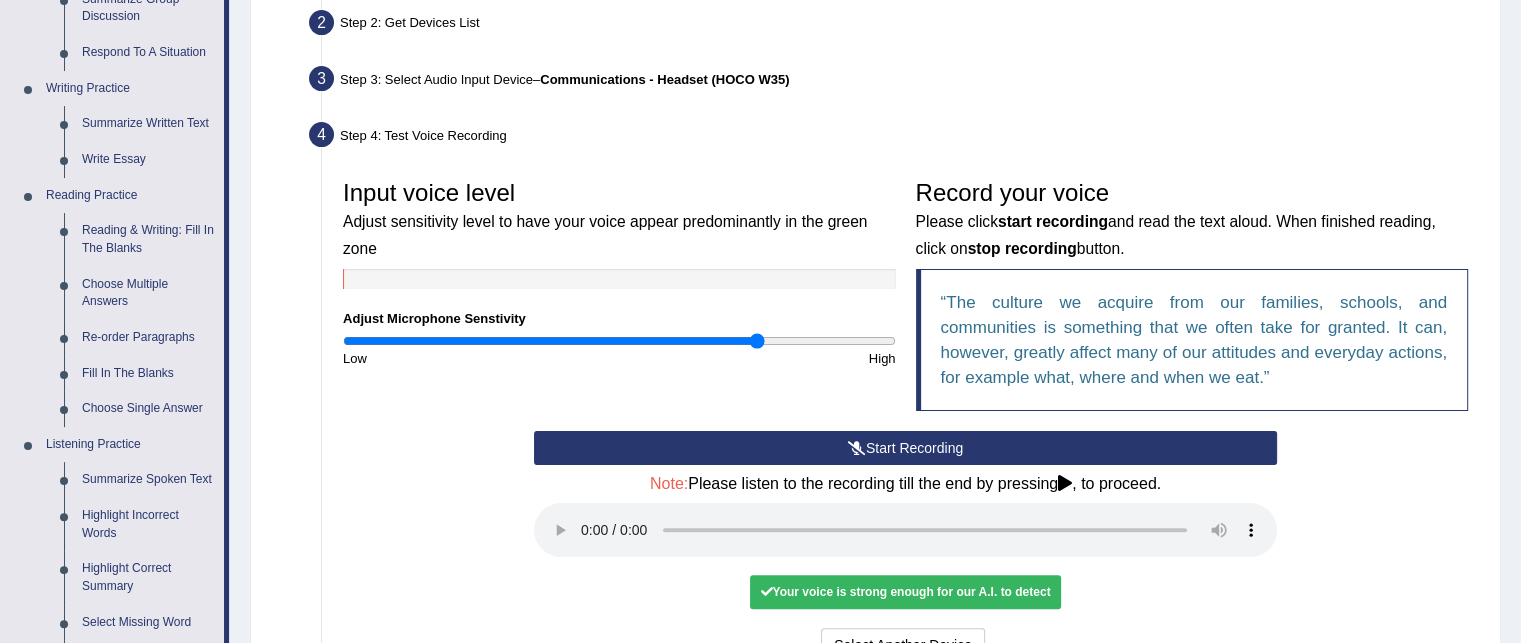 scroll, scrollTop: 463, scrollLeft: 0, axis: vertical 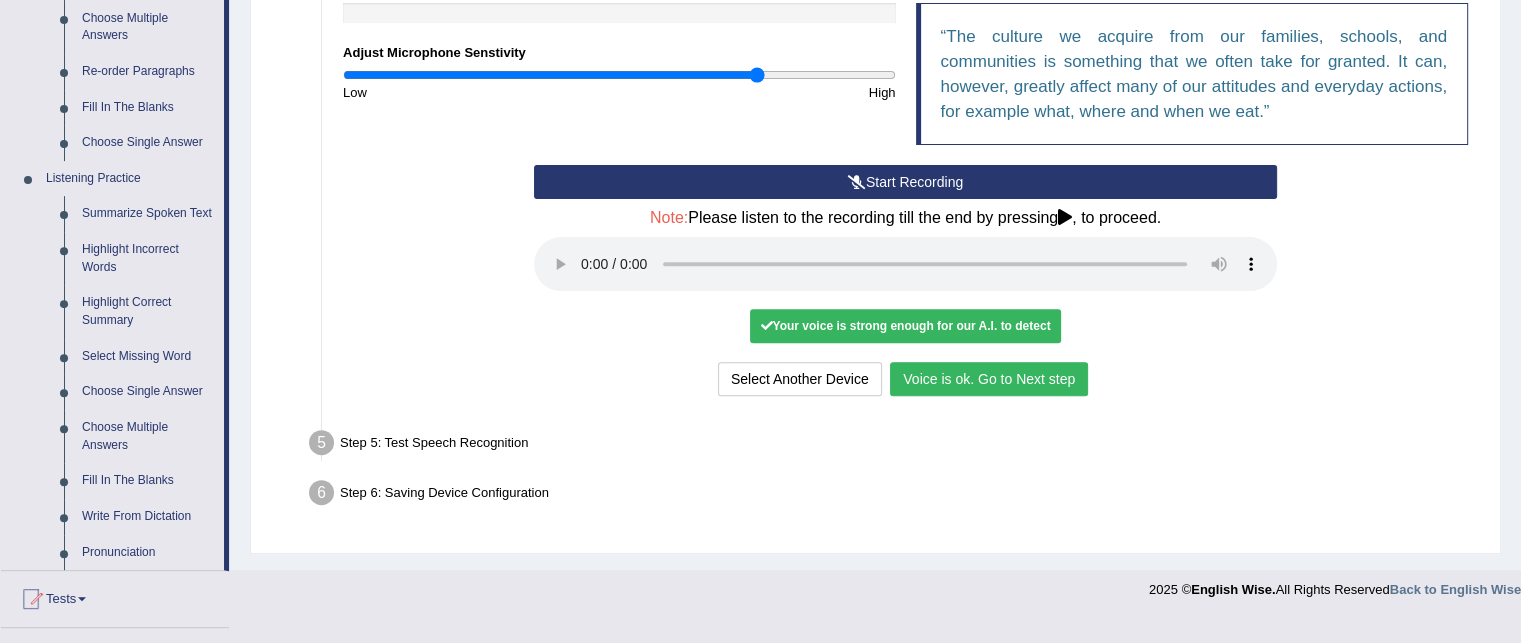 click on "Voice is ok. Go to Next step" at bounding box center (989, 379) 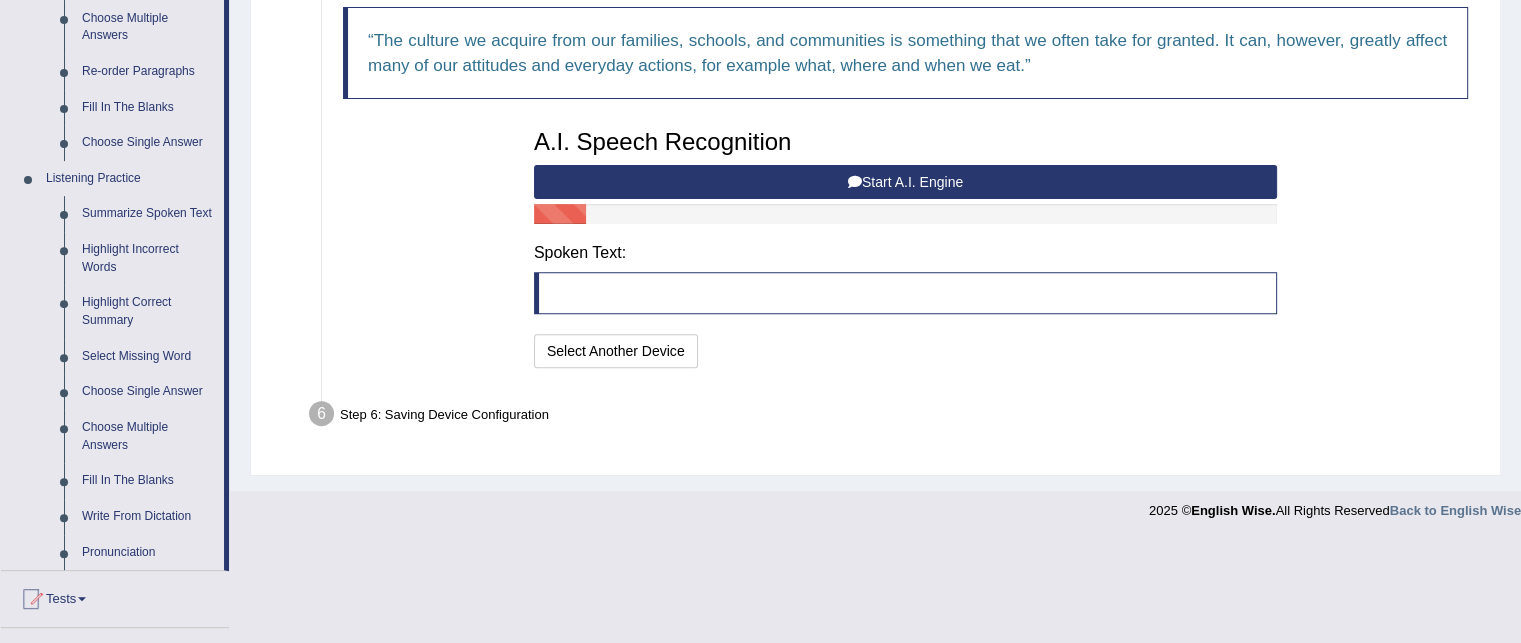 click on "Start A.I. Engine" at bounding box center (905, 182) 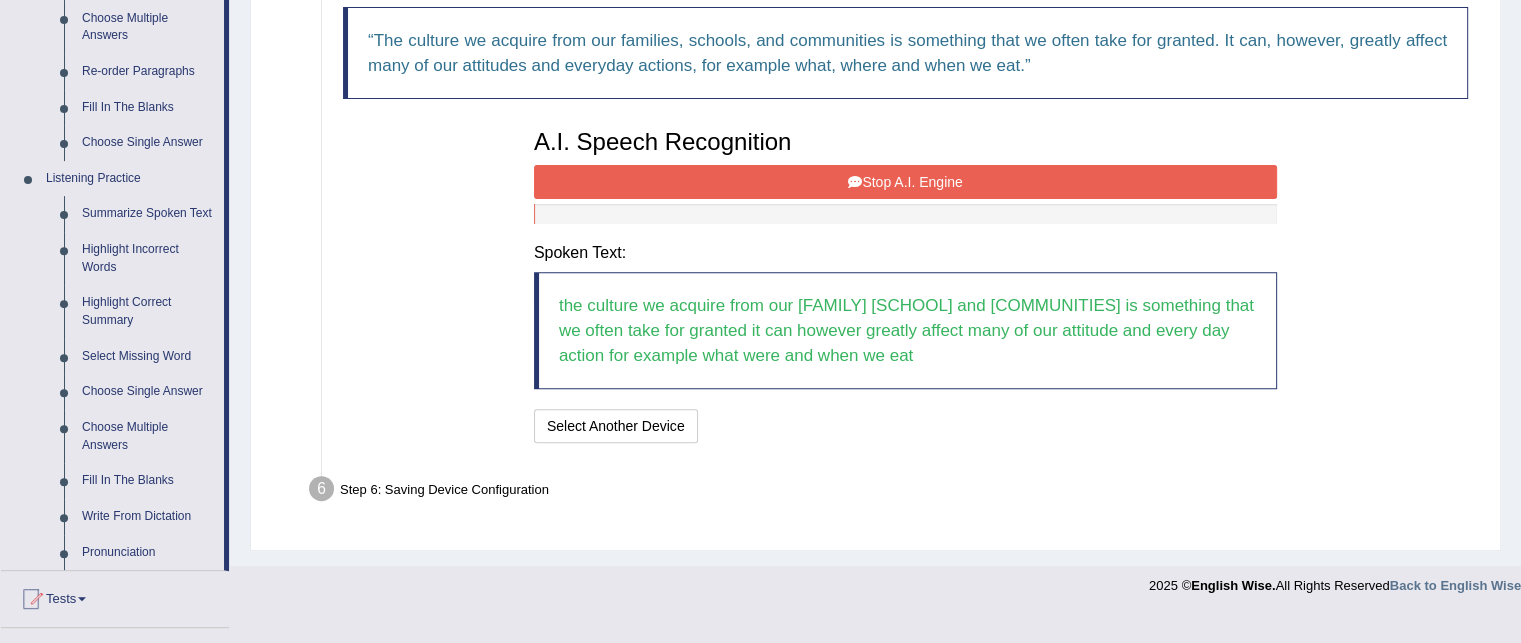 click on "Stop A.I. Engine" at bounding box center (905, 182) 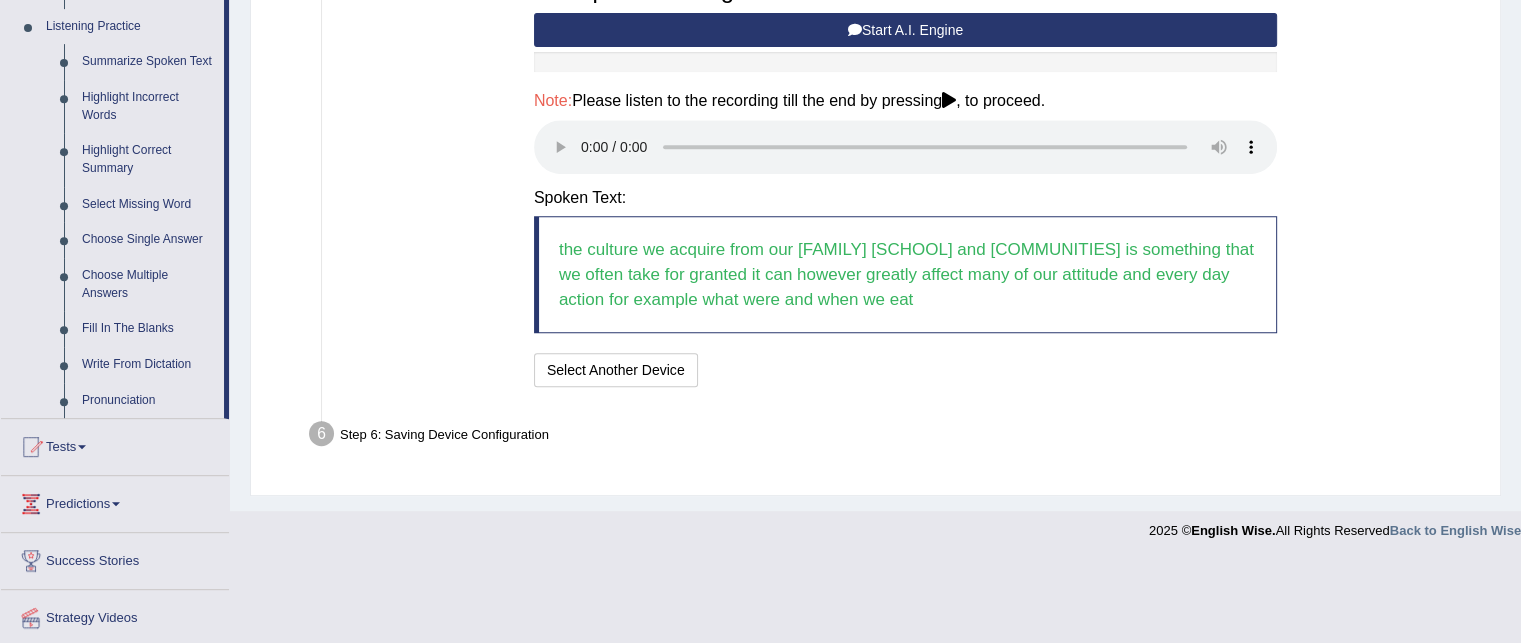 scroll, scrollTop: 863, scrollLeft: 0, axis: vertical 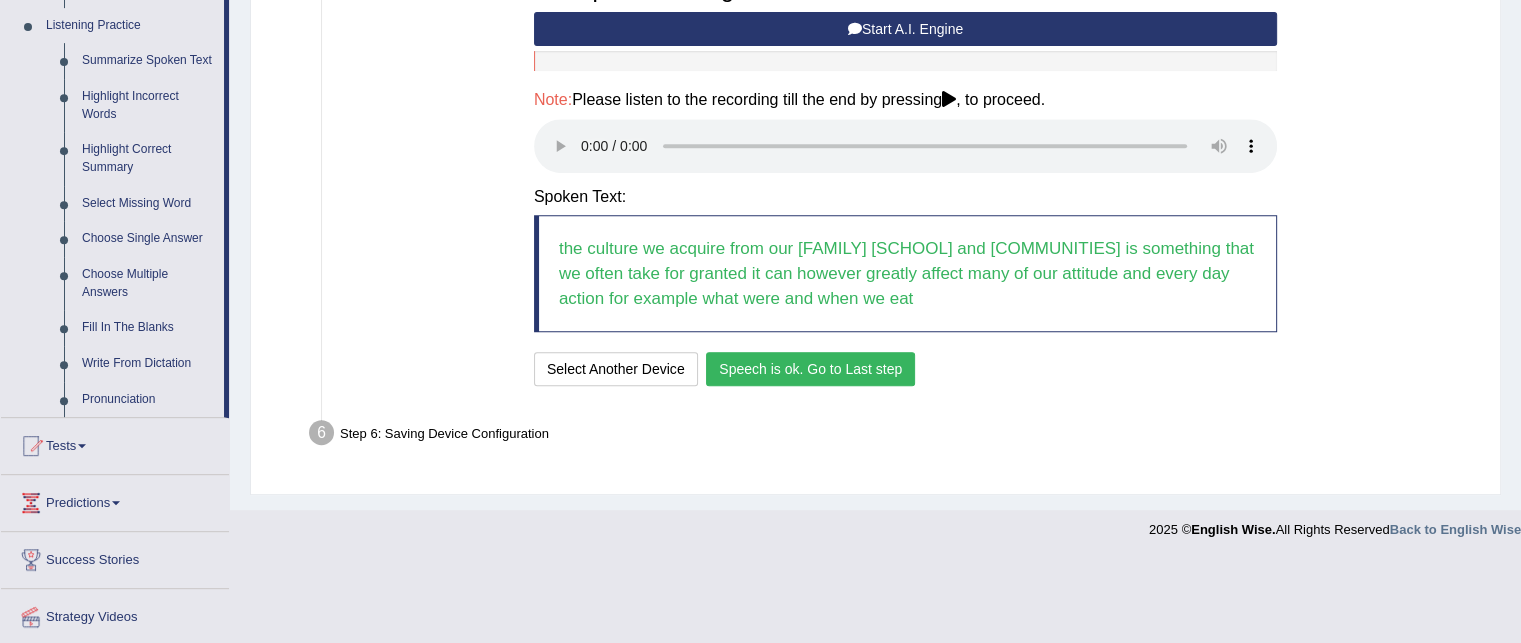 click on "Speech is ok. Go to Last step" at bounding box center [810, 369] 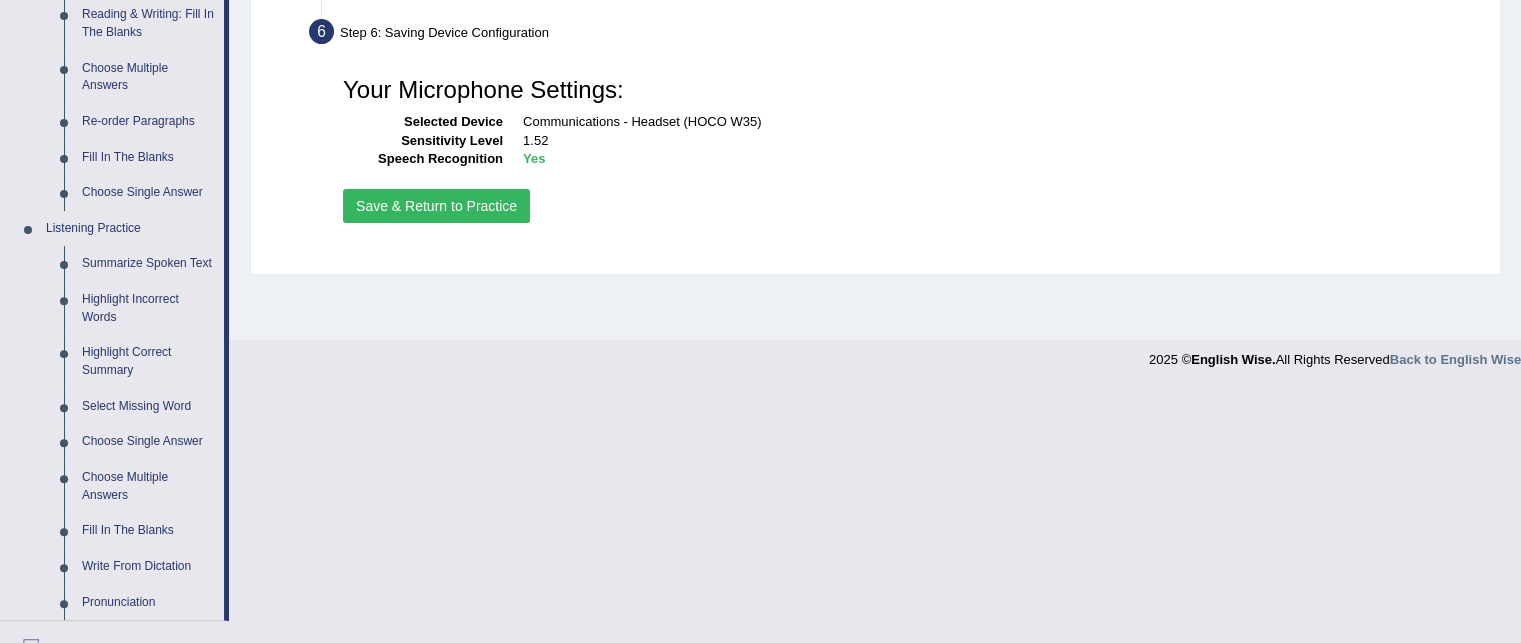 scroll, scrollTop: 659, scrollLeft: 0, axis: vertical 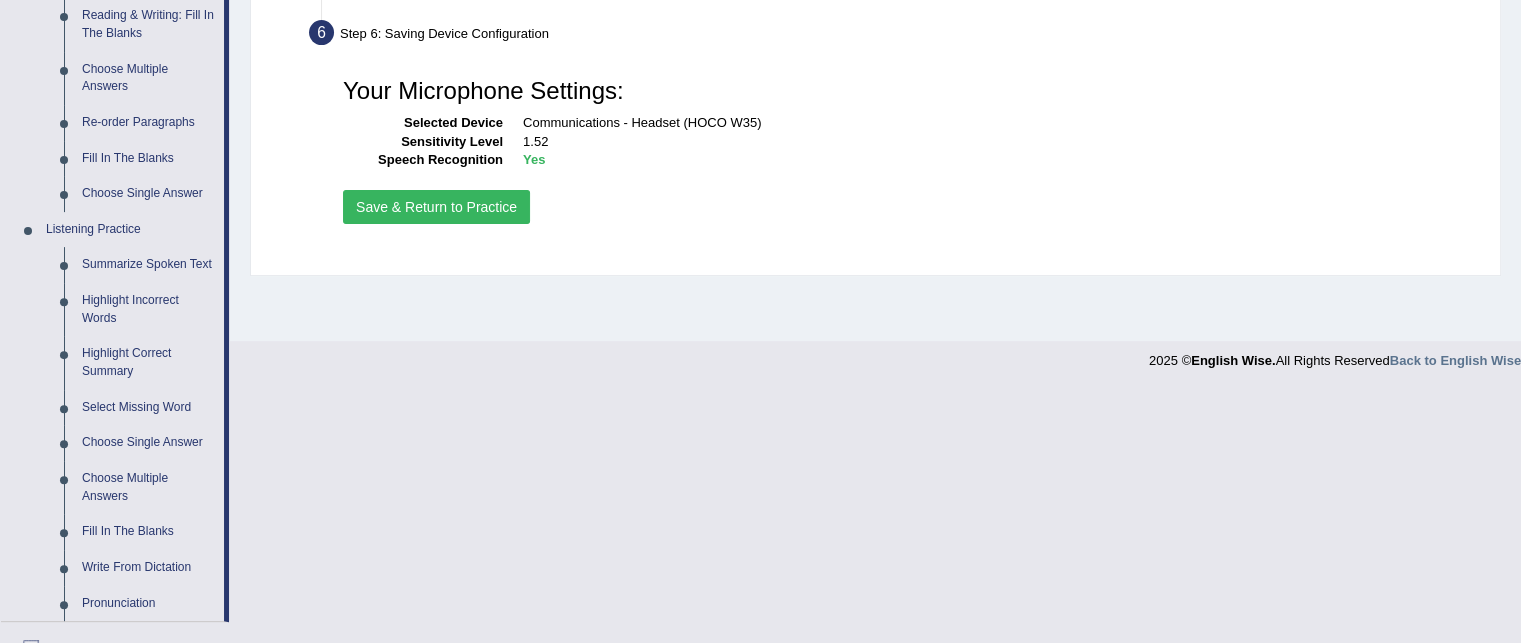 click on "Save & Return to Practice" at bounding box center [436, 207] 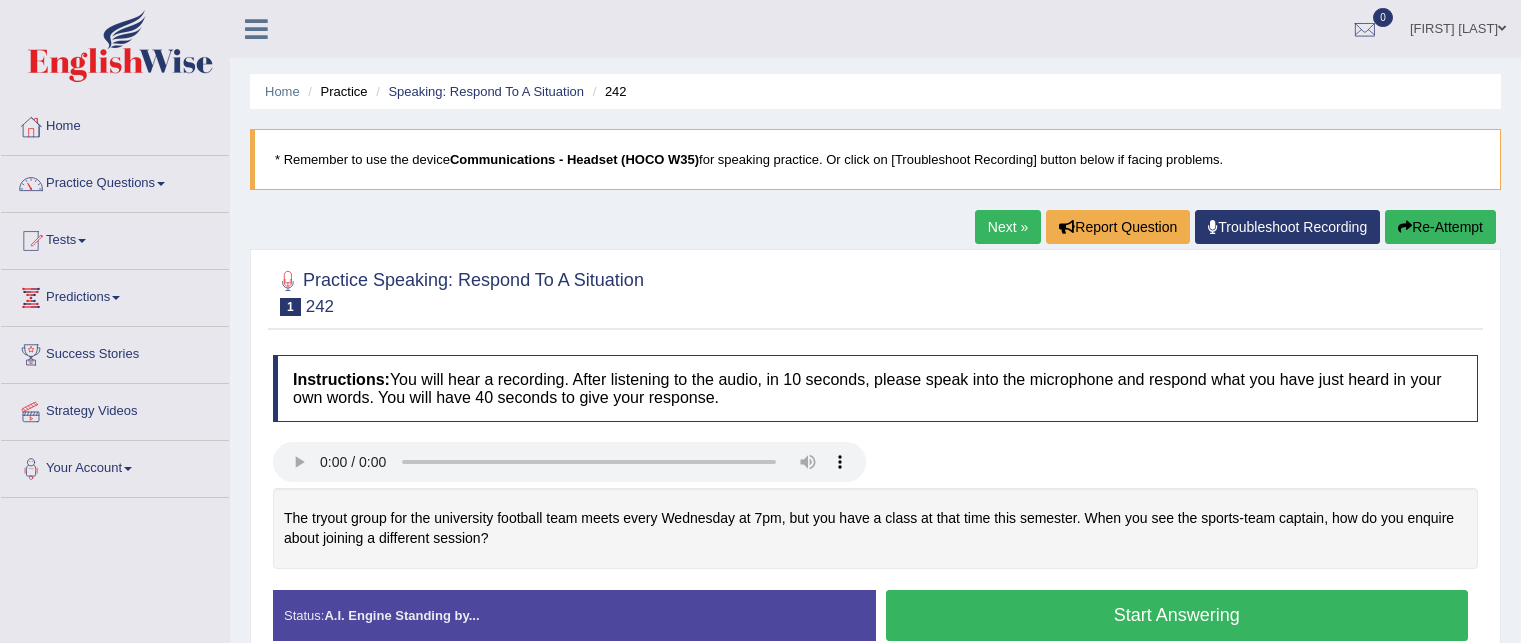 scroll, scrollTop: 0, scrollLeft: 0, axis: both 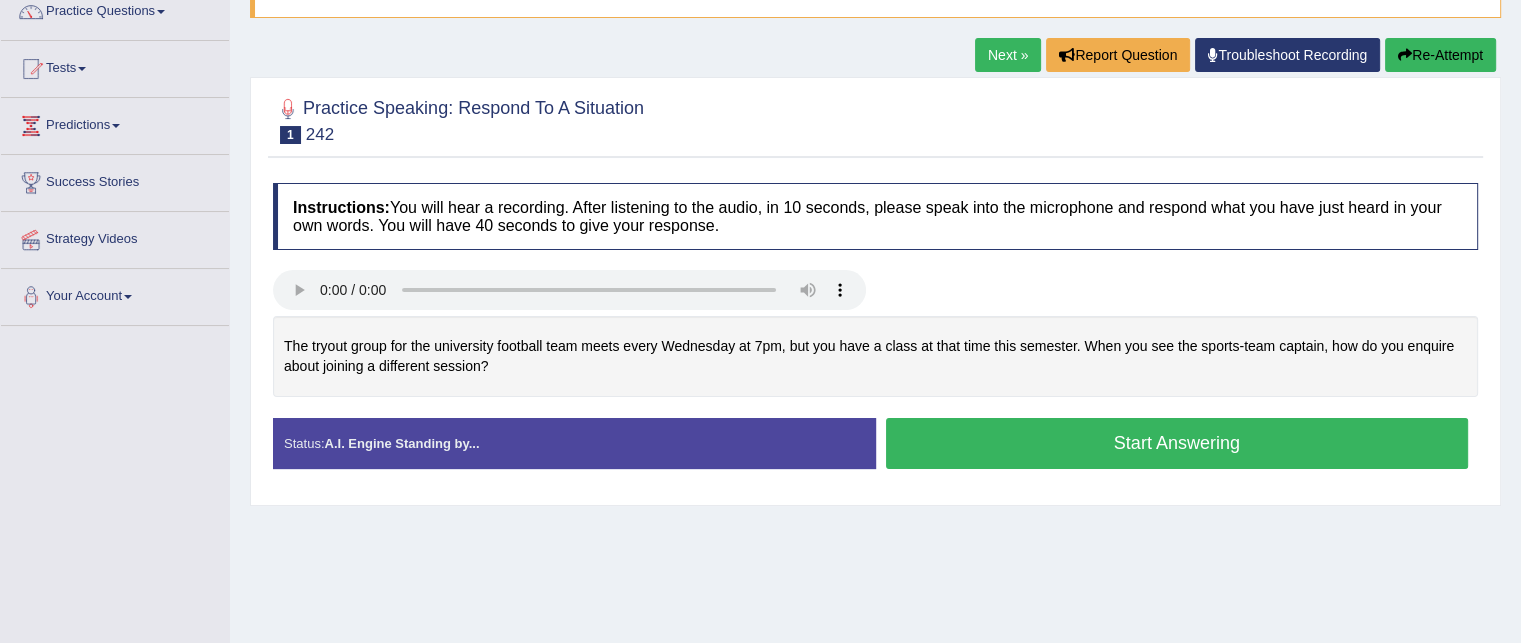 click on "Home
Practice
Speaking: Respond To A Situation
242
* Remember to use the device  Communications - Headset (HOCO W35)  for speaking practice. Or click on [Troubleshoot Recording] button below if facing problems.
Next »  Report Question  Troubleshoot Recording  Re-Attempt
Practice Speaking: Respond To A Situation
1
242
Instructions:  You will hear a recording. After listening to the audio, in 10 seconds, please speak into the microphone and respond what you have just heard in your own words. You will have 40 seconds to give your response.
The tryout group for the university football team meets every Wednesday at 7pm, but you have a class at that time this semester. When you see the sports-team captain, how do you enquire about joining a different session? Transcript: Recorded Answer: Created with Highcharts 7.1.2 0" at bounding box center (875, 328) 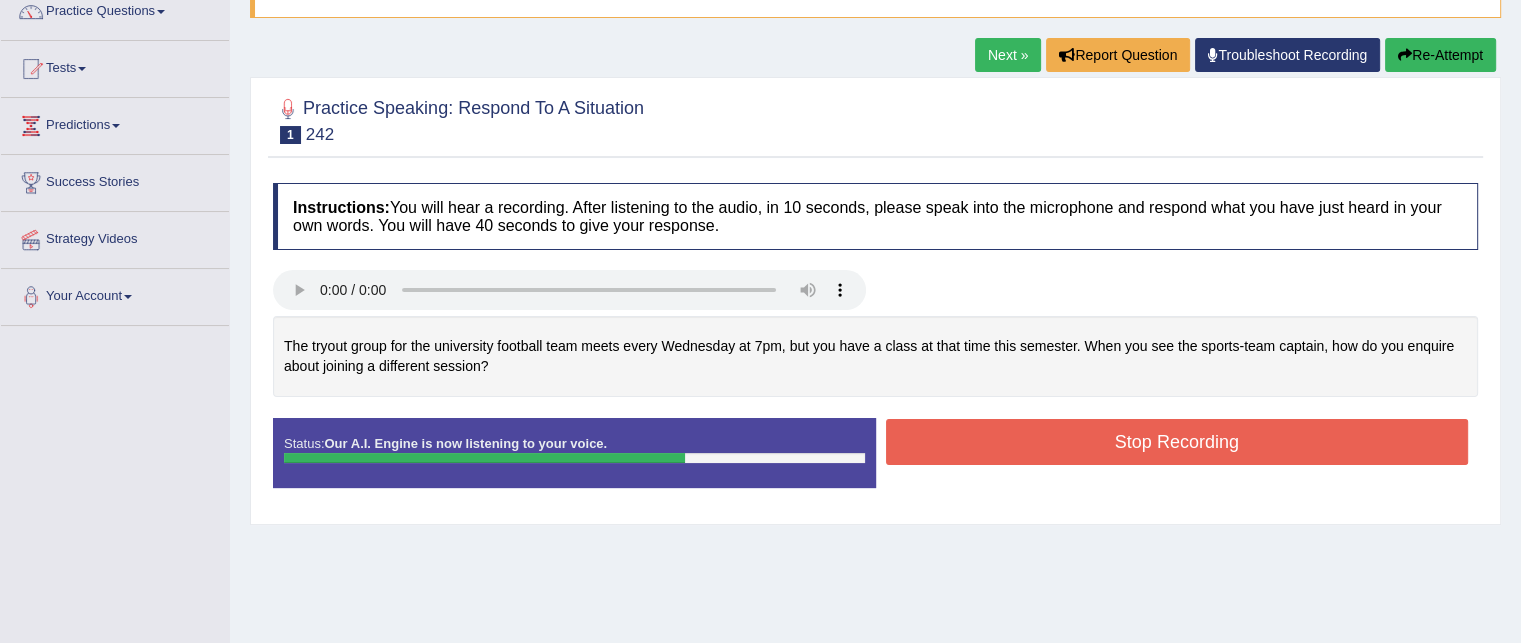 click on "Stop Recording" at bounding box center (1177, 442) 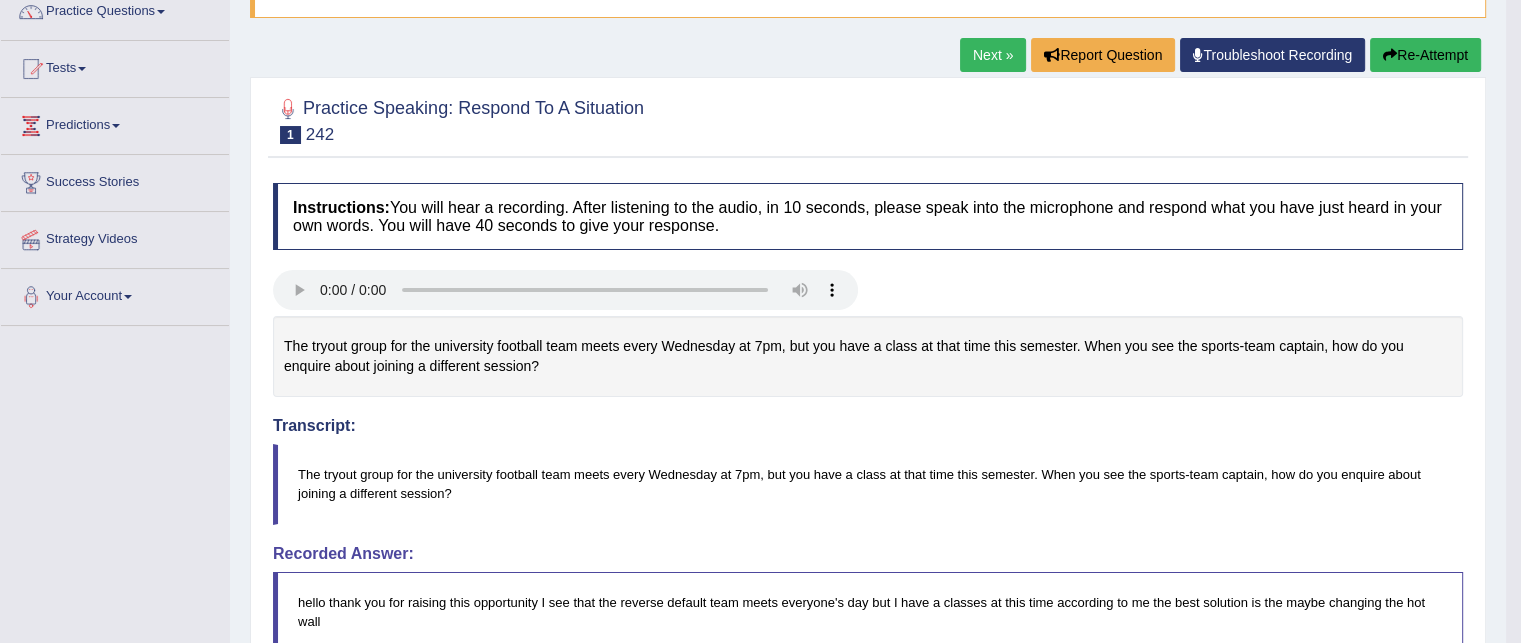 click on "Re-Attempt" at bounding box center [1425, 55] 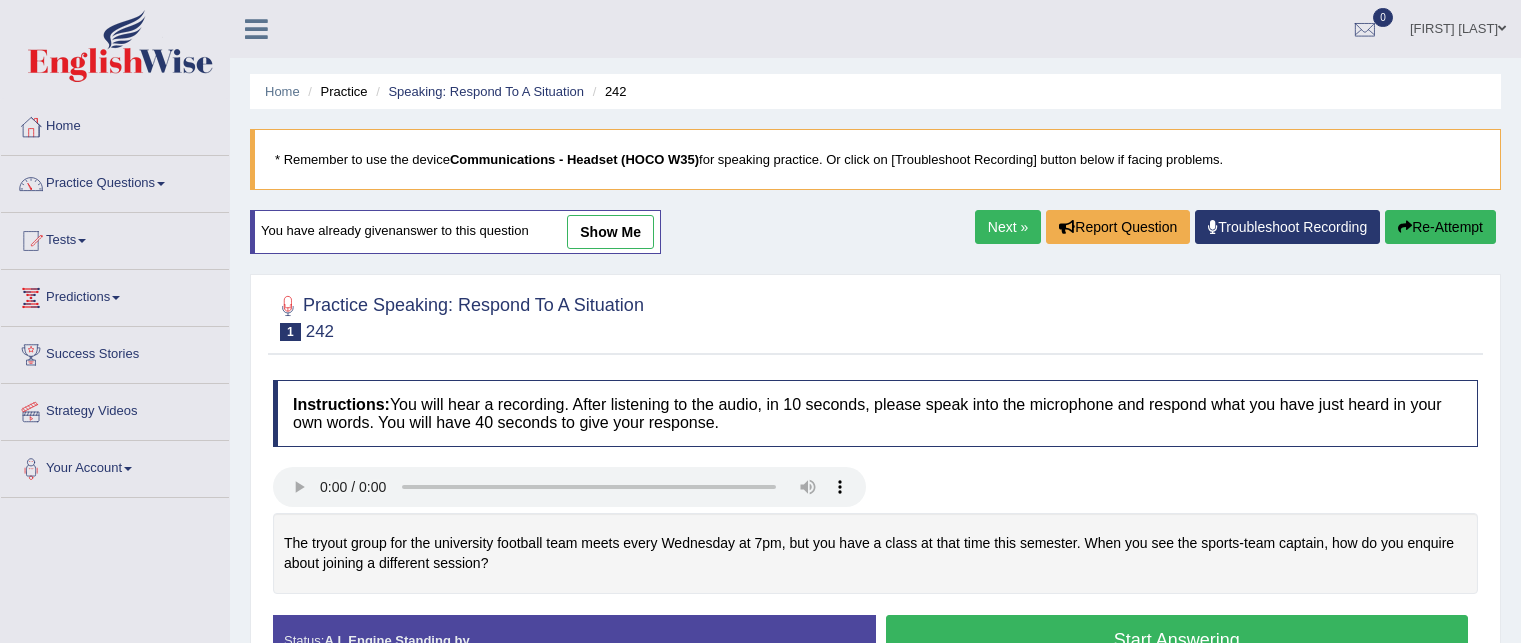 scroll, scrollTop: 172, scrollLeft: 0, axis: vertical 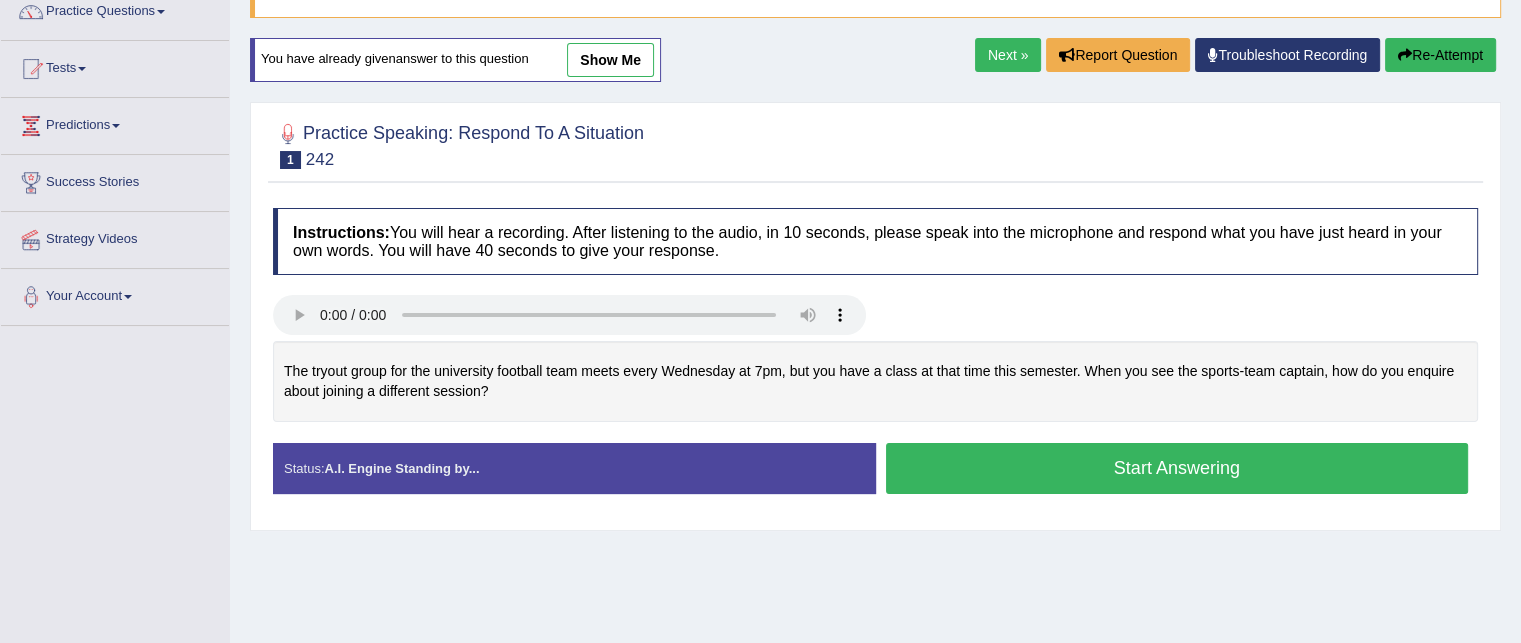 click on "Start Answering" at bounding box center [1177, 468] 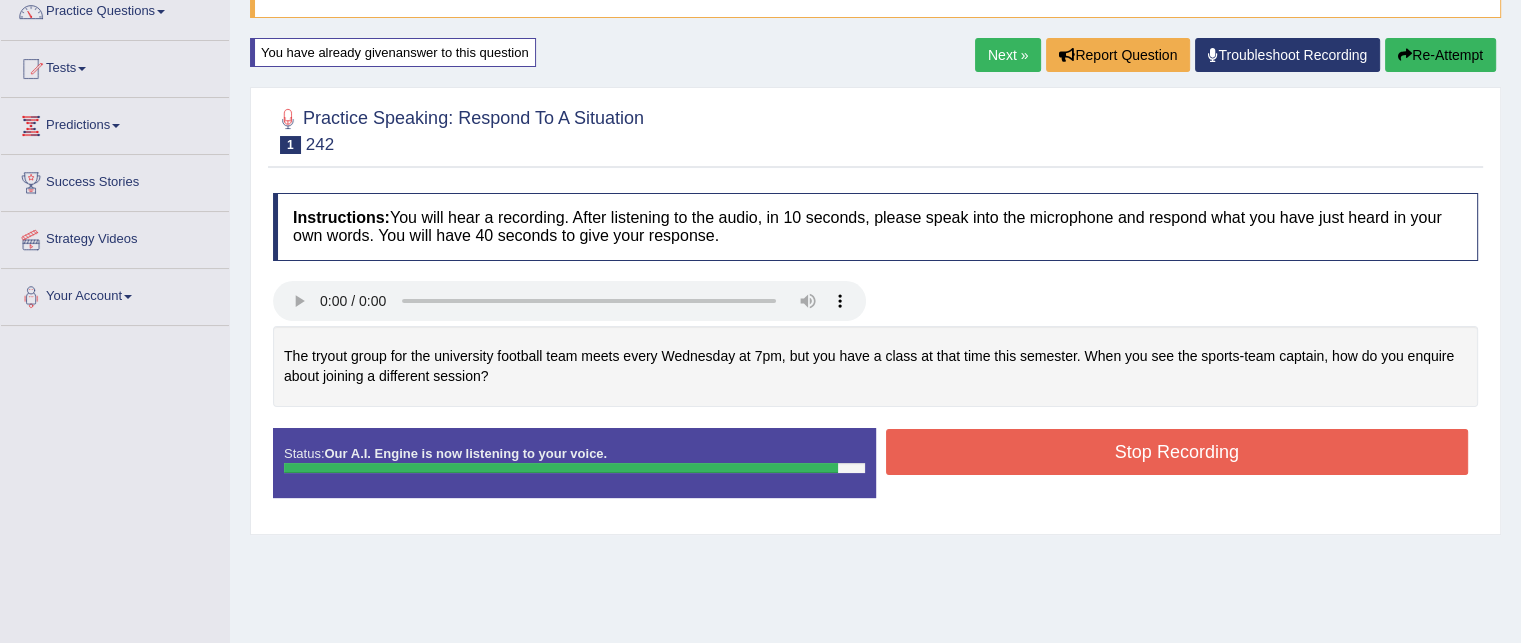 click on "Stop Recording" at bounding box center [1177, 452] 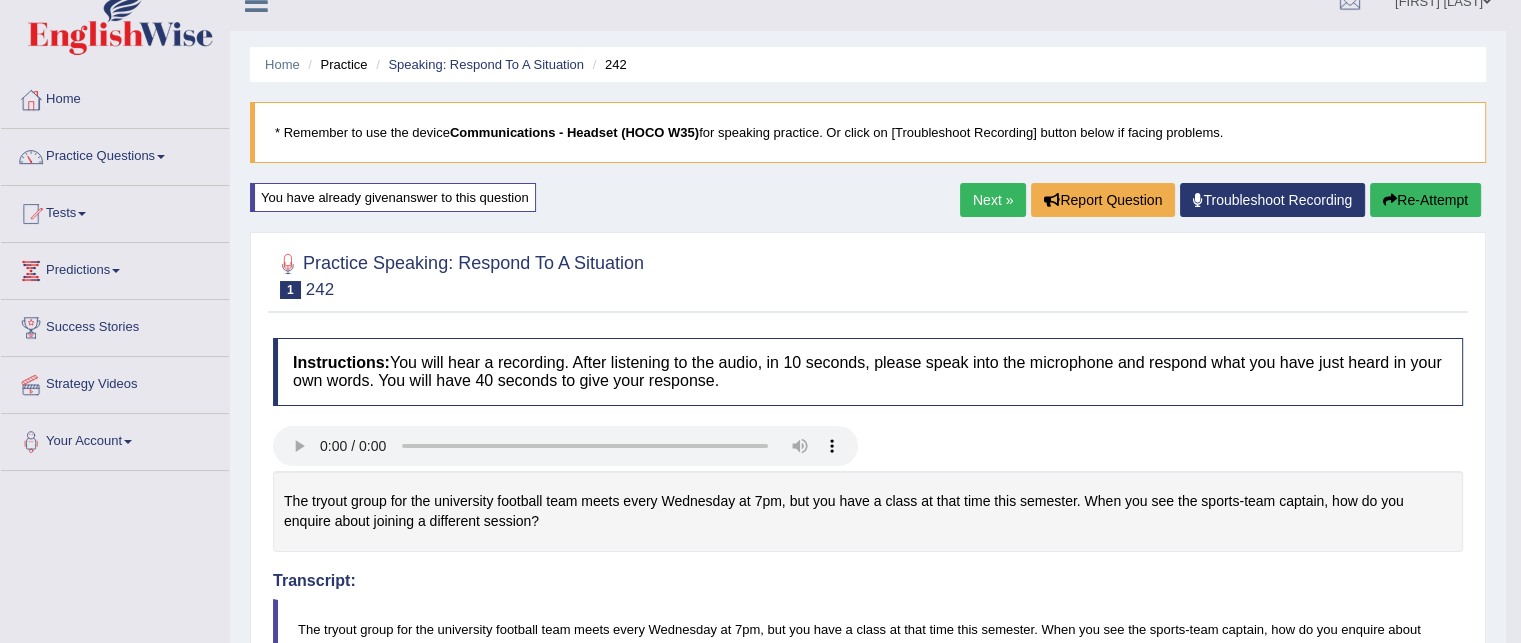 scroll, scrollTop: 26, scrollLeft: 0, axis: vertical 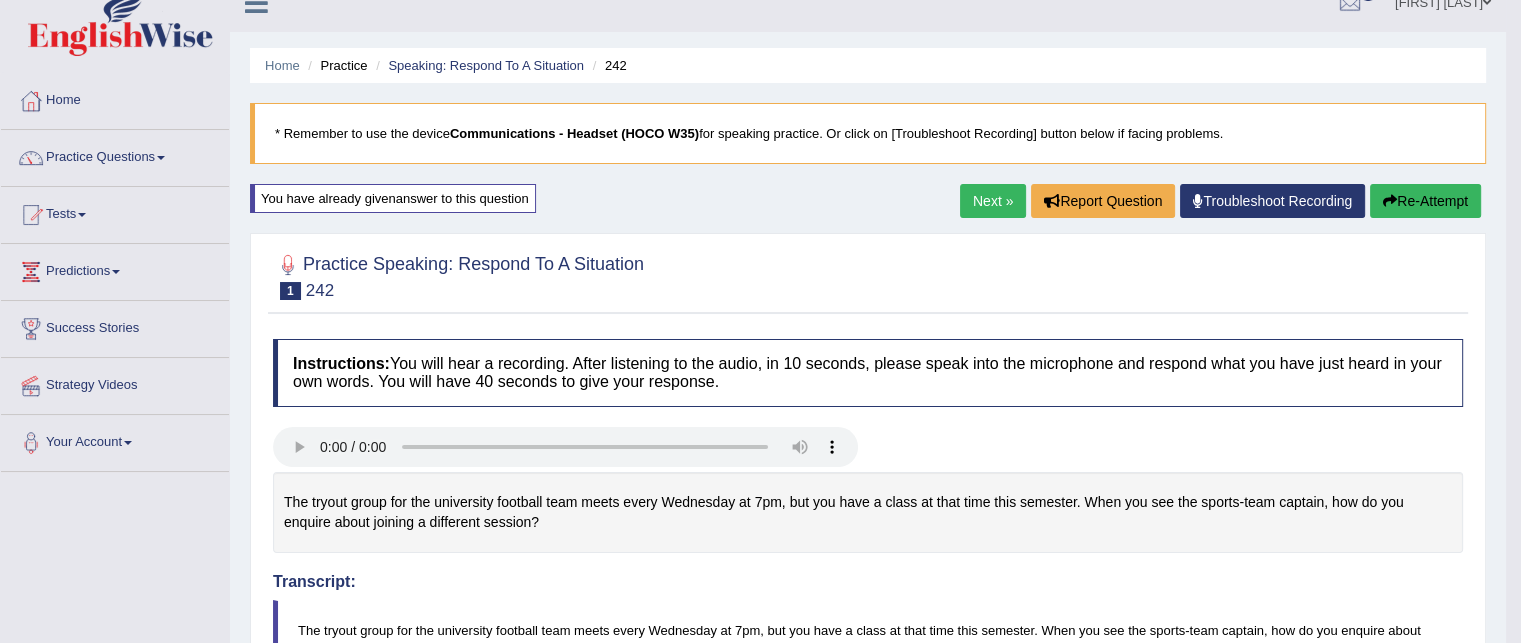 click on "Next »" at bounding box center [993, 201] 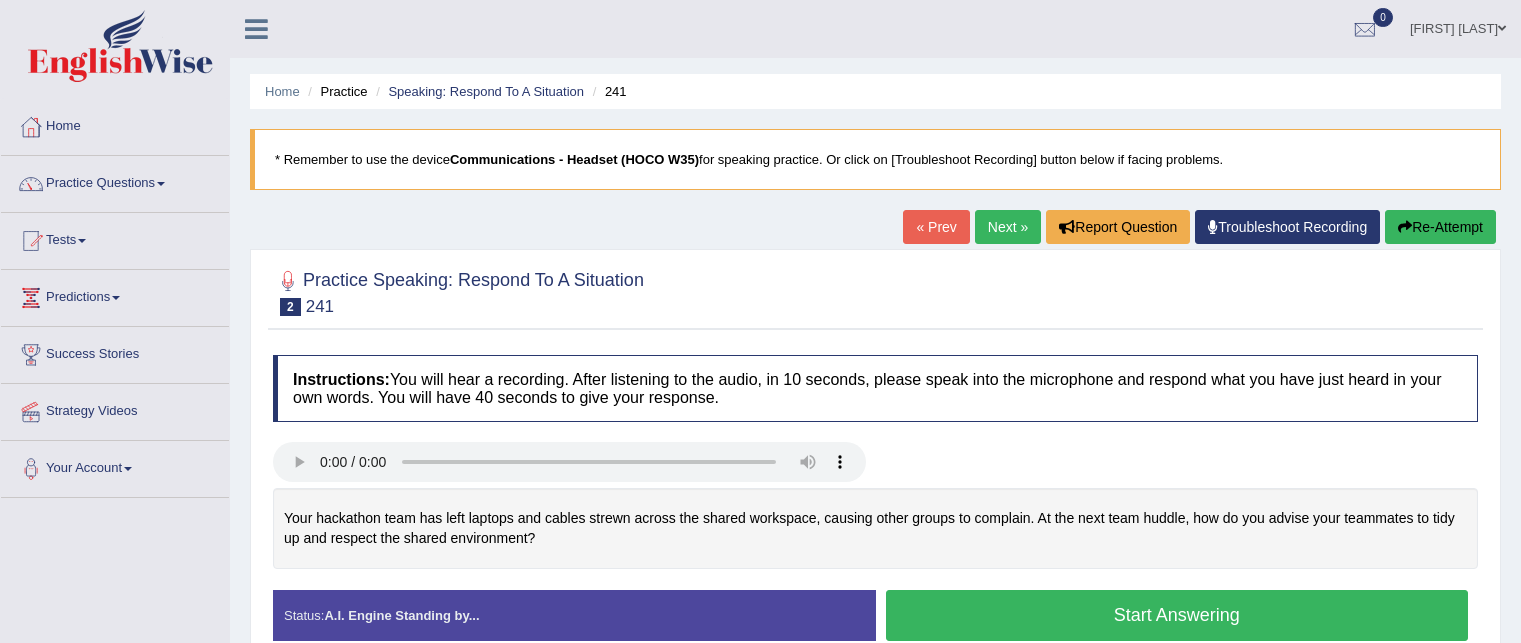 scroll, scrollTop: 0, scrollLeft: 0, axis: both 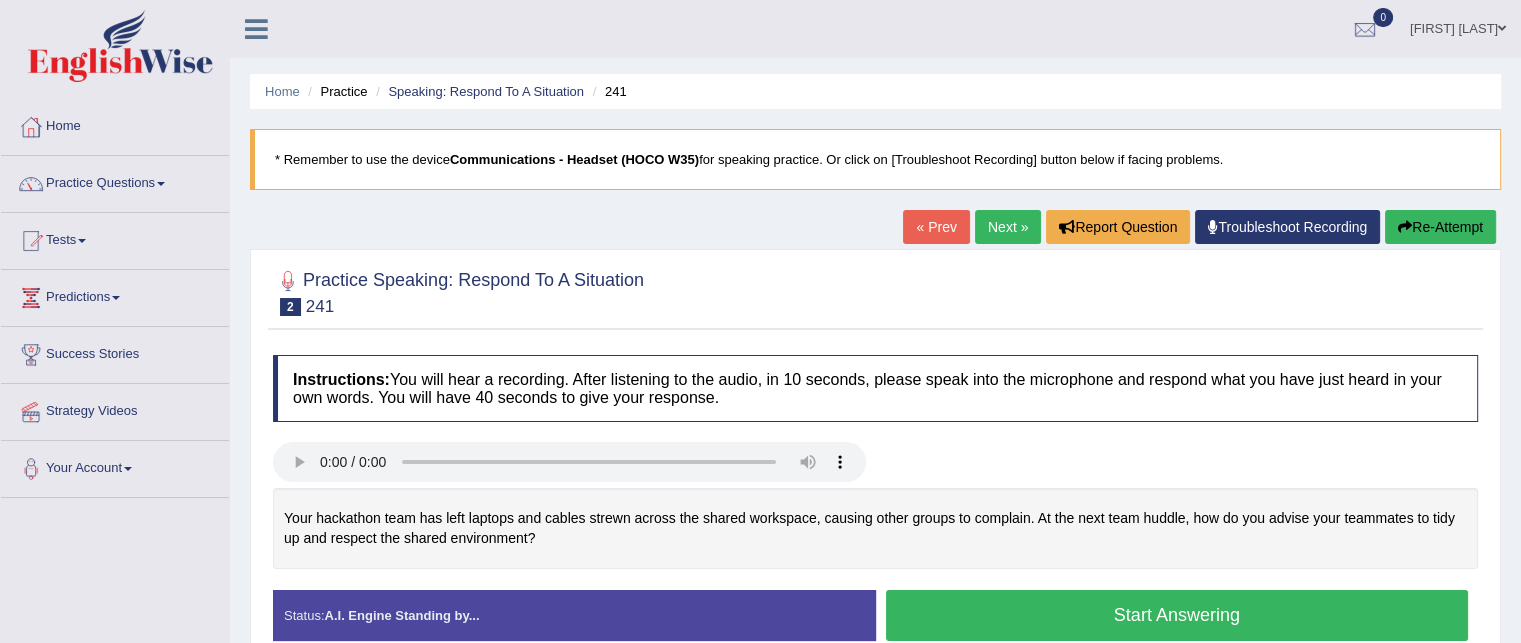 click on "Start Answering" at bounding box center (1177, 615) 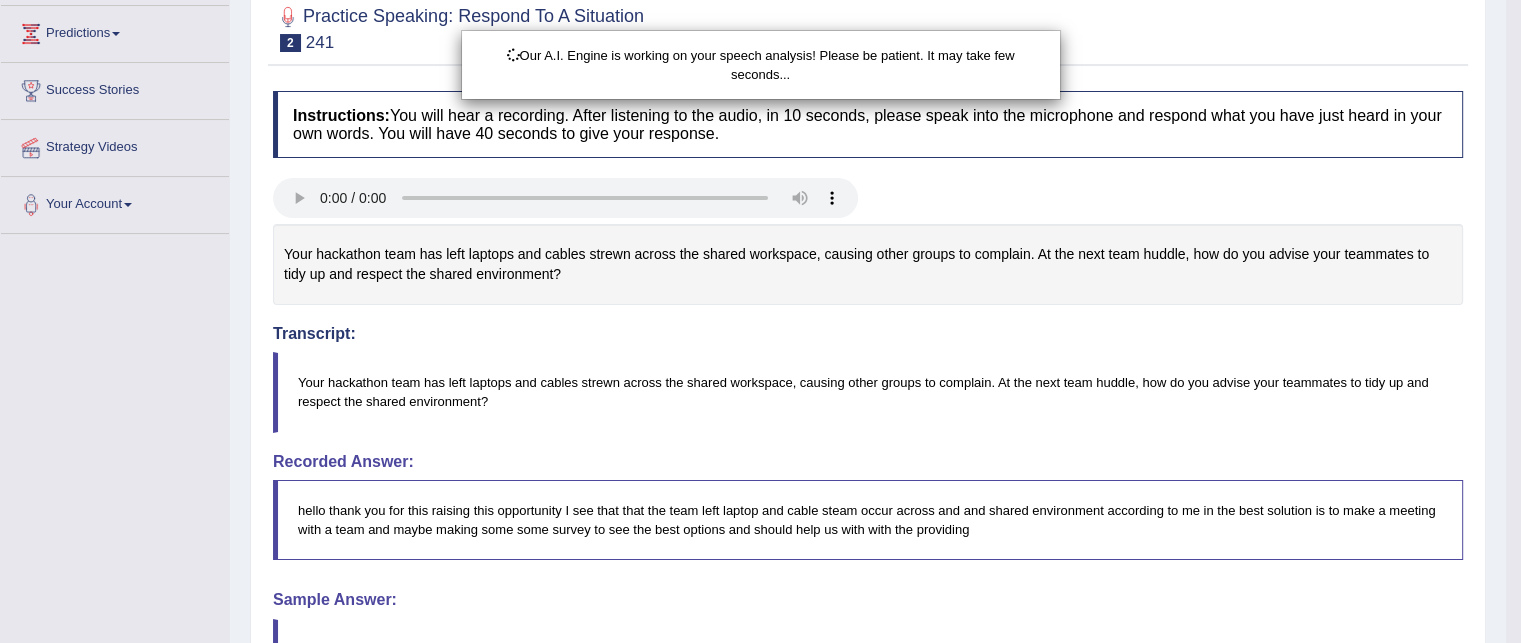 scroll, scrollTop: 264, scrollLeft: 0, axis: vertical 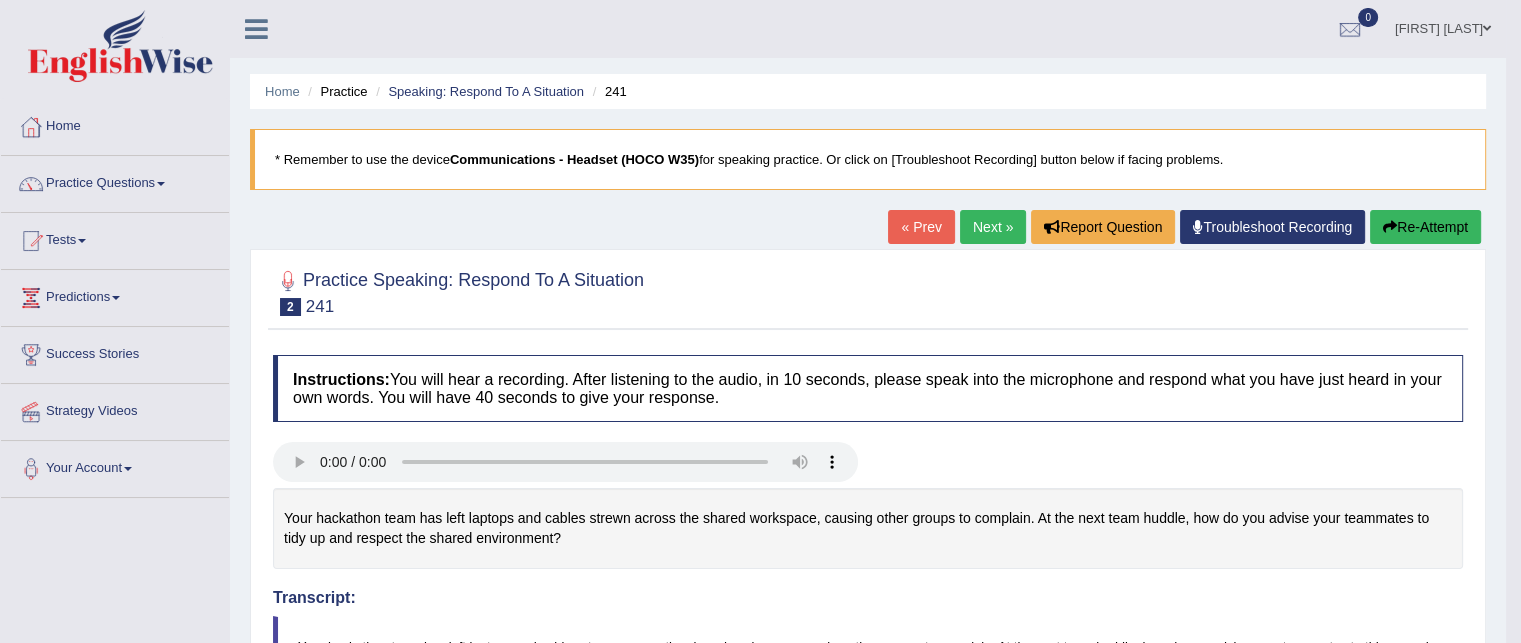 click on "Re-Attempt" at bounding box center [1425, 227] 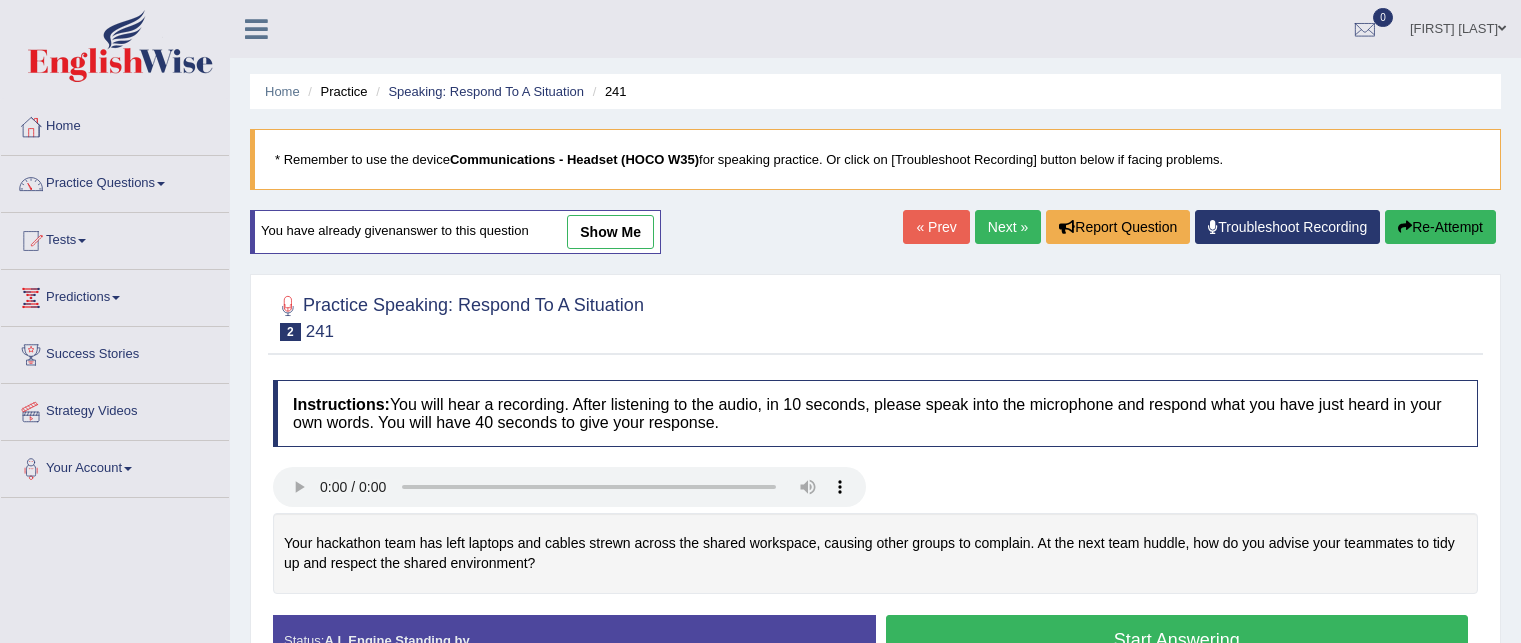 scroll, scrollTop: 0, scrollLeft: 0, axis: both 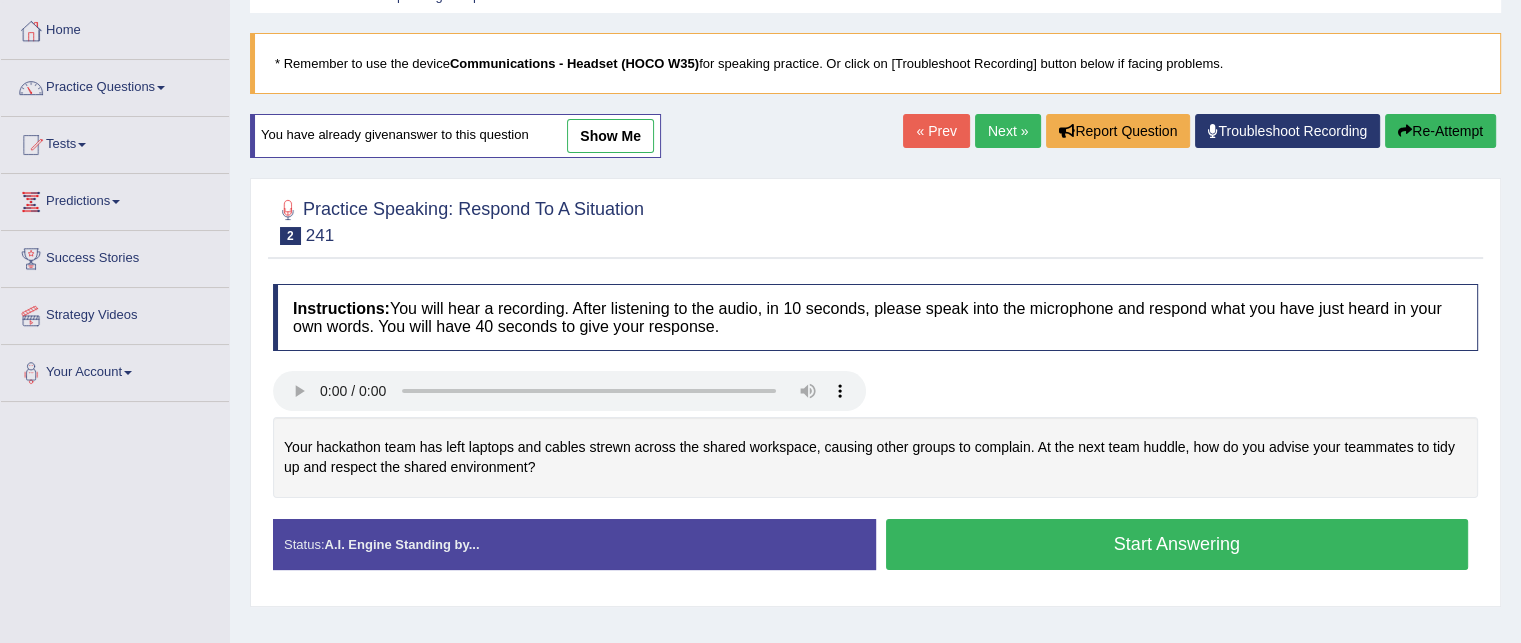 click on "Start Answering" at bounding box center [1177, 544] 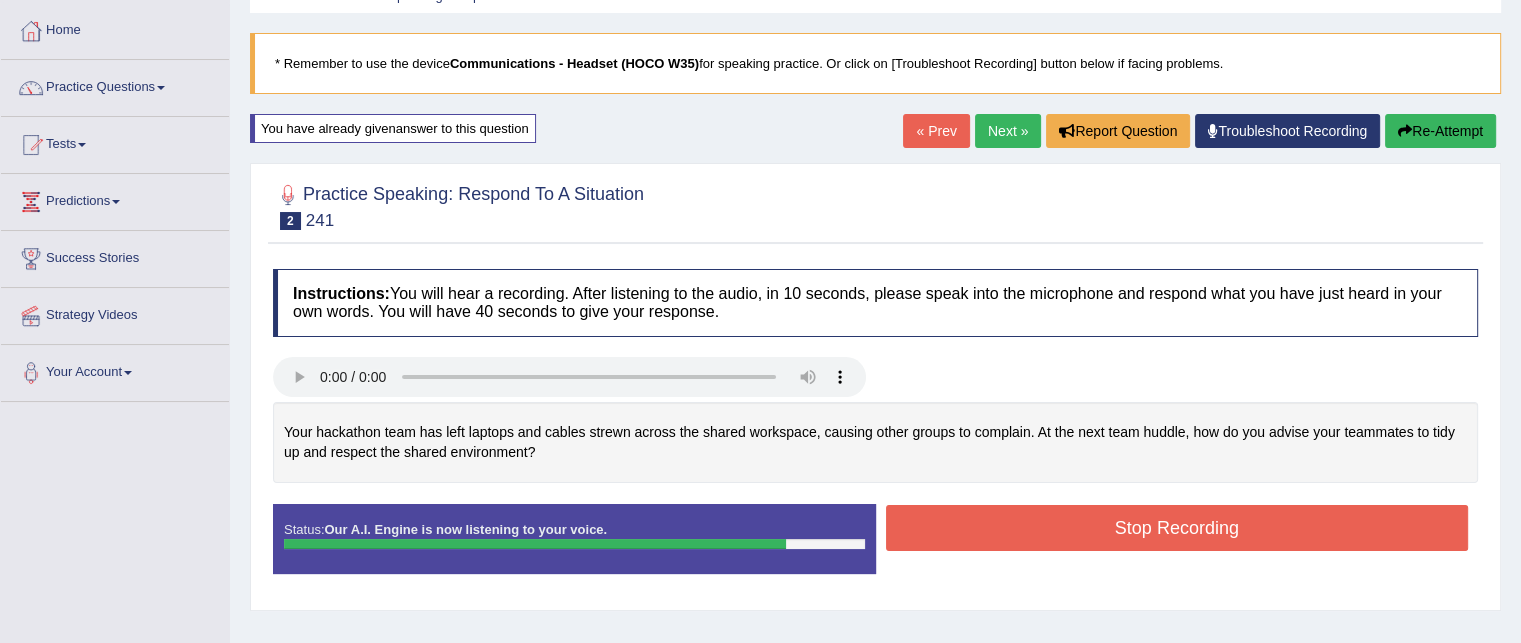 click on "Stop Recording" at bounding box center (1177, 528) 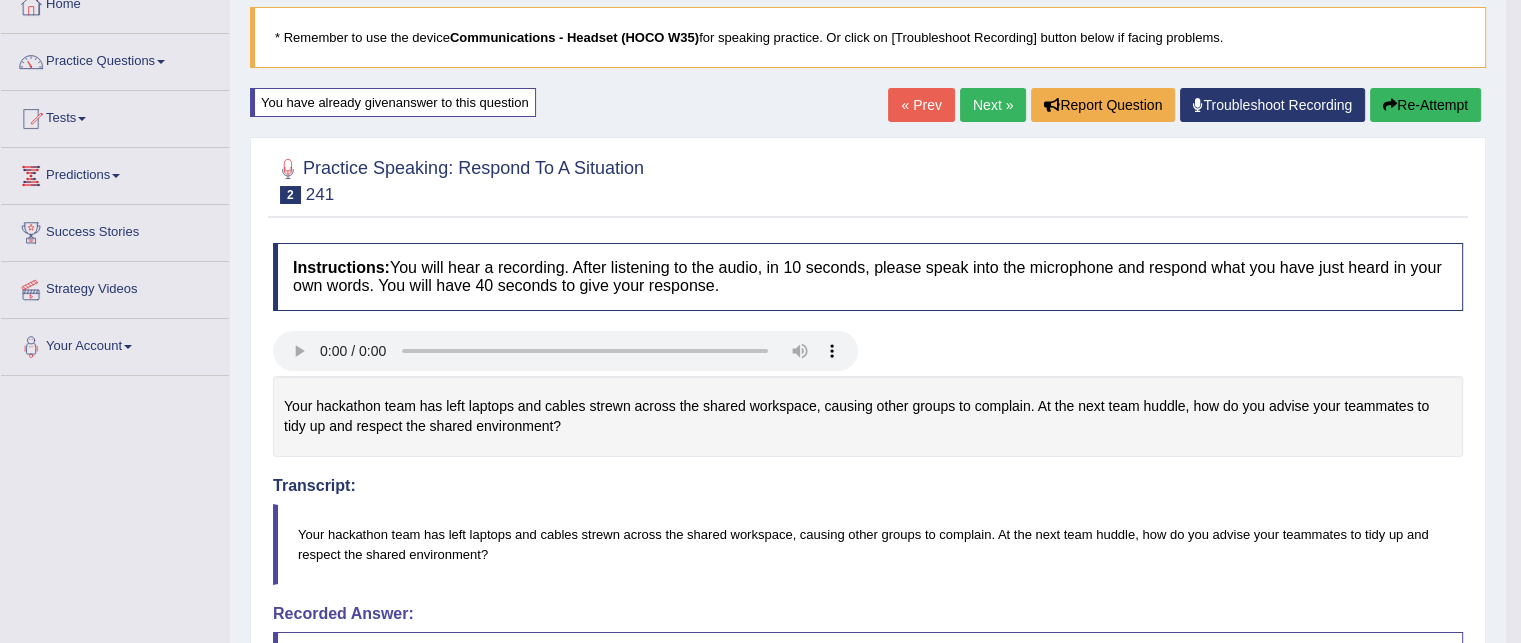 scroll, scrollTop: 121, scrollLeft: 0, axis: vertical 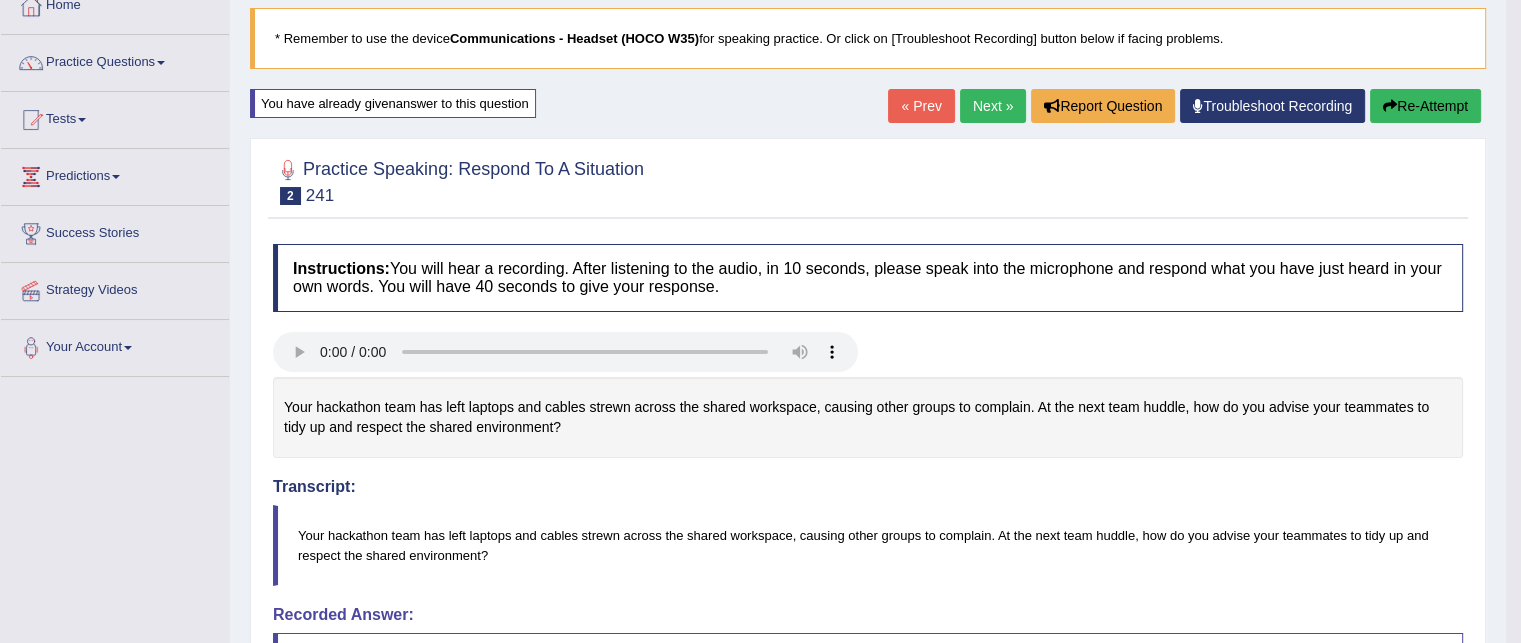 click on "Re-Attempt" at bounding box center [1425, 106] 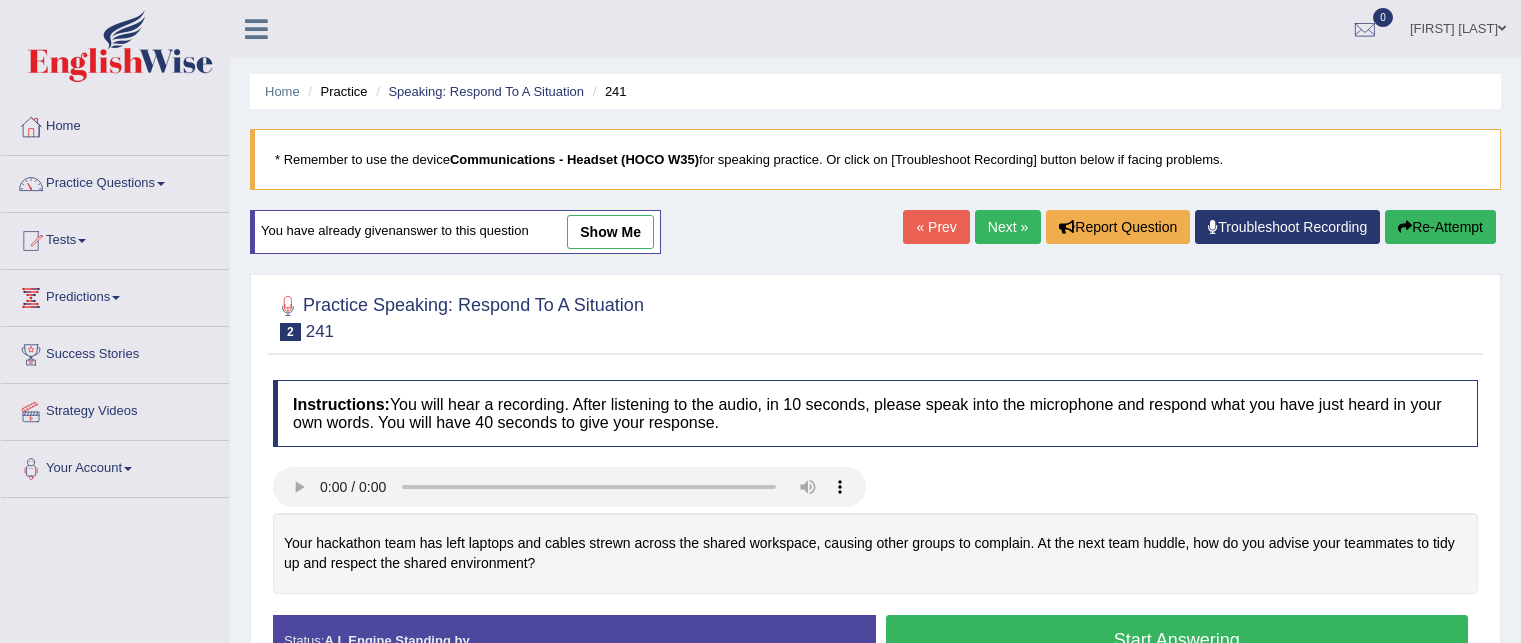 scroll, scrollTop: 121, scrollLeft: 0, axis: vertical 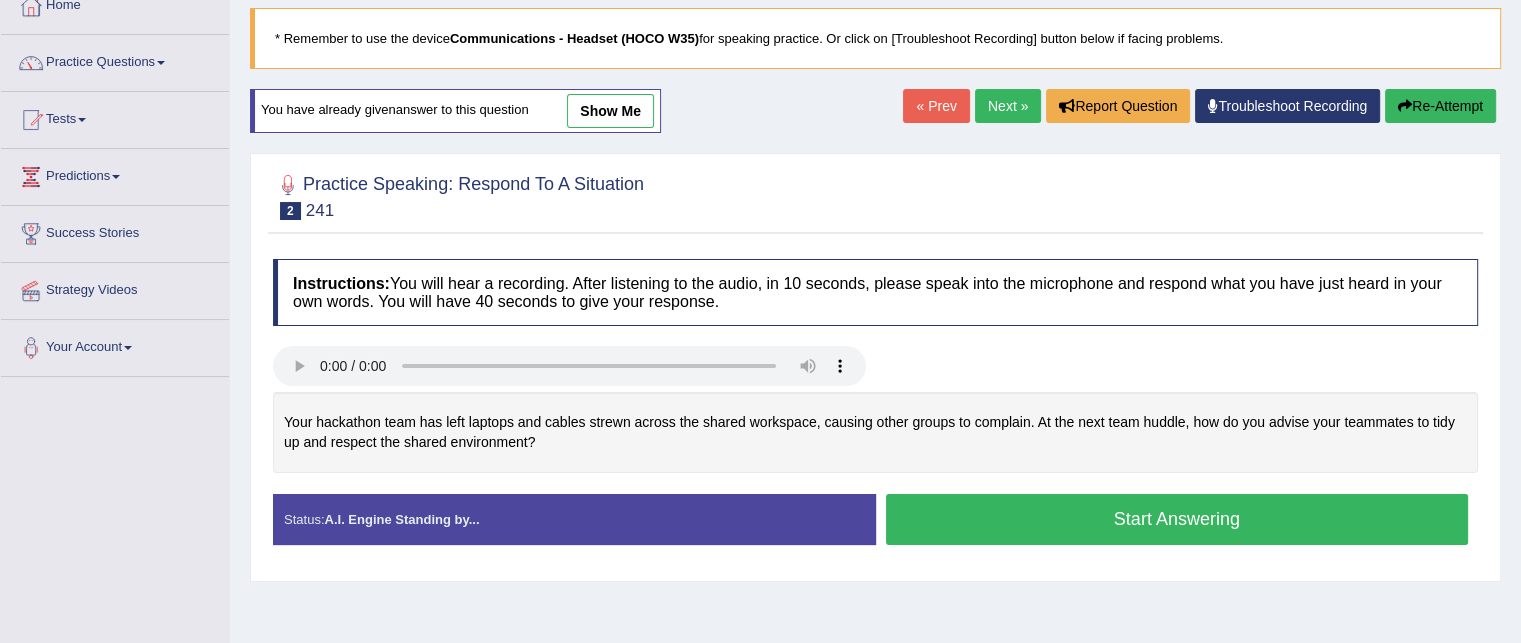 click on "Start Answering" at bounding box center [1177, 519] 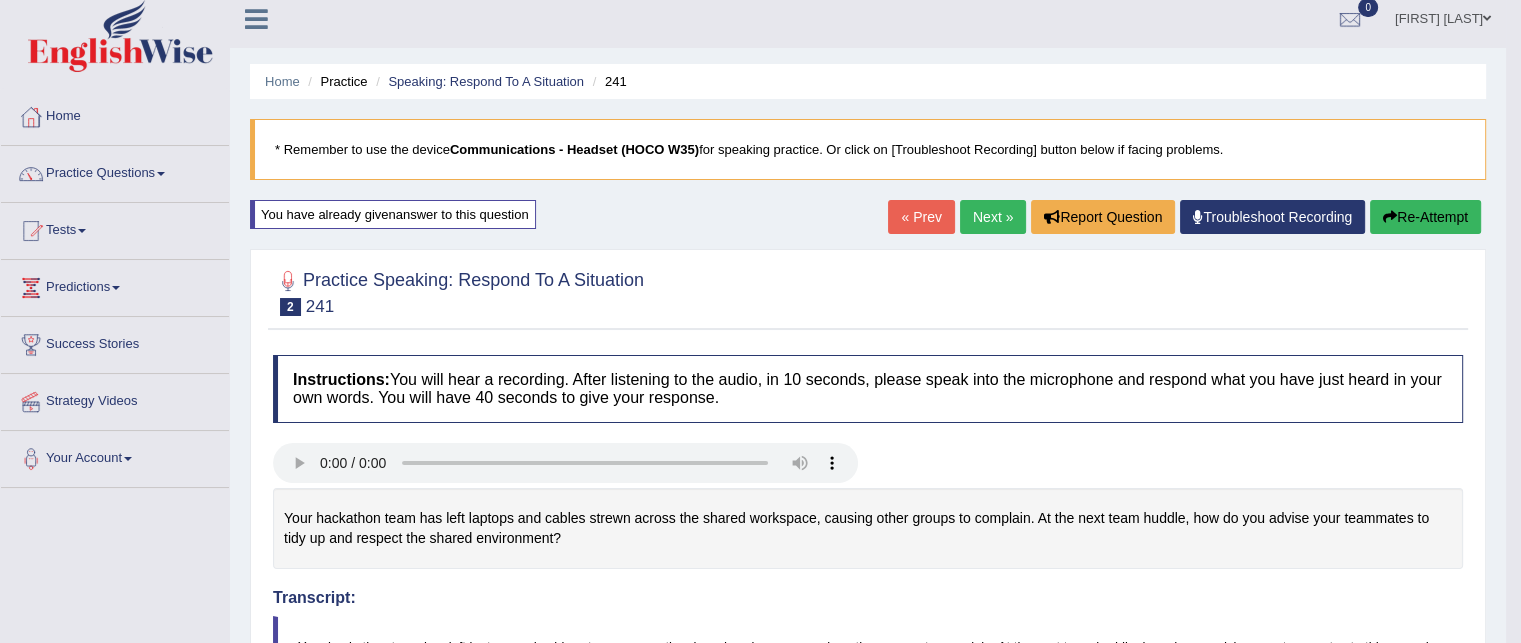 scroll, scrollTop: 0, scrollLeft: 0, axis: both 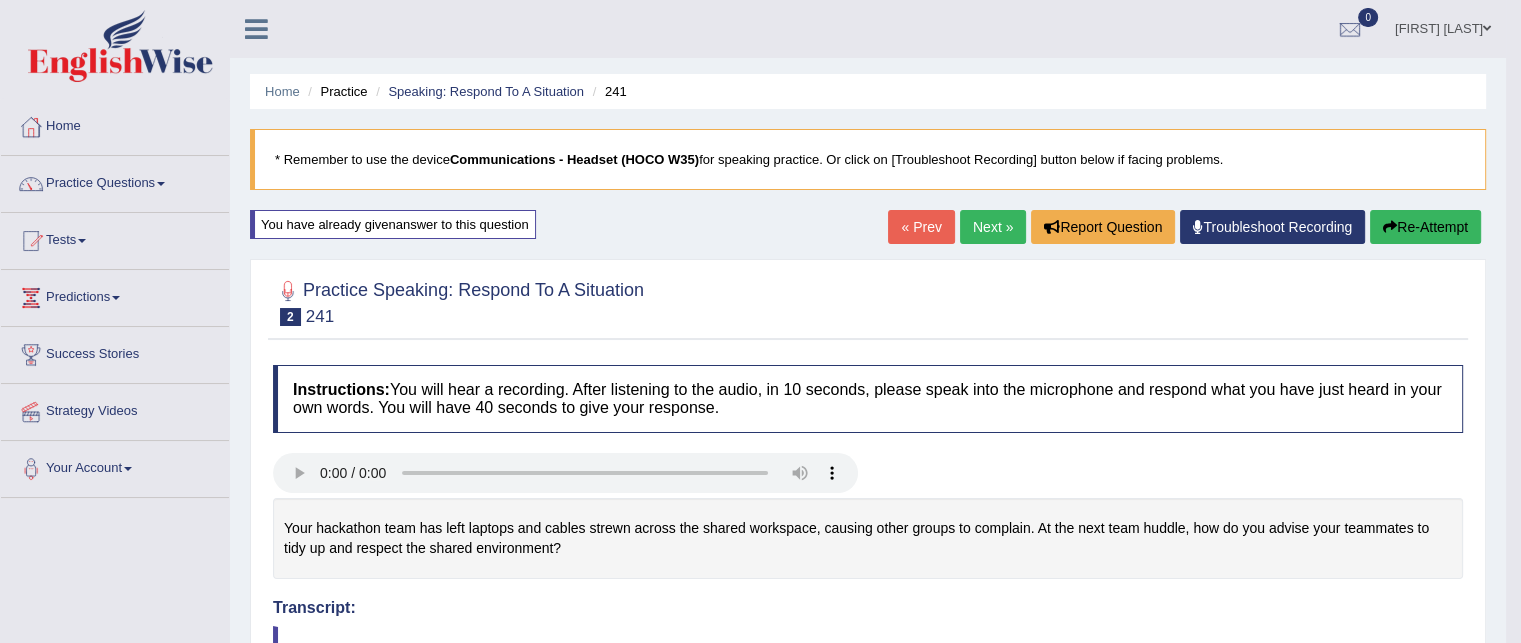 click on "Next »" at bounding box center [993, 227] 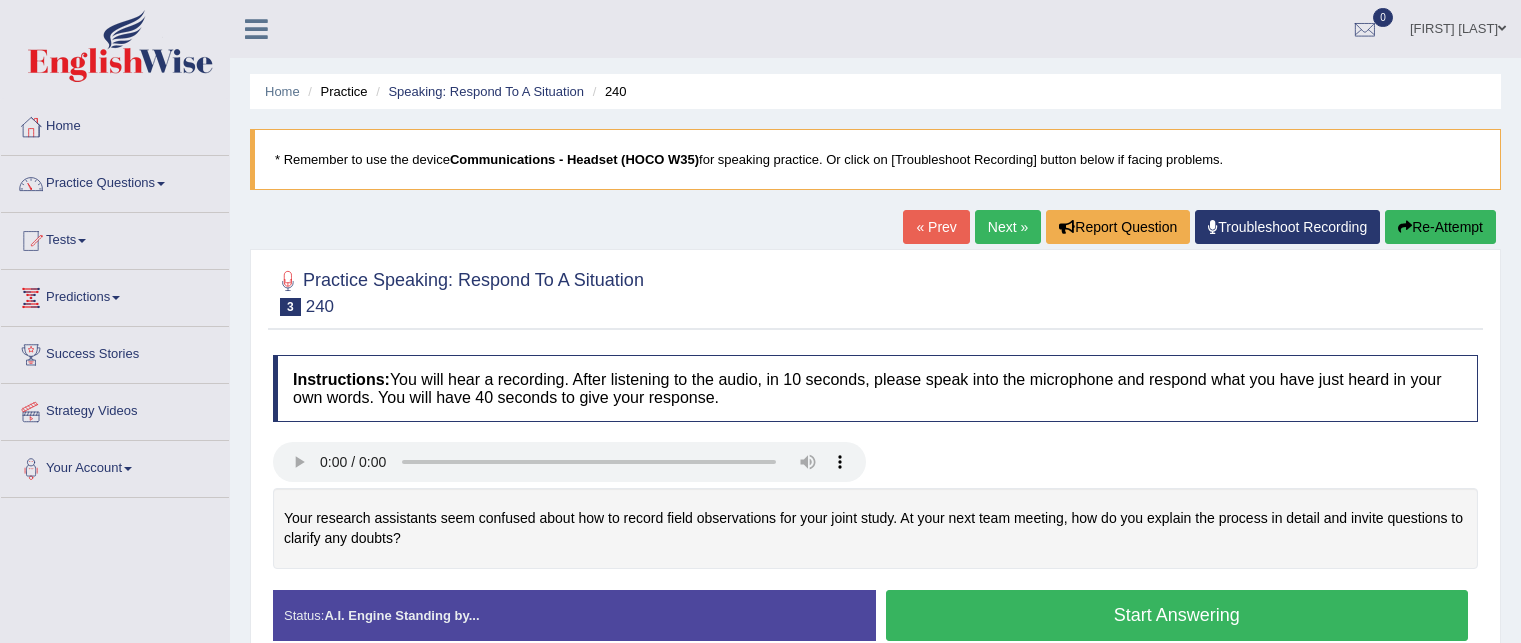 scroll, scrollTop: 0, scrollLeft: 0, axis: both 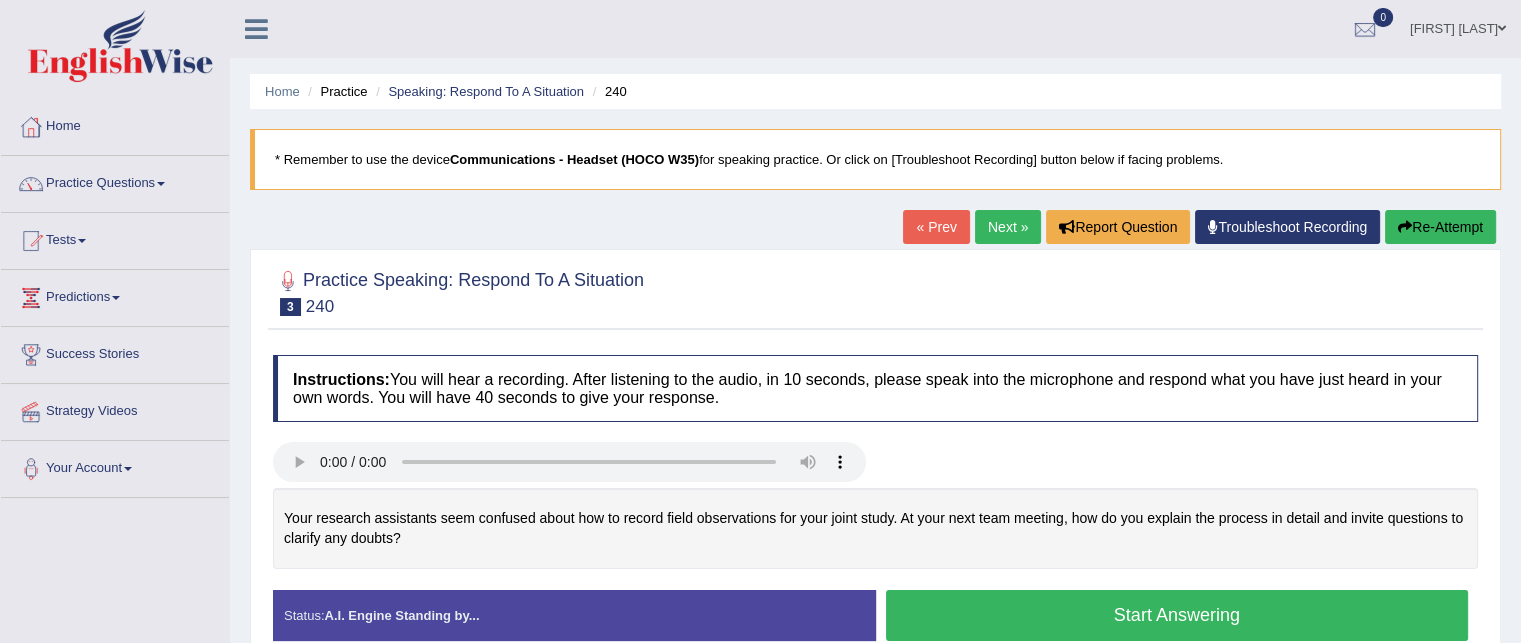 click on "Your research assistants seem confused about how to record field observations for your joint study. At your next team meeting, how do you explain the process in detail and invite questions to clarify any doubts?" at bounding box center (875, 528) 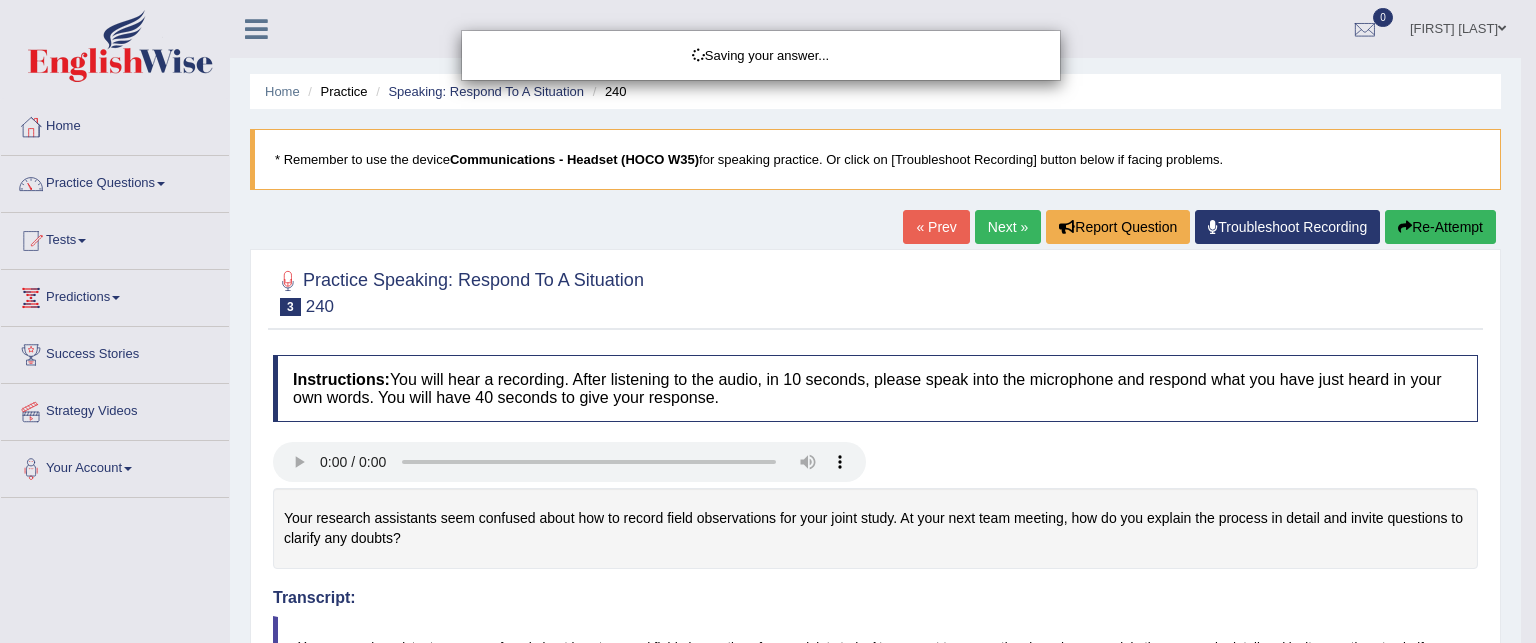 click on "Saving your answer..." at bounding box center (768, 321) 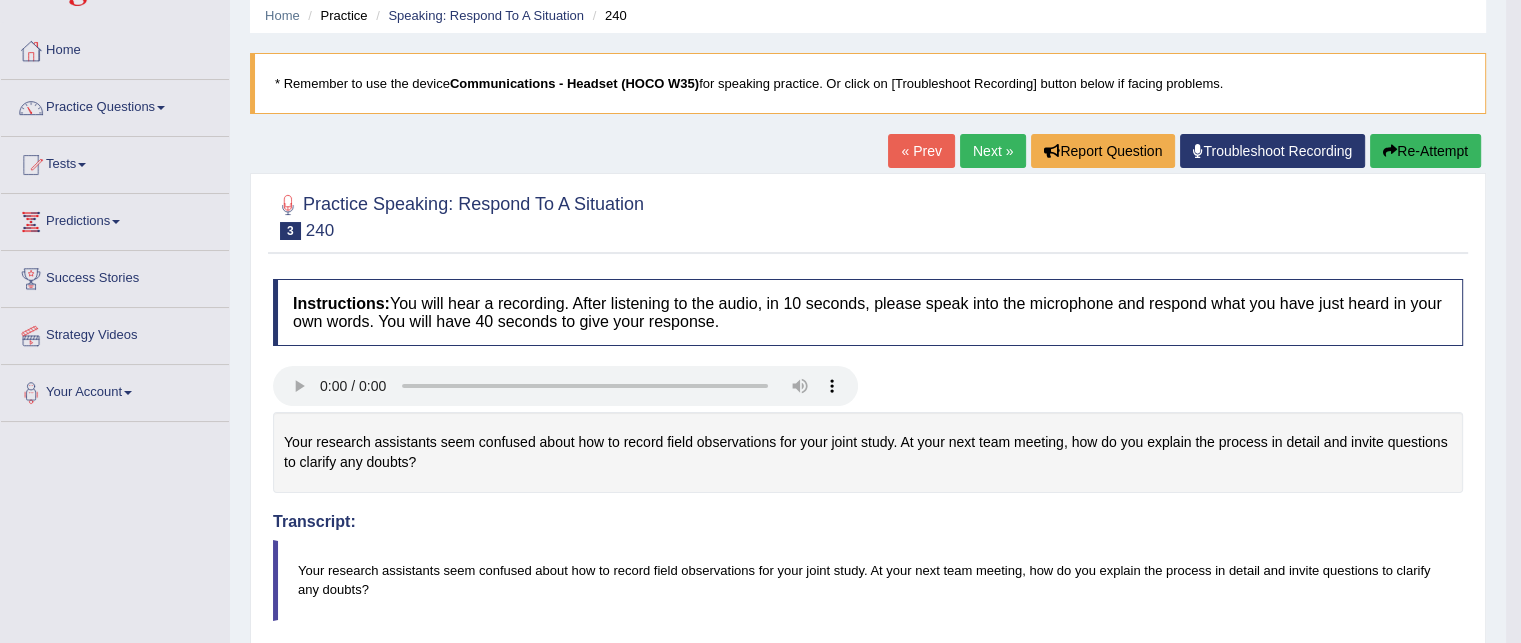 scroll, scrollTop: 70, scrollLeft: 0, axis: vertical 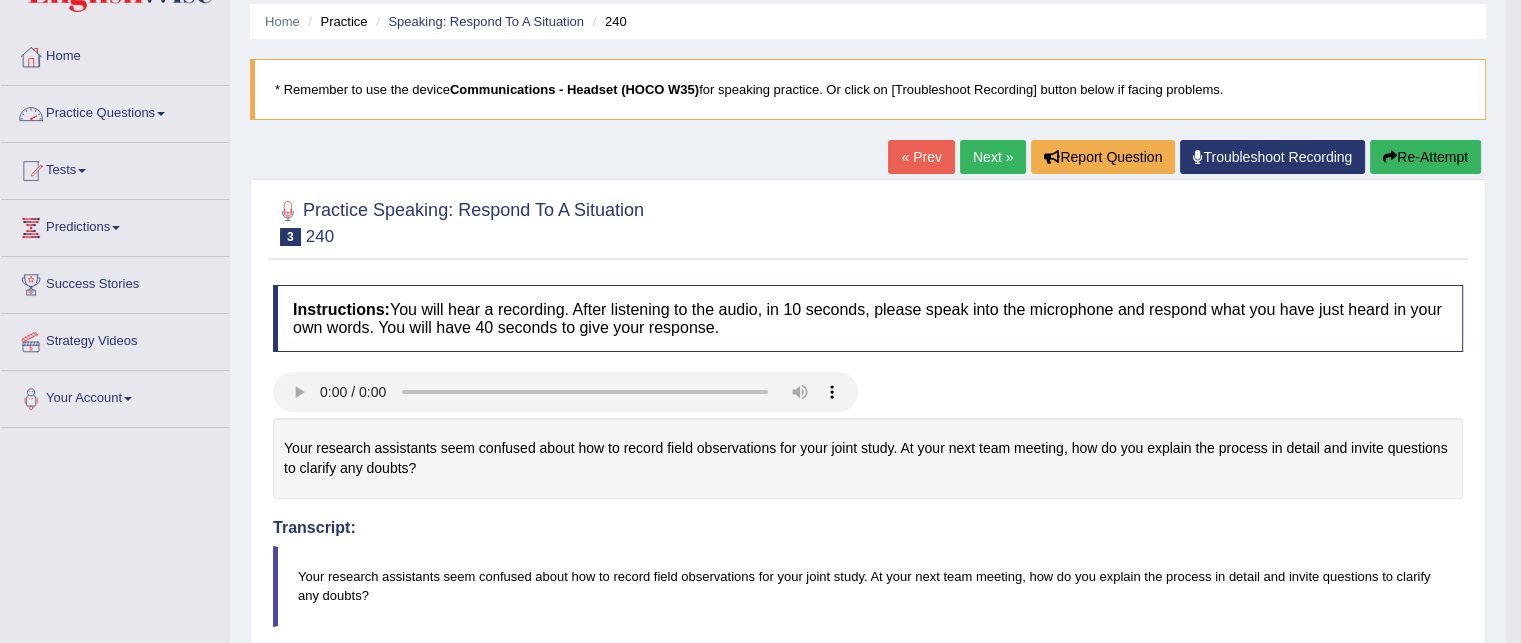 click on "Practice Questions" at bounding box center (115, 111) 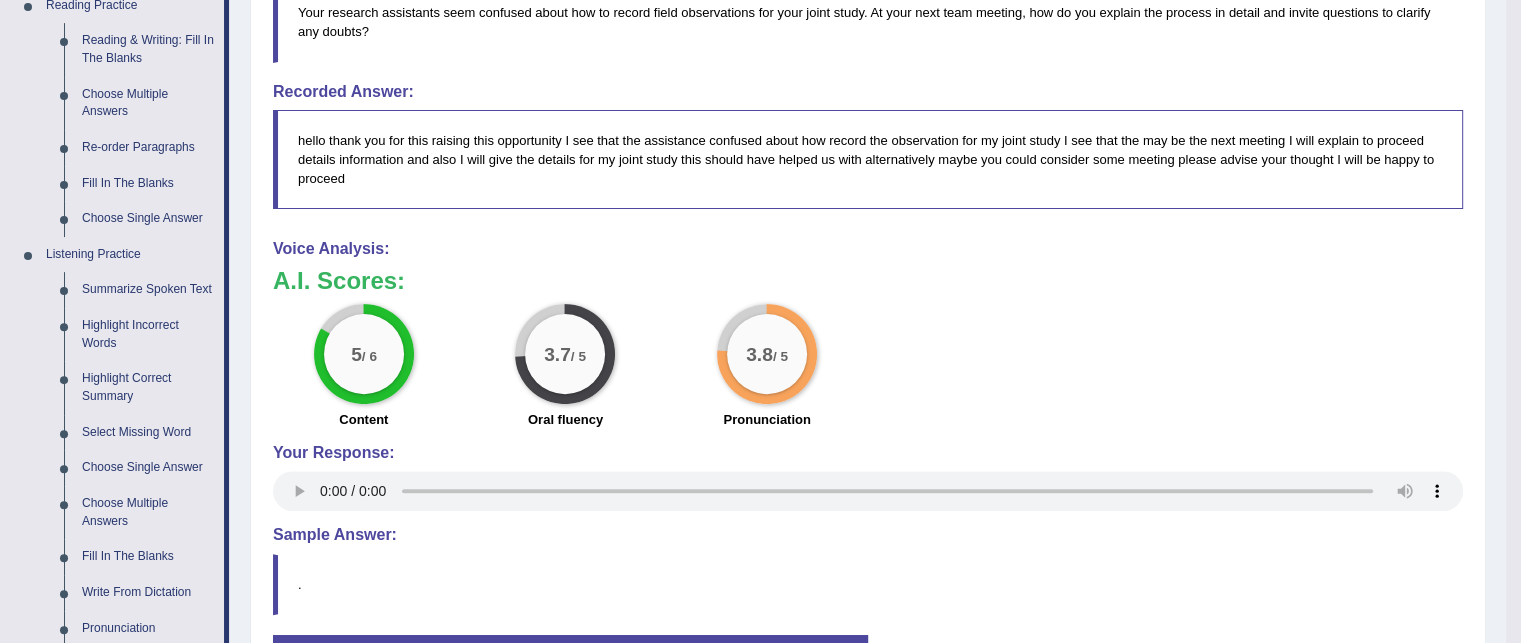 scroll, scrollTop: 614, scrollLeft: 0, axis: vertical 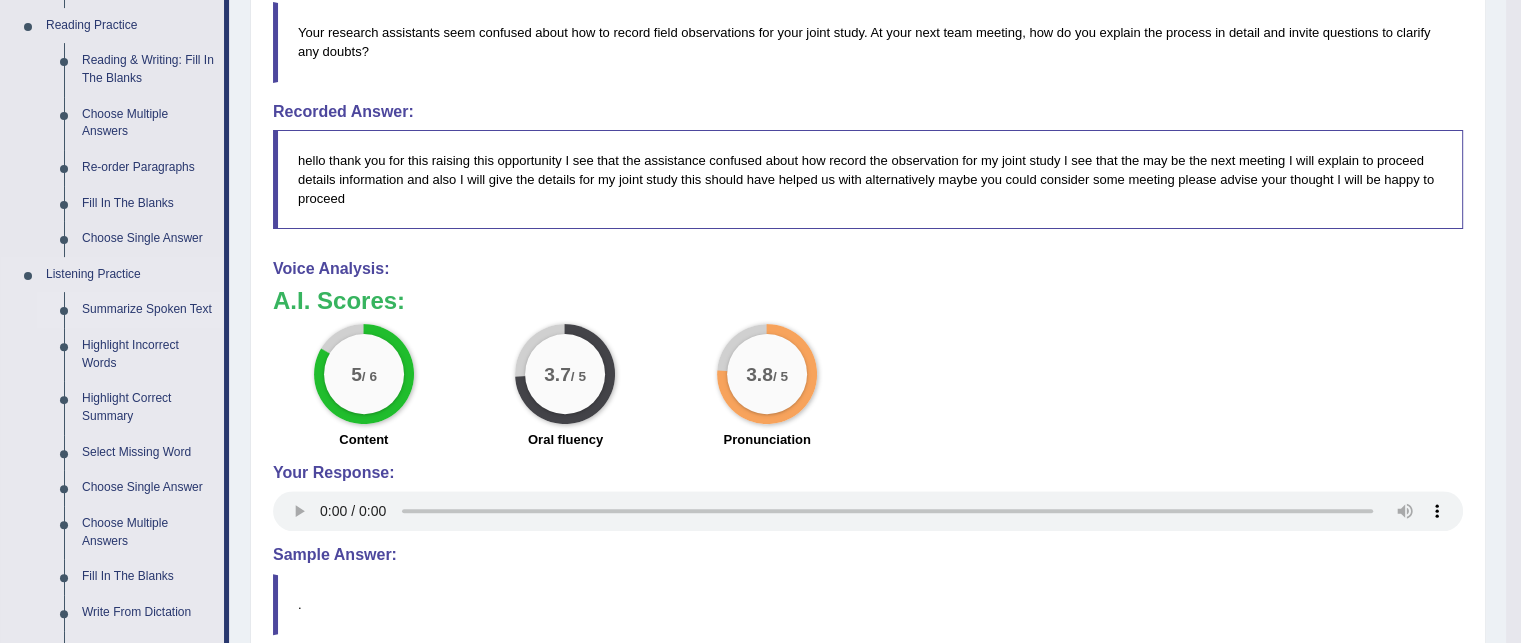 click on "Summarize Spoken Text" at bounding box center [148, 310] 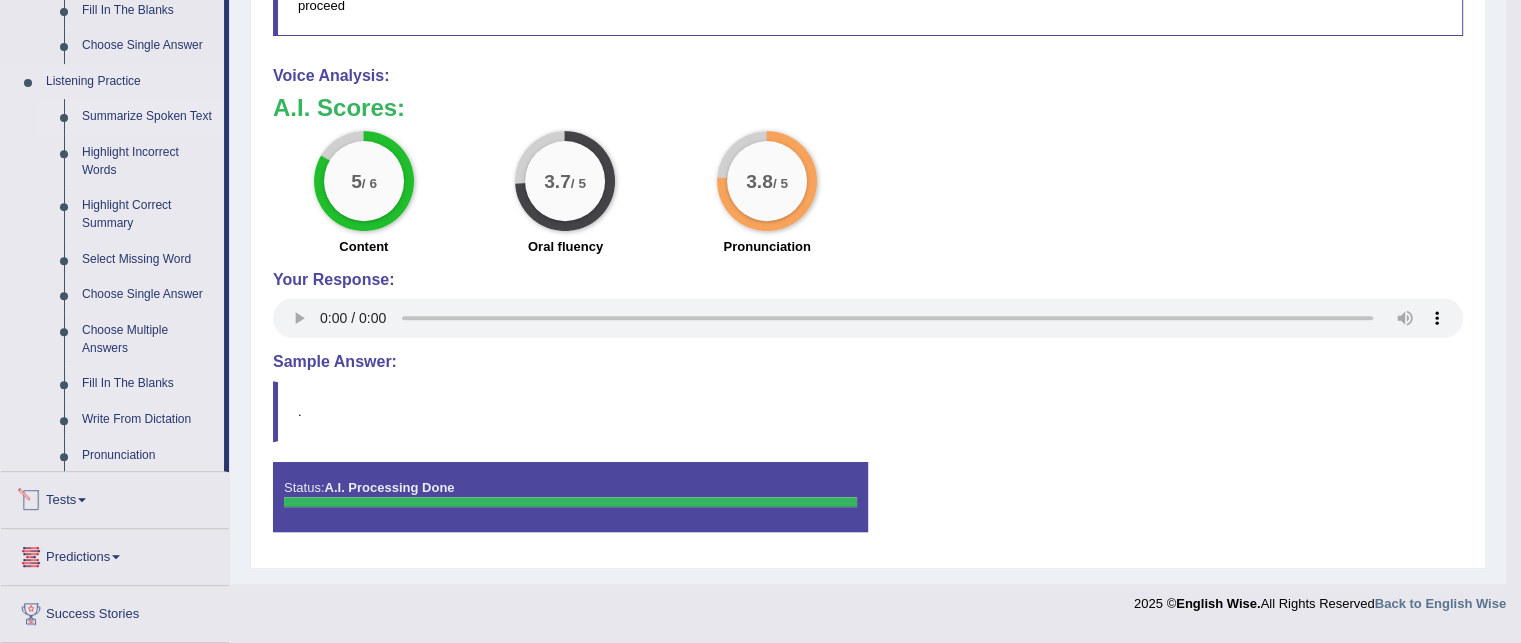 scroll, scrollTop: 796, scrollLeft: 0, axis: vertical 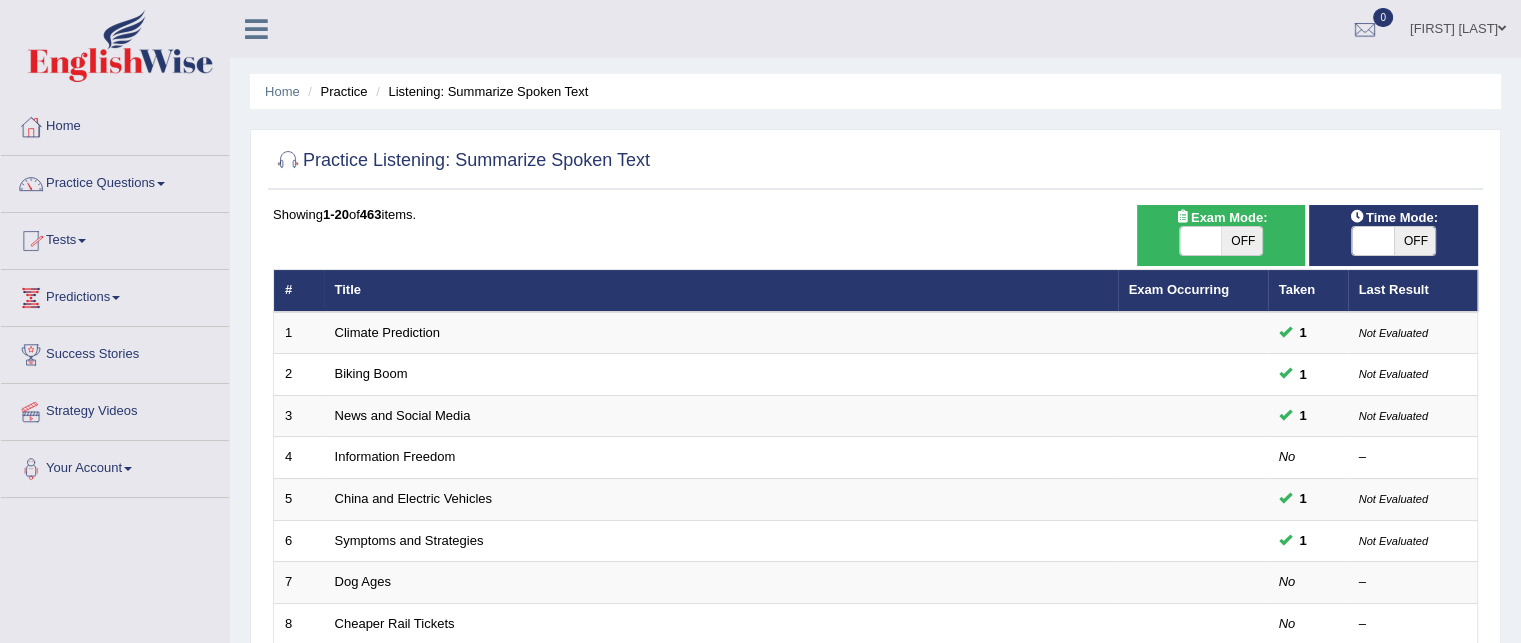 click on "Practice Questions" at bounding box center (115, 181) 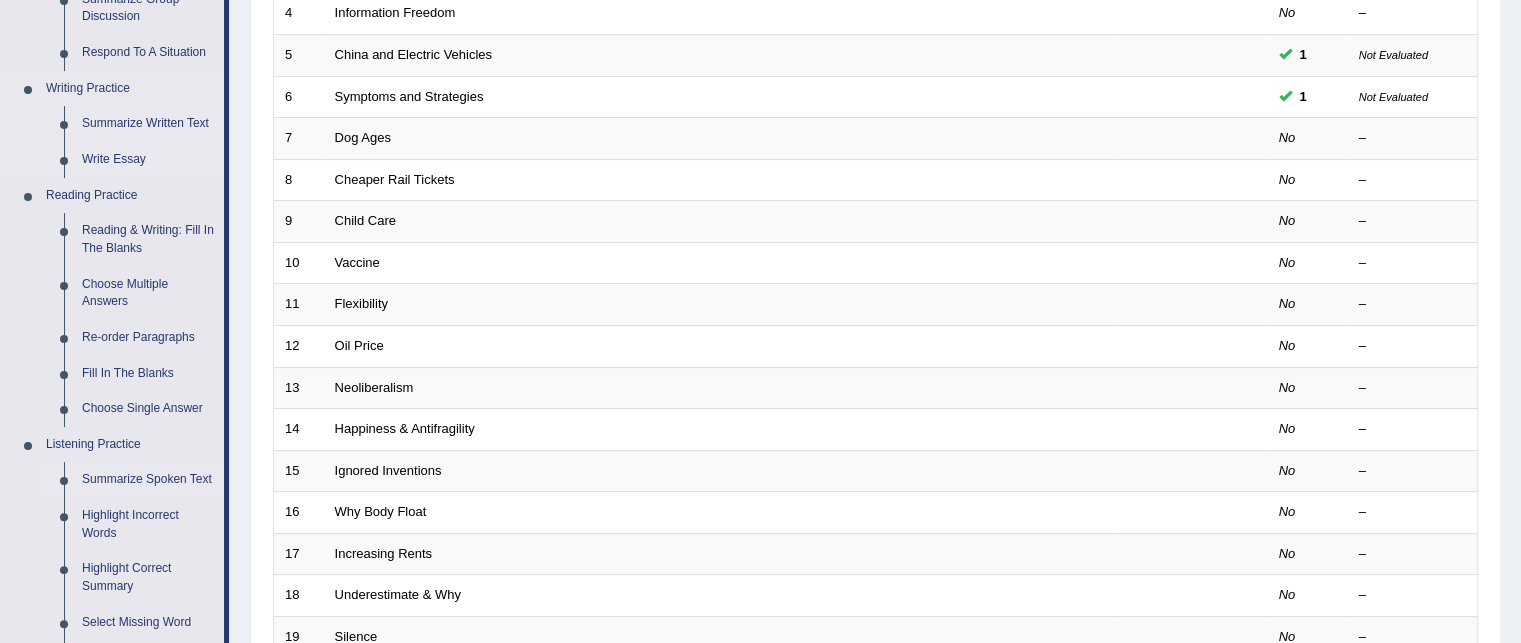 scroll, scrollTop: 455, scrollLeft: 0, axis: vertical 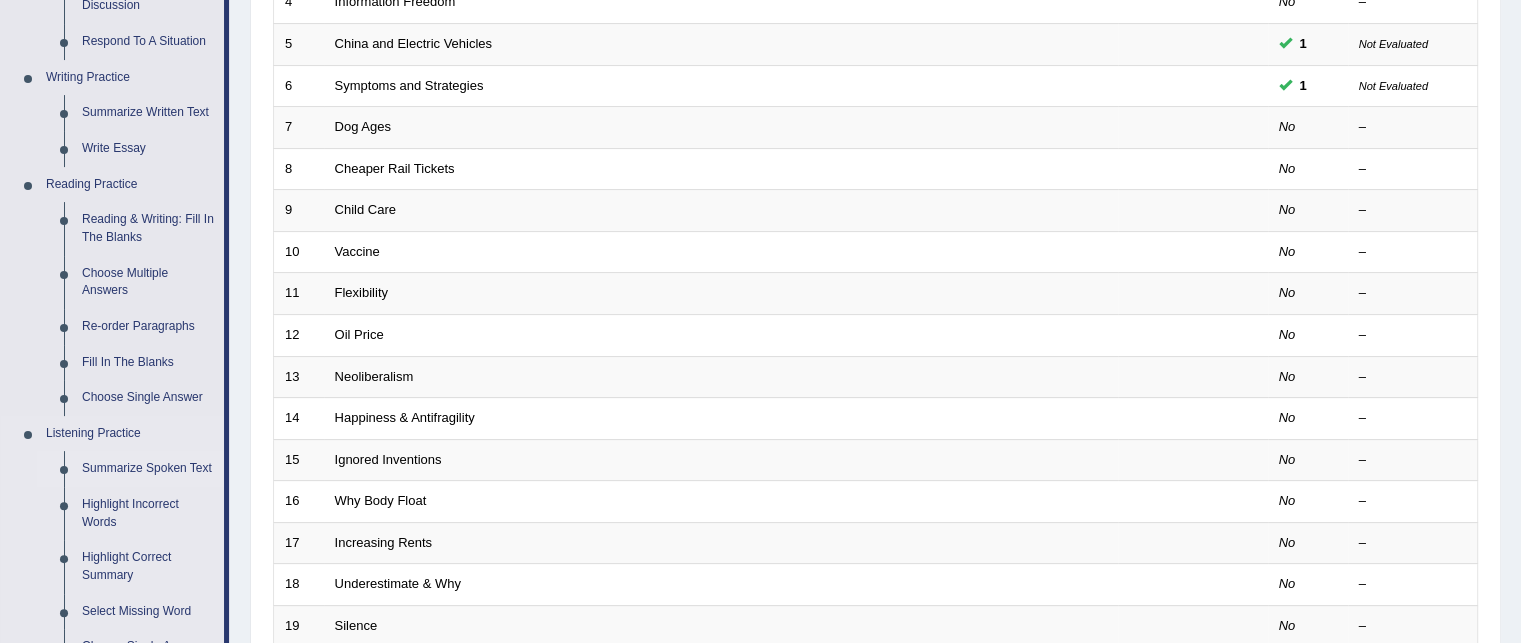 click on "Summarize Spoken Text" at bounding box center (148, 469) 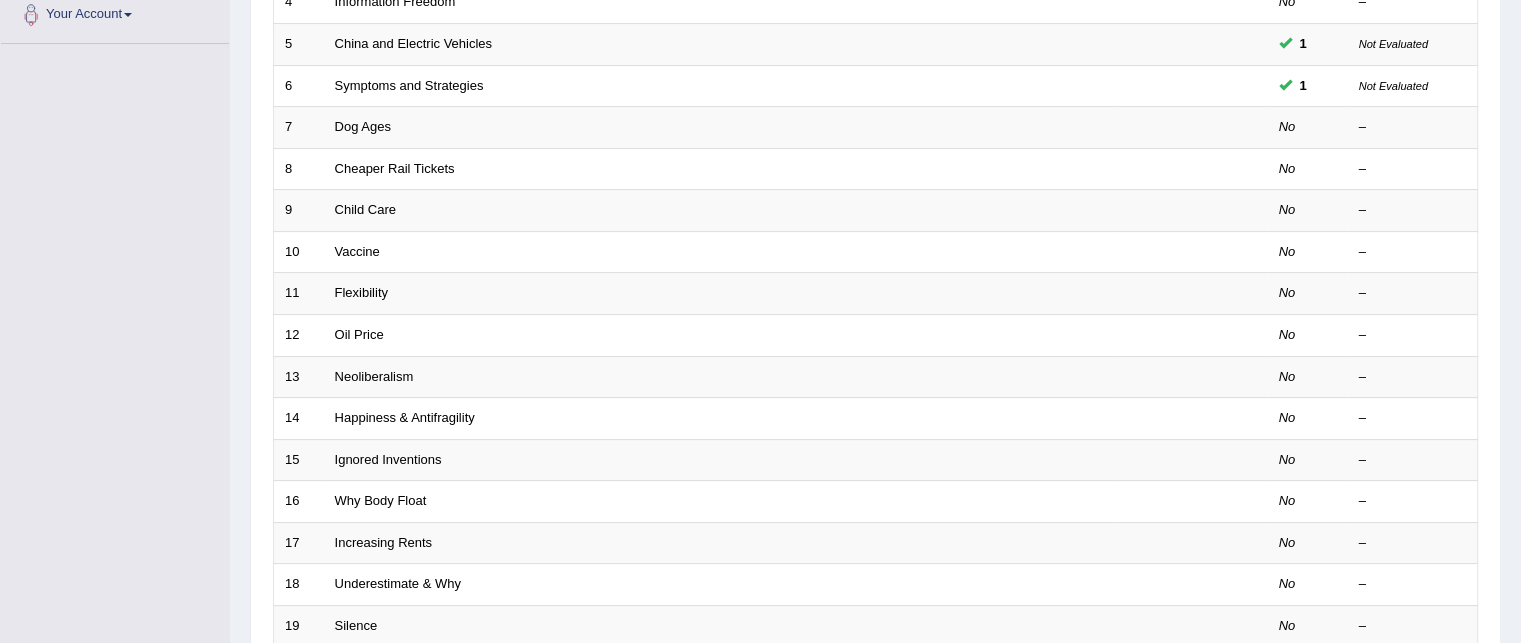 scroll, scrollTop: 556, scrollLeft: 0, axis: vertical 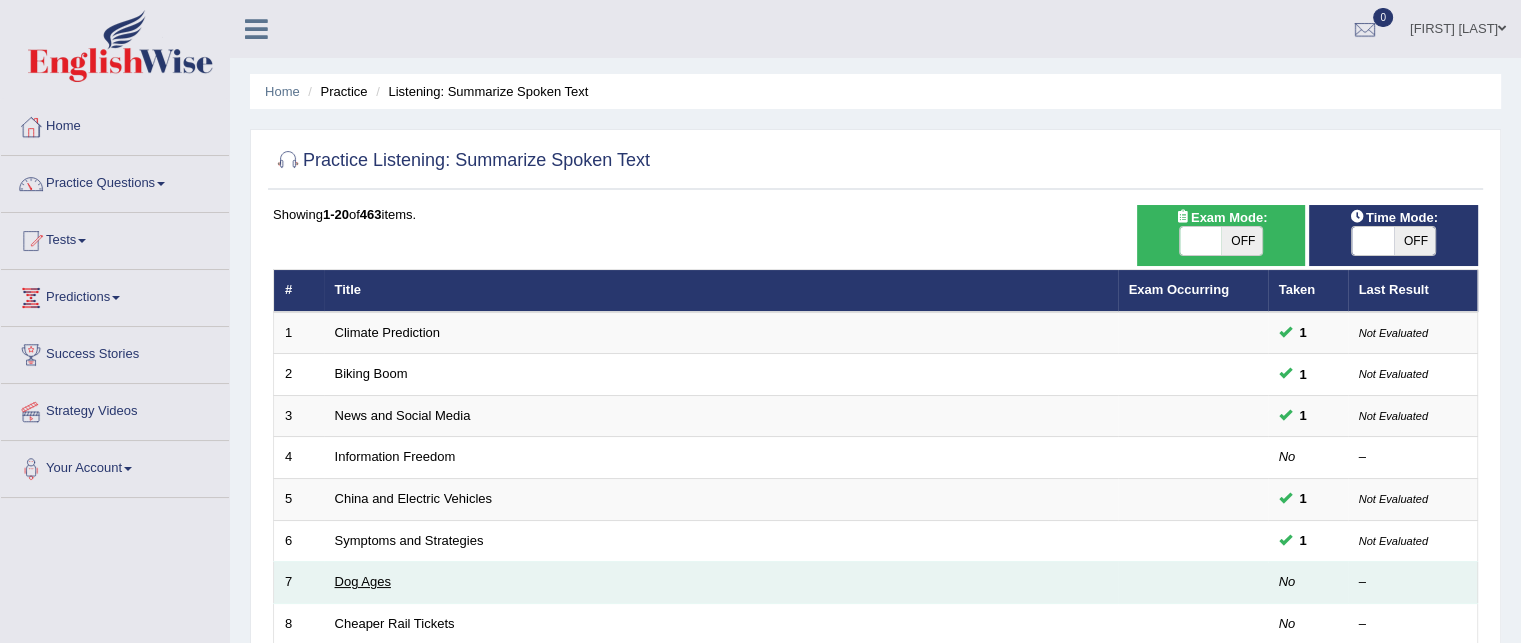 click on "Dog Ages" at bounding box center (363, 581) 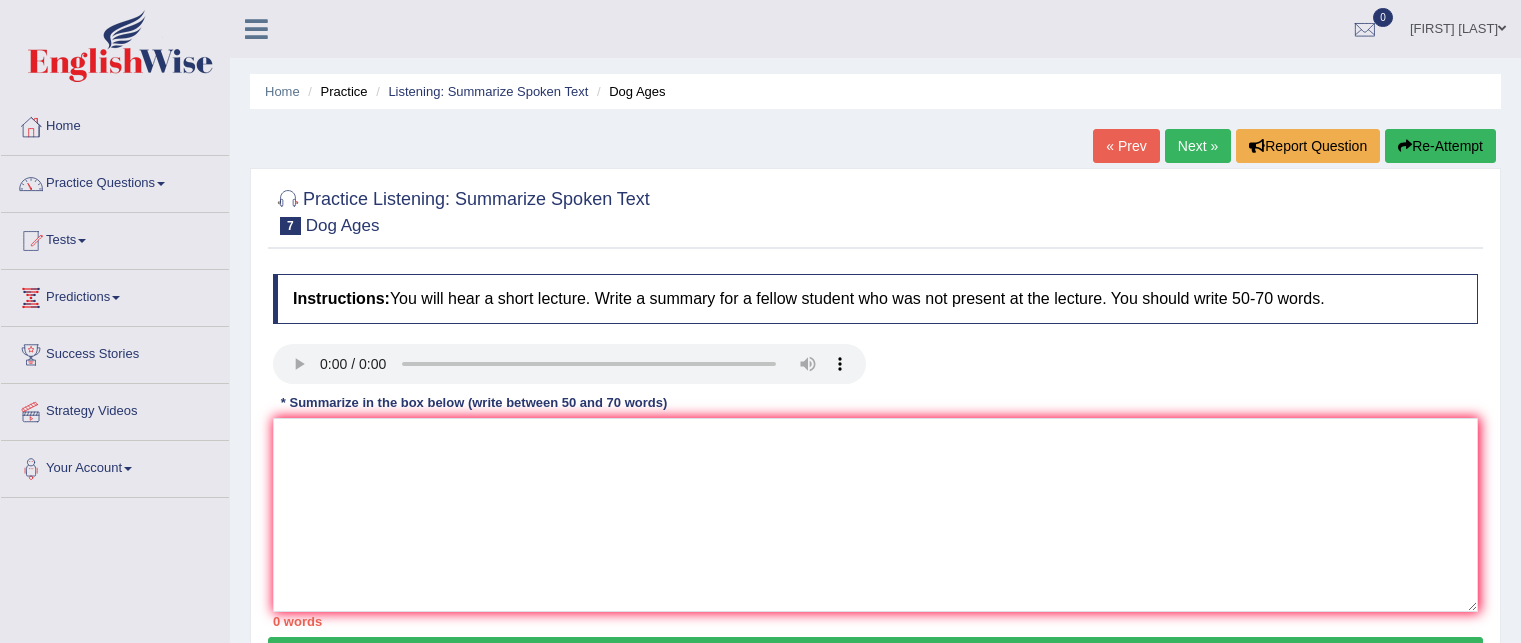 scroll, scrollTop: 0, scrollLeft: 0, axis: both 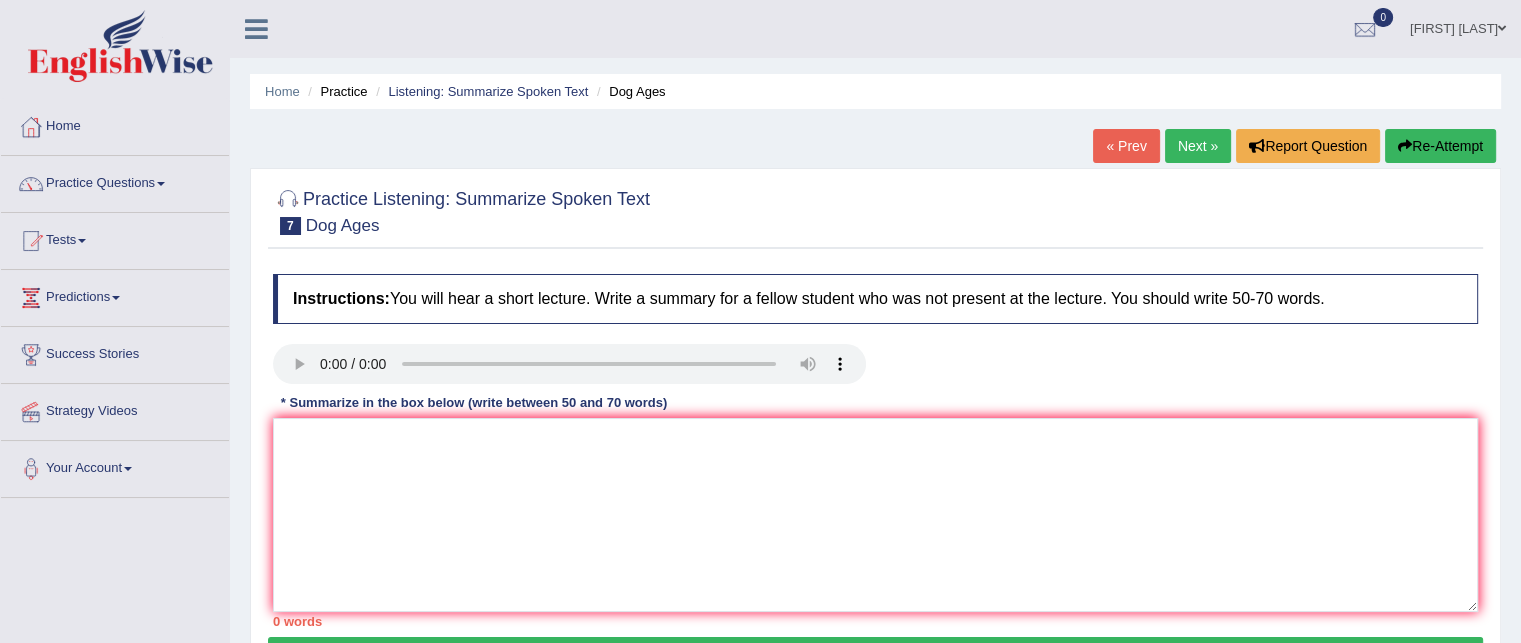 click on "Next »" at bounding box center (1198, 146) 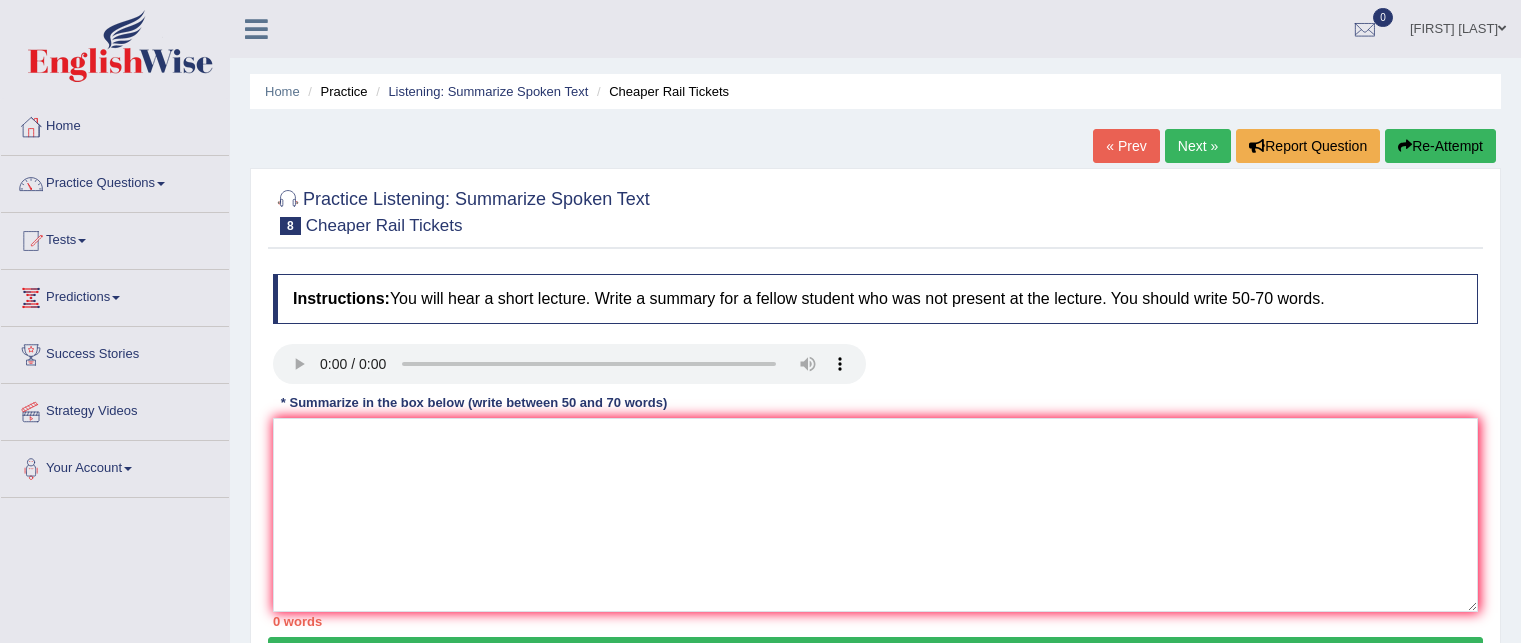 scroll, scrollTop: 0, scrollLeft: 0, axis: both 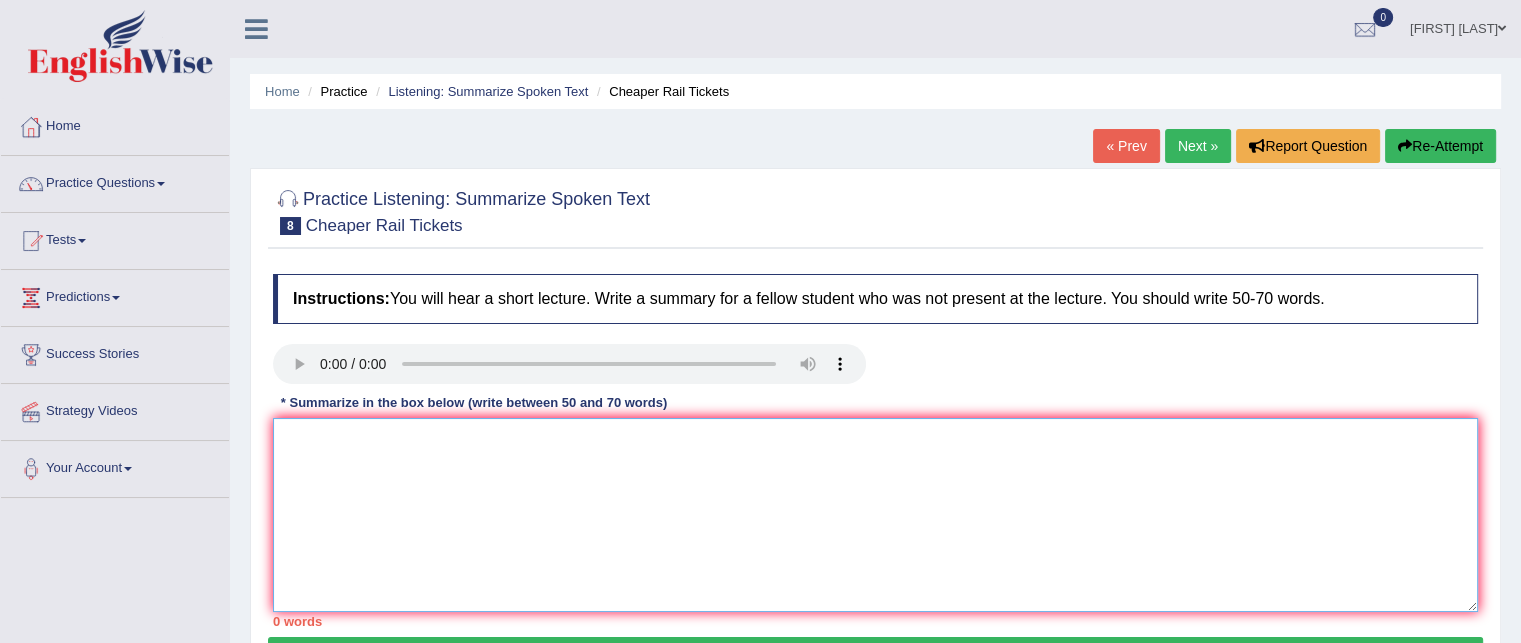 click at bounding box center [875, 515] 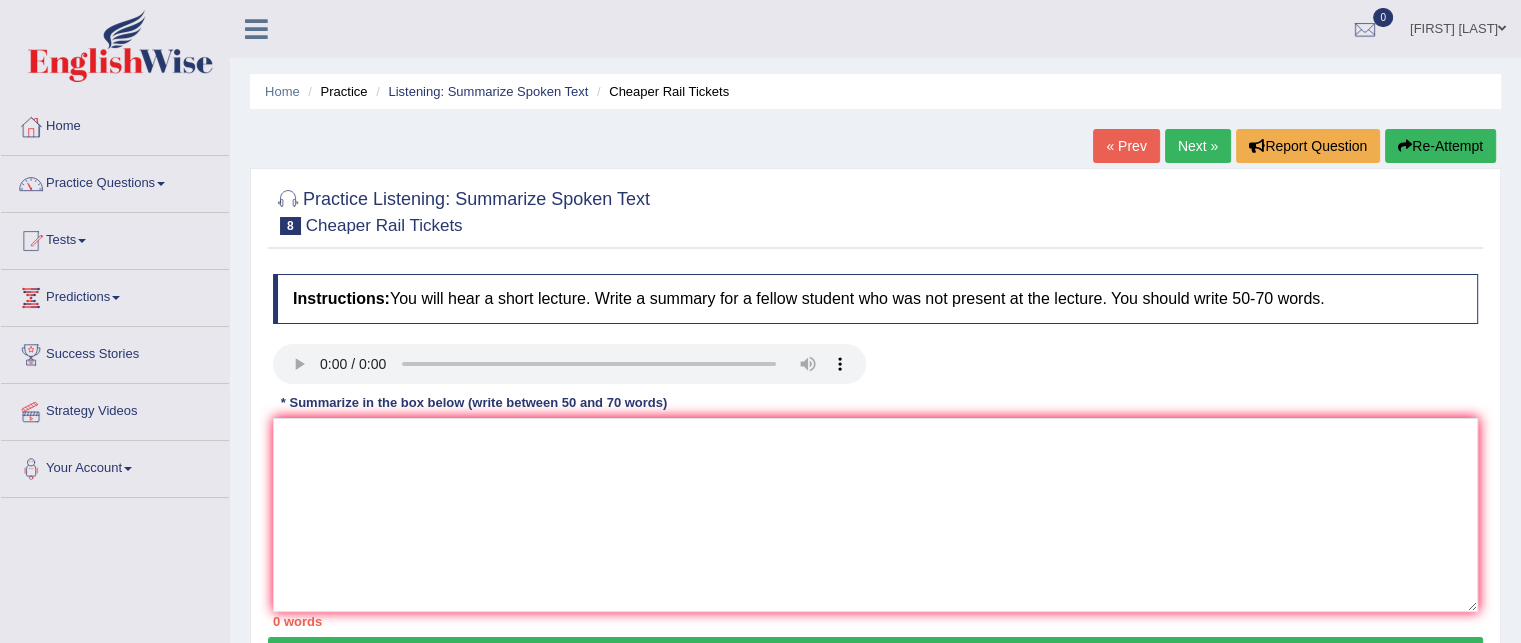 type 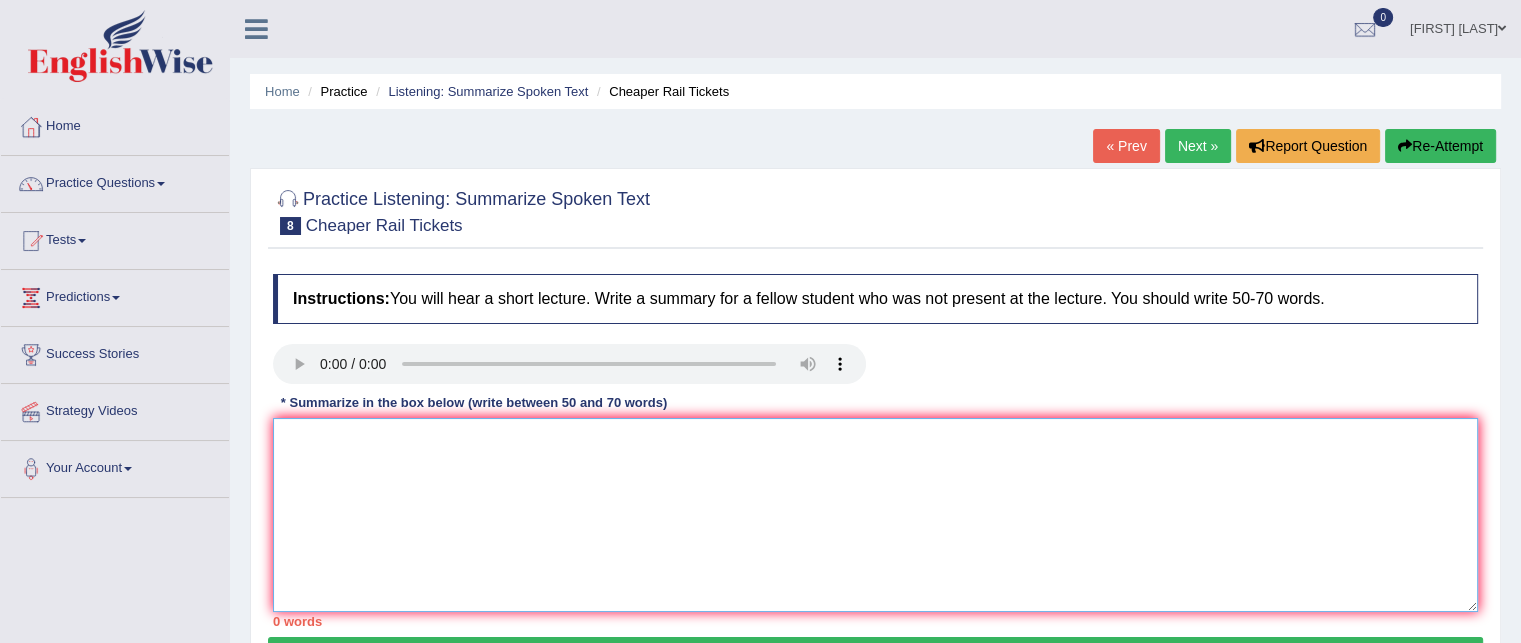 click at bounding box center (875, 515) 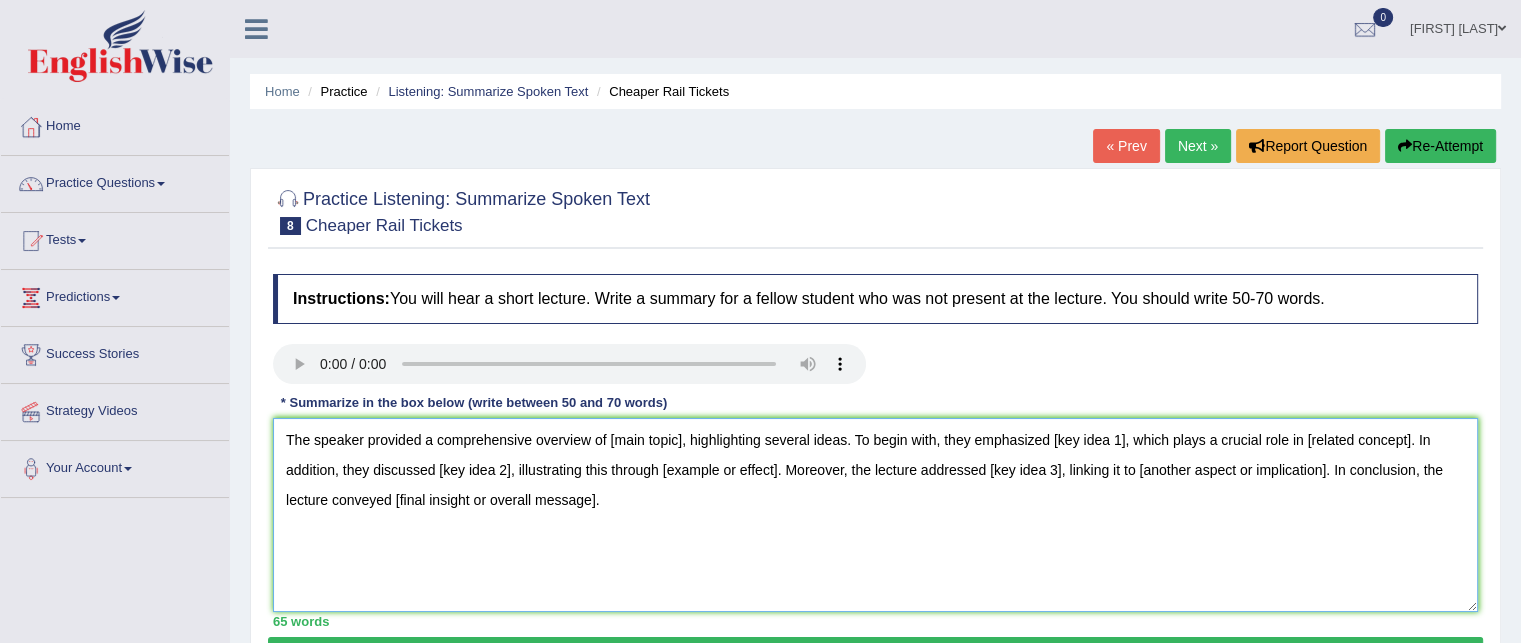 drag, startPoint x: 686, startPoint y: 443, endPoint x: 604, endPoint y: 439, distance: 82.0975 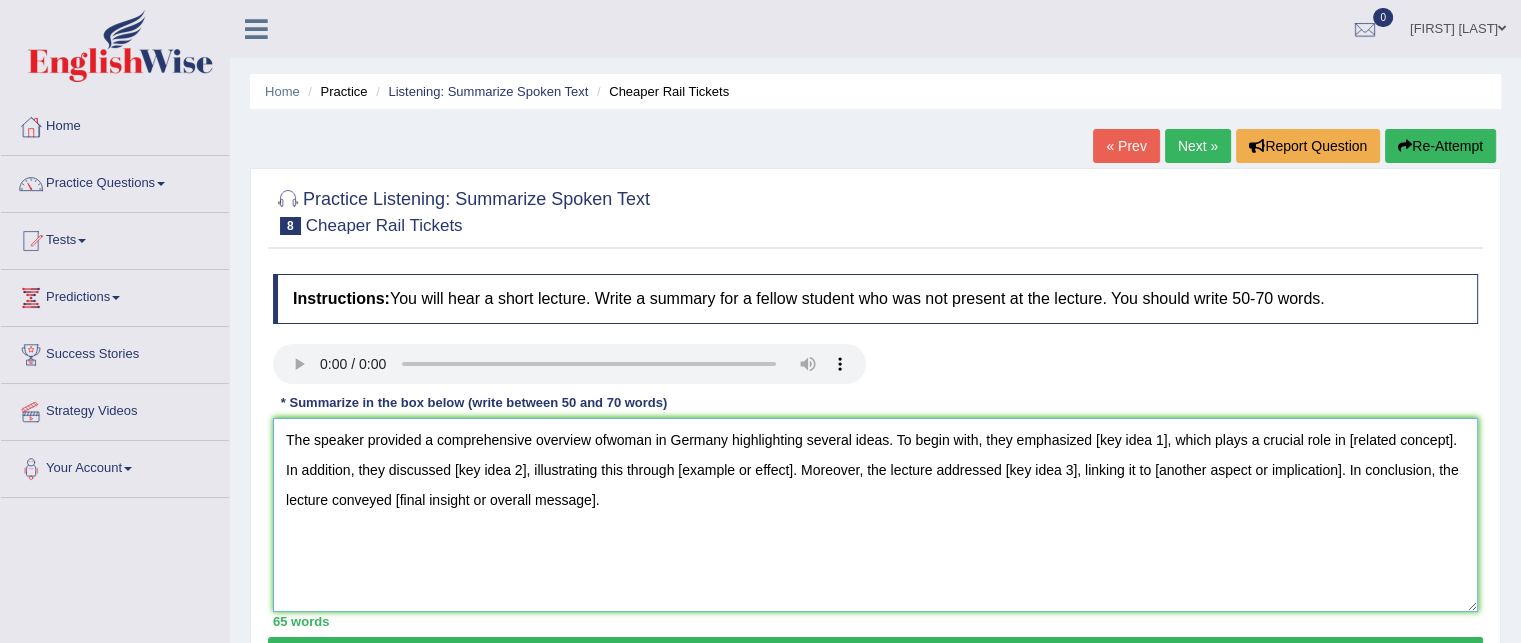 click on "The speaker provided a comprehensive overview ofwoman in Germany highlighting several ideas. To begin with, they emphasized [key idea 1], which plays a crucial role in [related concept]. In addition, they discussed [key idea 2], illustrating this through [example or effect]. Moreover, the lecture addressed [key idea 3], linking it to [another aspect or implication]. In conclusion, the lecture conveyed [final insight or overall message]." at bounding box center (875, 515) 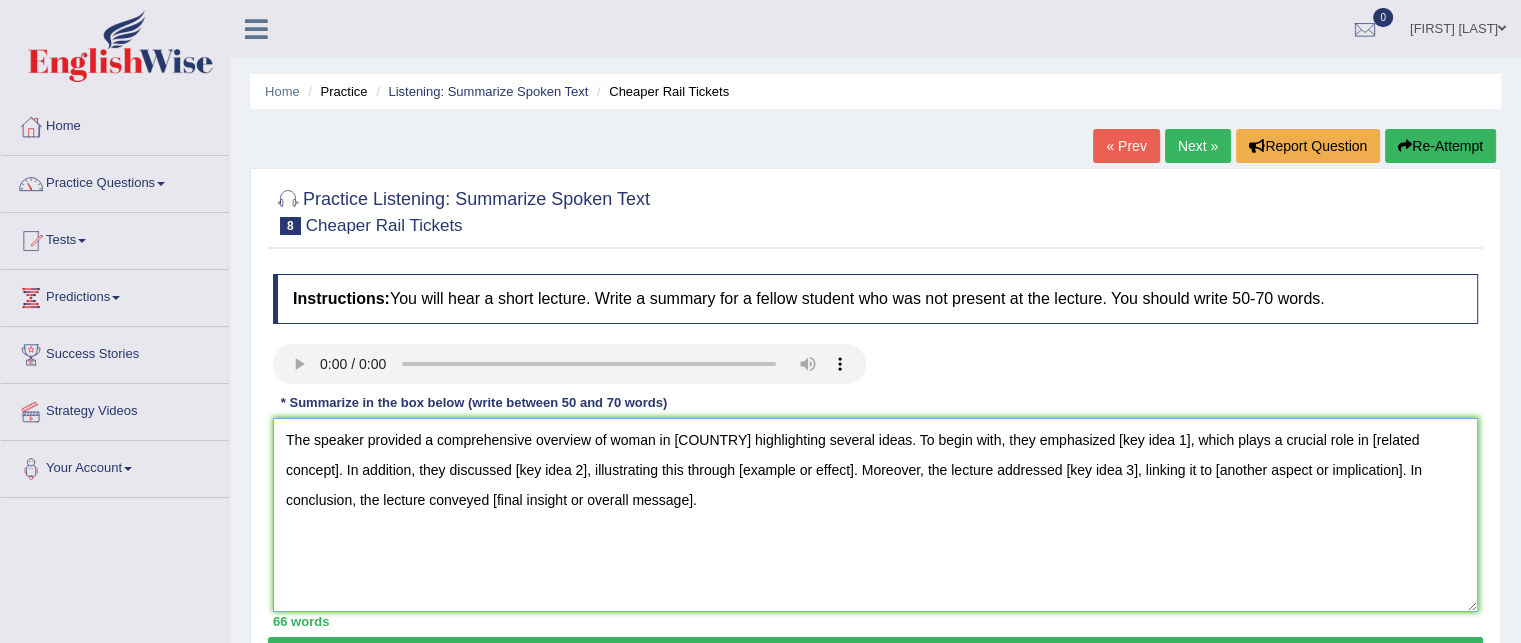 click on "The speaker provided a comprehensive overview of woman in [COUNTRY] highlighting several ideas. To begin with, they emphasized [key idea 1], which plays a crucial role in [related concept]. In addition, they discussed [key idea 2], illustrating this through [example or effect]. Moreover, the lecture addressed [key idea 3], linking it to [another aspect or implication]. In conclusion, the lecture conveyed [final insight or overall message]." at bounding box center (875, 515) 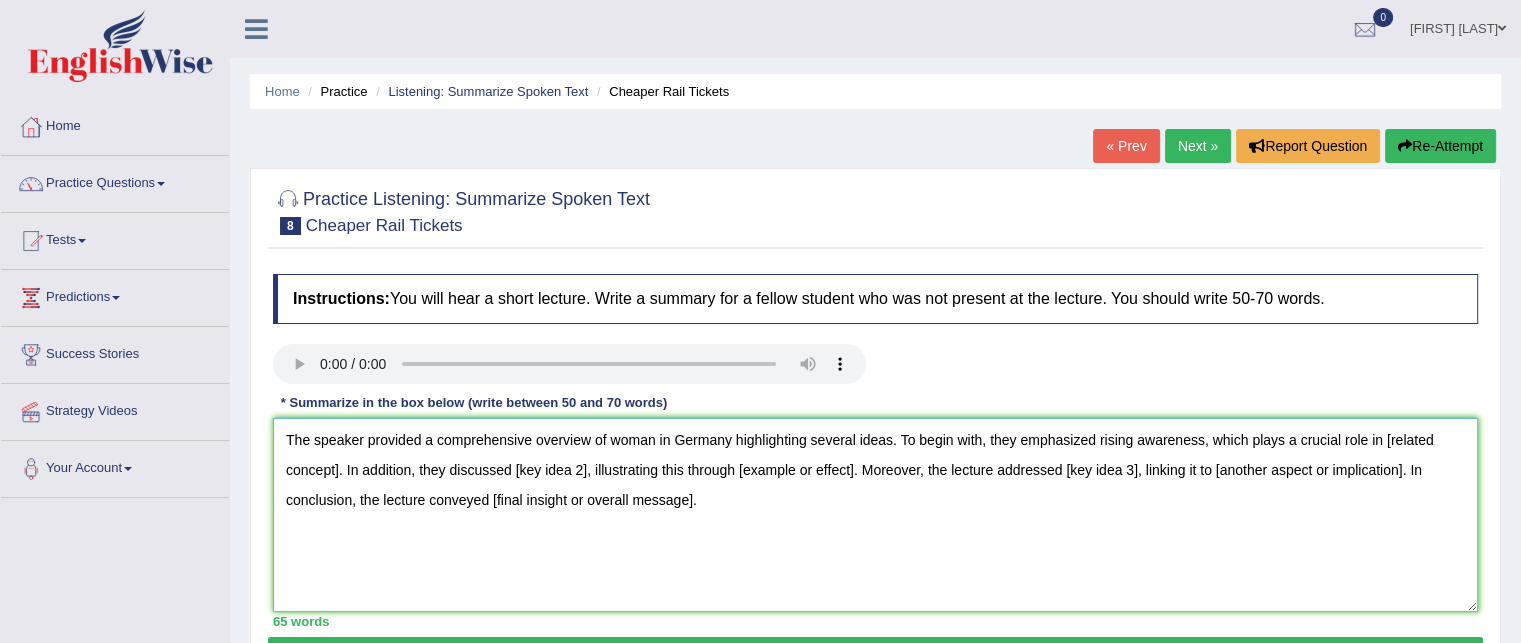 drag, startPoint x: 1376, startPoint y: 449, endPoint x: 344, endPoint y: 475, distance: 1032.3275 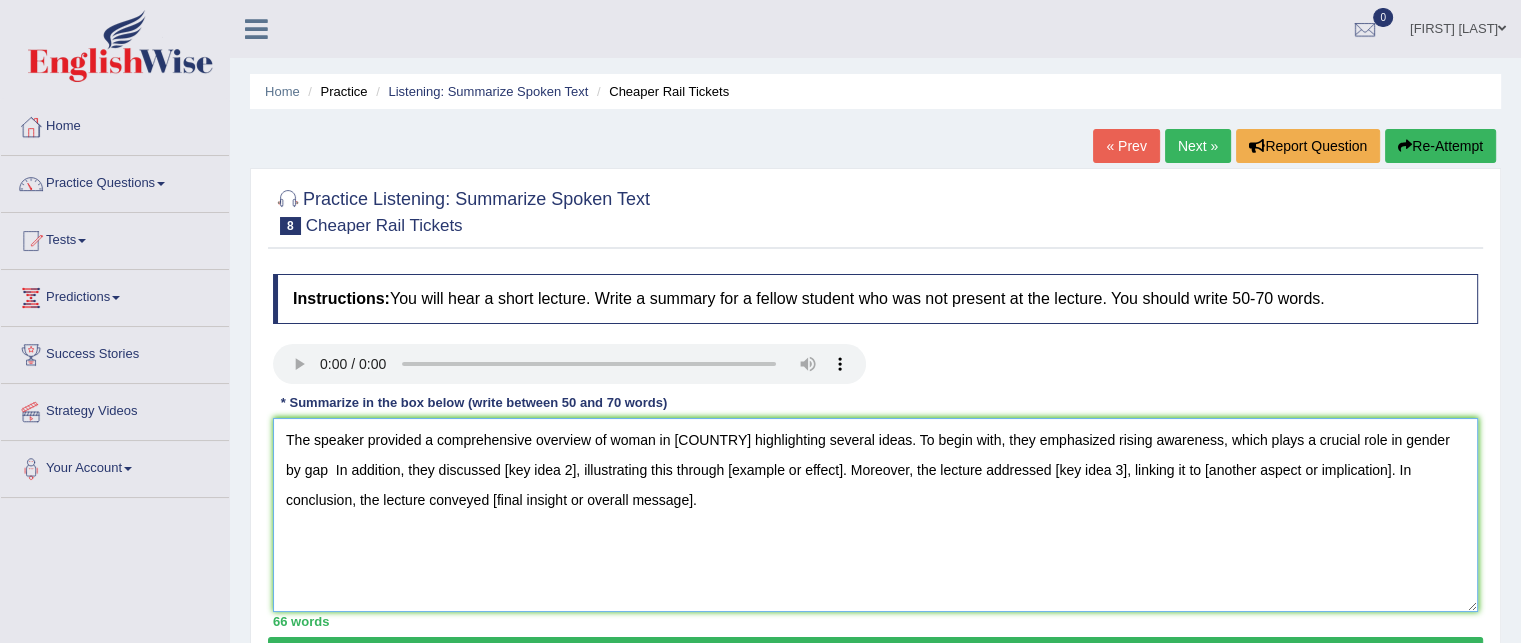 drag, startPoint x: 482, startPoint y: 473, endPoint x: 552, endPoint y: 484, distance: 70.85902 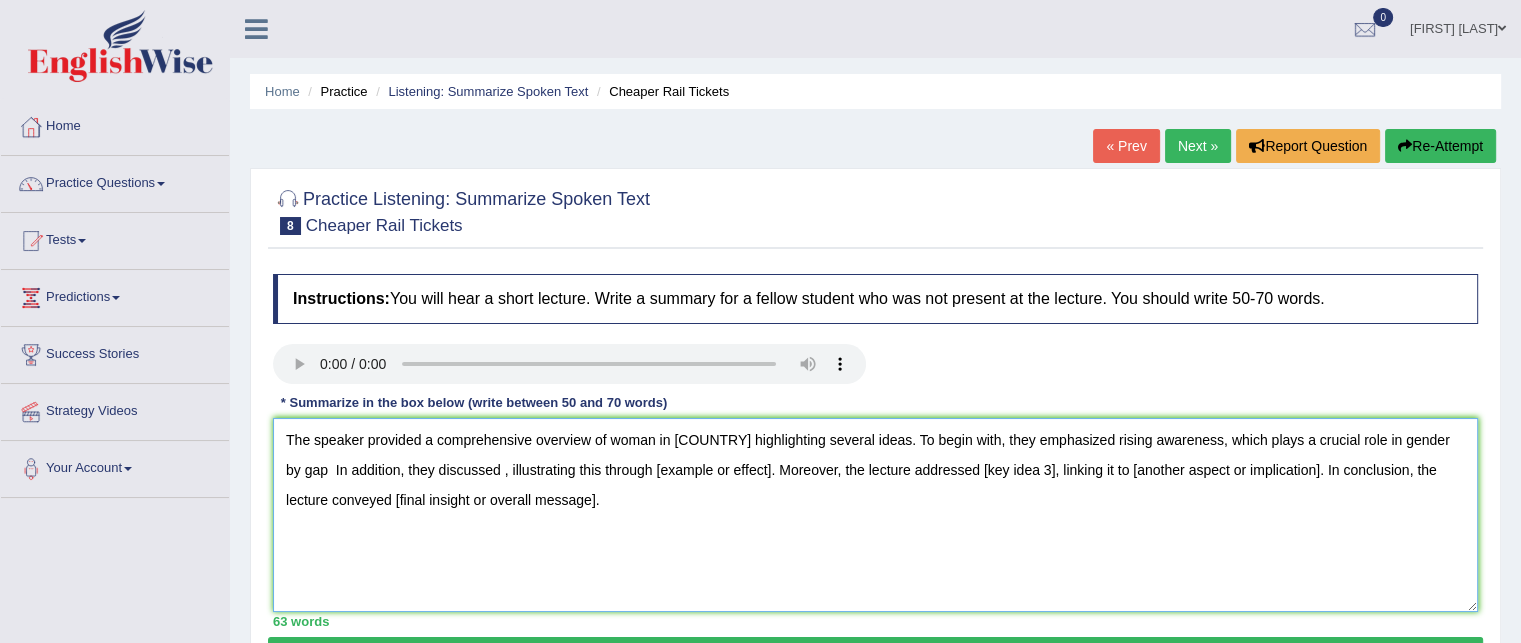 click on "The speaker provided a comprehensive overview of woman in [COUNTRY] highlighting several ideas. To begin with, they emphasized rising awareness, which plays a crucial role in gender by gap  In addition, they discussed , illustrating this through [example or effect]. Moreover, the lecture addressed [key idea 3], linking it to [another aspect or implication]. In conclusion, the lecture conveyed [final insight or overall message]." at bounding box center (875, 515) 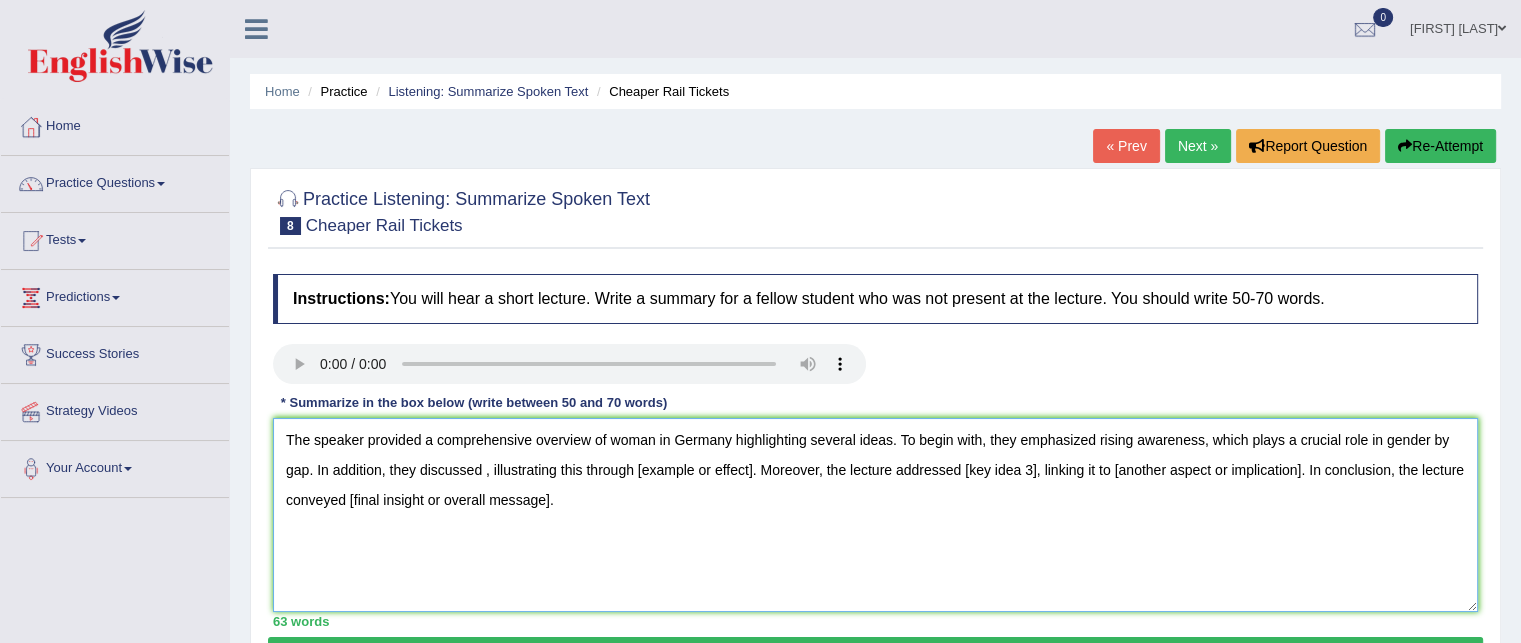 drag, startPoint x: 636, startPoint y: 481, endPoint x: 754, endPoint y: 479, distance: 118.016945 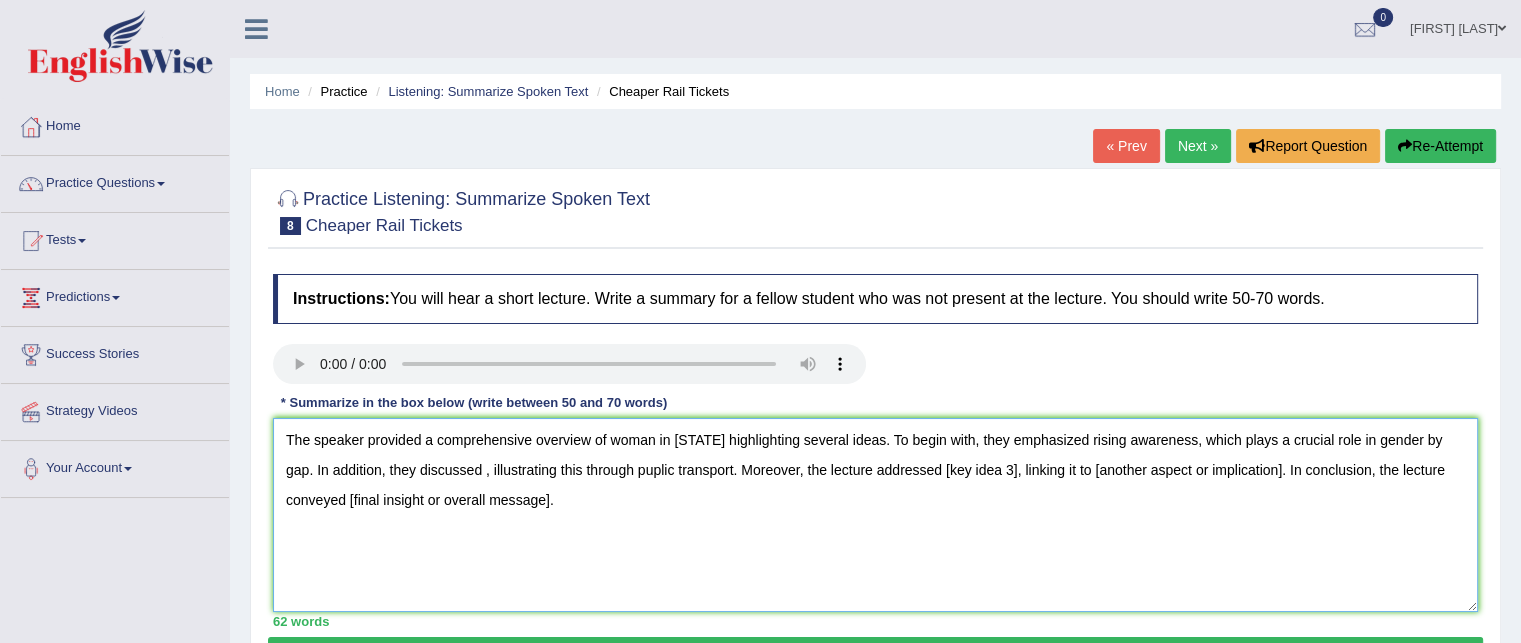 drag, startPoint x: 945, startPoint y: 479, endPoint x: 1011, endPoint y: 480, distance: 66.007576 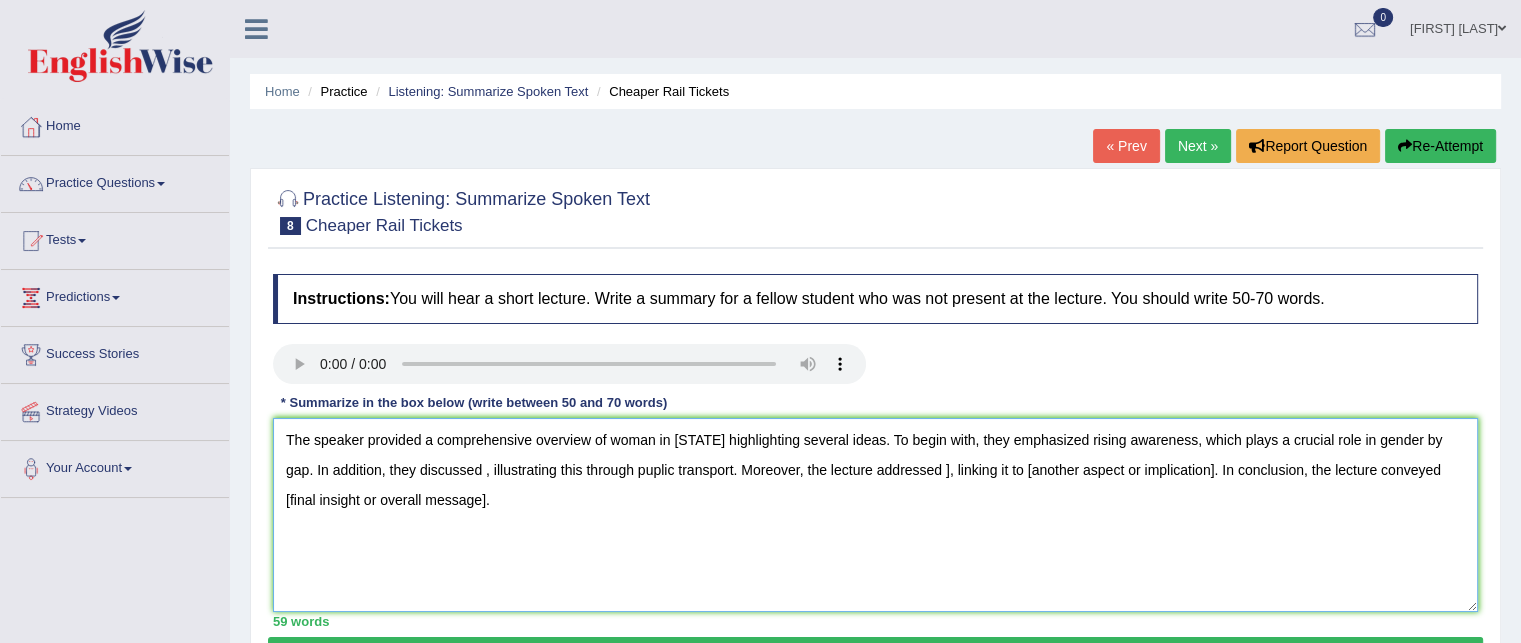 click on "The speaker provided a comprehensive overview of woman in [STATE] highlighting several ideas. To begin with, they emphasized rising awareness, which plays a crucial role in gender by gap. In addition, they discussed , illustrating this through puplic transport. Moreover, the lecture addressed ], linking it to [another aspect or implication]. In conclusion, the lecture conveyed [final insight or overall message]." at bounding box center (875, 515) 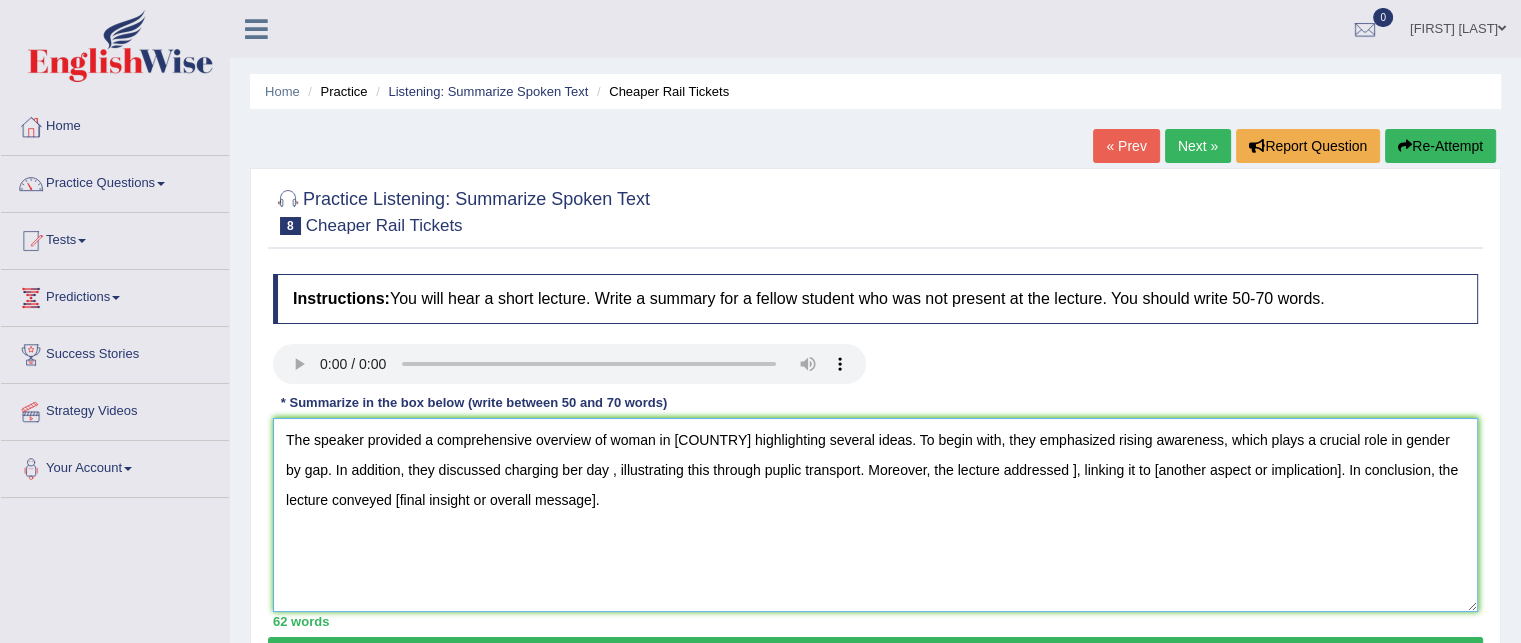 click on "The speaker provided a comprehensive overview of woman in [COUNTRY] highlighting several ideas. To begin with, they emphasized rising awareness, which plays a crucial role in gender by gap. In addition, they discussed charging ber day , illustrating this through puplic transport. Moreover, the lecture addressed ], linking it to [another aspect or implication]. In conclusion, the lecture conveyed [final insight or overall message]." at bounding box center (875, 515) 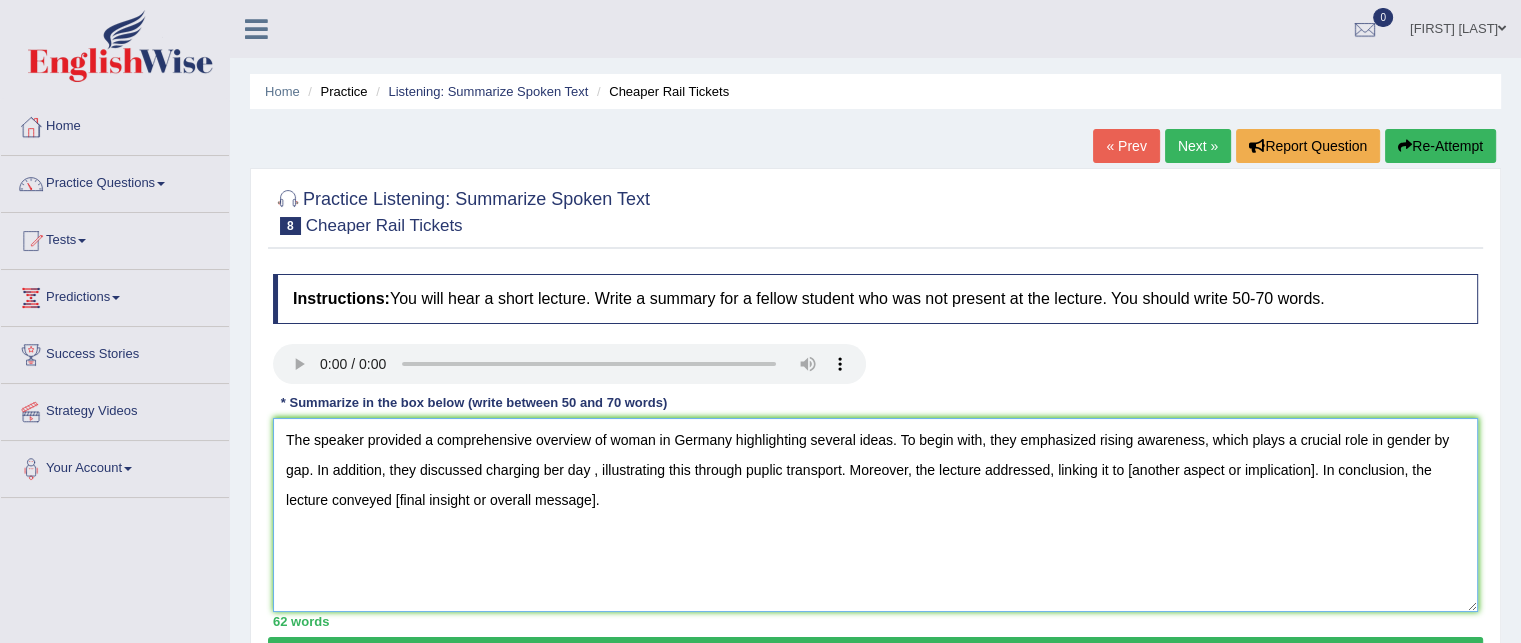 click on "The speaker provided a comprehensive overview of woman in Germany highlighting several ideas. To begin with, they emphasized rising awareness, which plays a crucial role in gender by gap. In addition, they discussed charging ber day , illustrating this through puplic transport. Moreover, the lecture addressed, linking it to [another aspect or implication]. In conclusion, the lecture conveyed [final insight or overall message]." at bounding box center [875, 515] 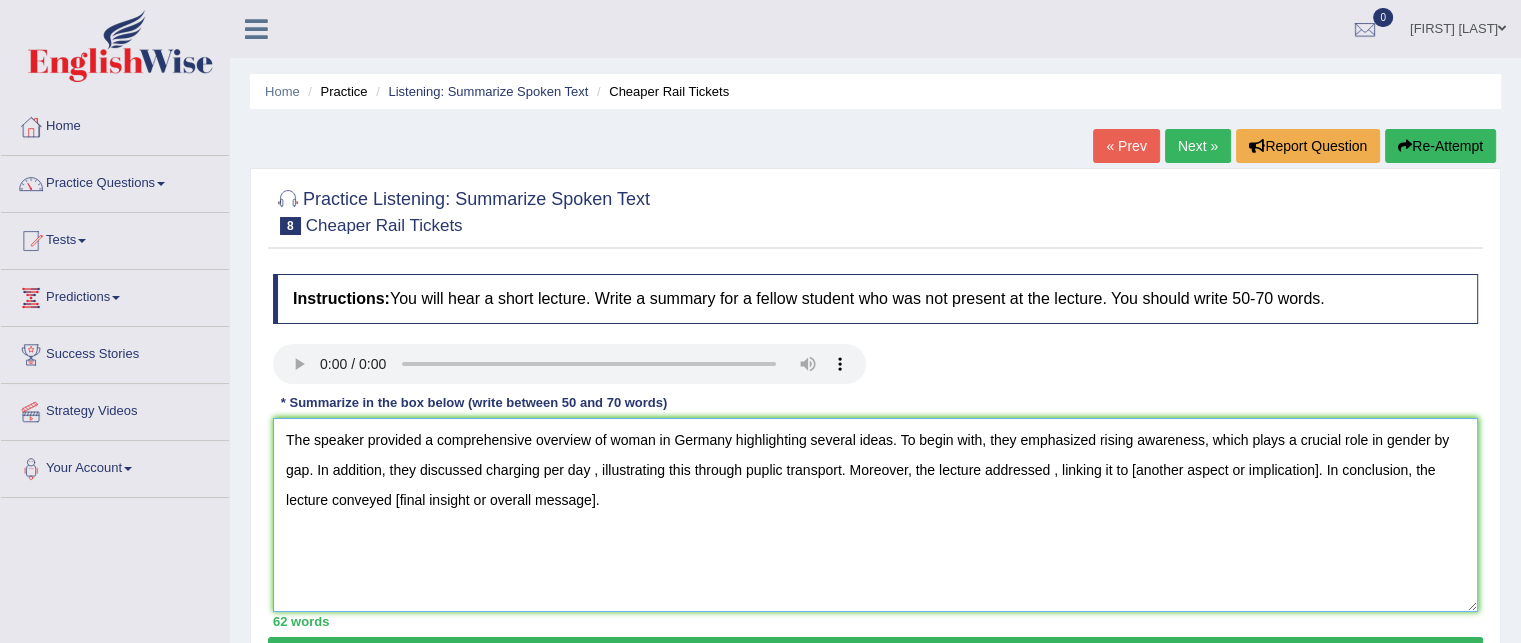 click on "The speaker provided a comprehensive overview of woman in Germany highlighting several ideas. To begin with, they emphasized rising awareness, which plays a crucial role in gender by gap. In addition, they discussed charging per day , illustrating this through puplic transport. Moreover, the lecture addressed , linking it to [another aspect or implication]. In conclusion, the lecture conveyed [final insight or overall message]." at bounding box center [875, 515] 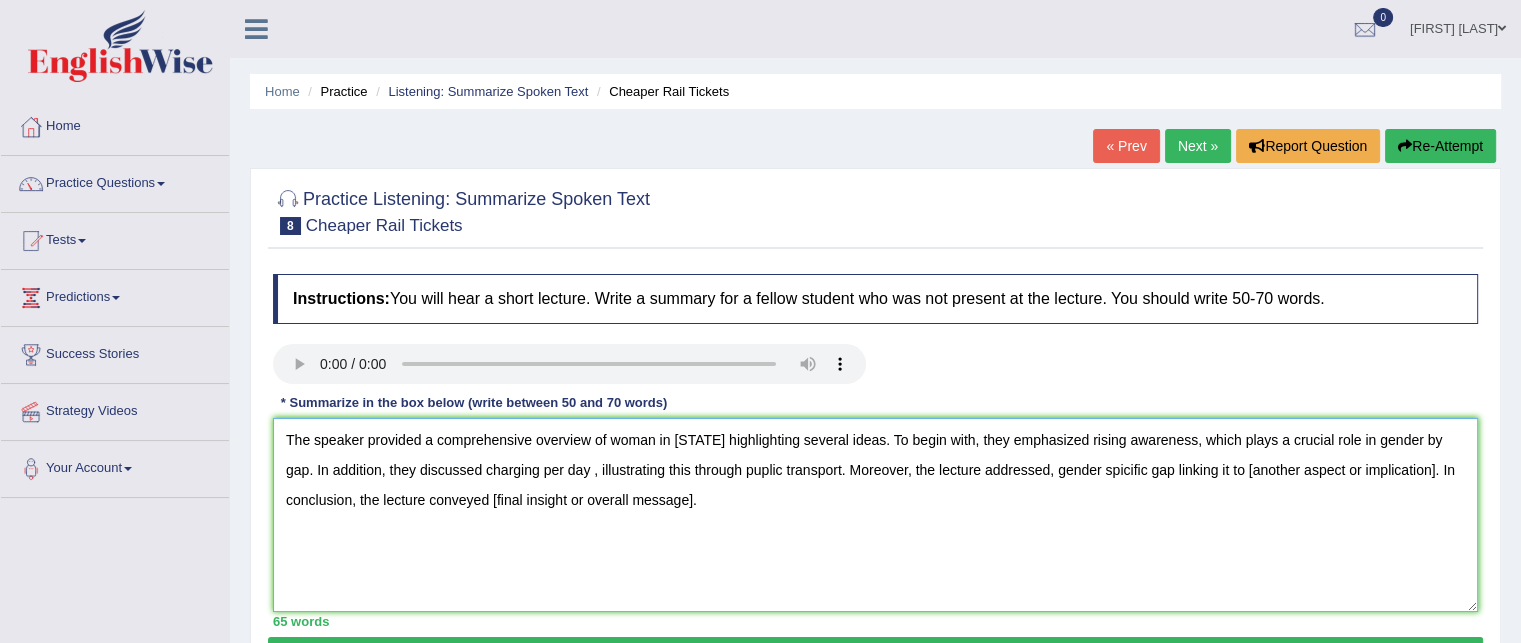 click on "The speaker provided a comprehensive overview of woman in [STATE] highlighting several ideas. To begin with, they emphasized rising awareness, which plays a crucial role in gender by gap. In addition, they discussed charging per day , illustrating this through puplic transport. Moreover, the lecture addressed, gender spicific gap linking it to [another aspect or implication]. In conclusion, the lecture conveyed [final insight or overall message]." at bounding box center (875, 515) 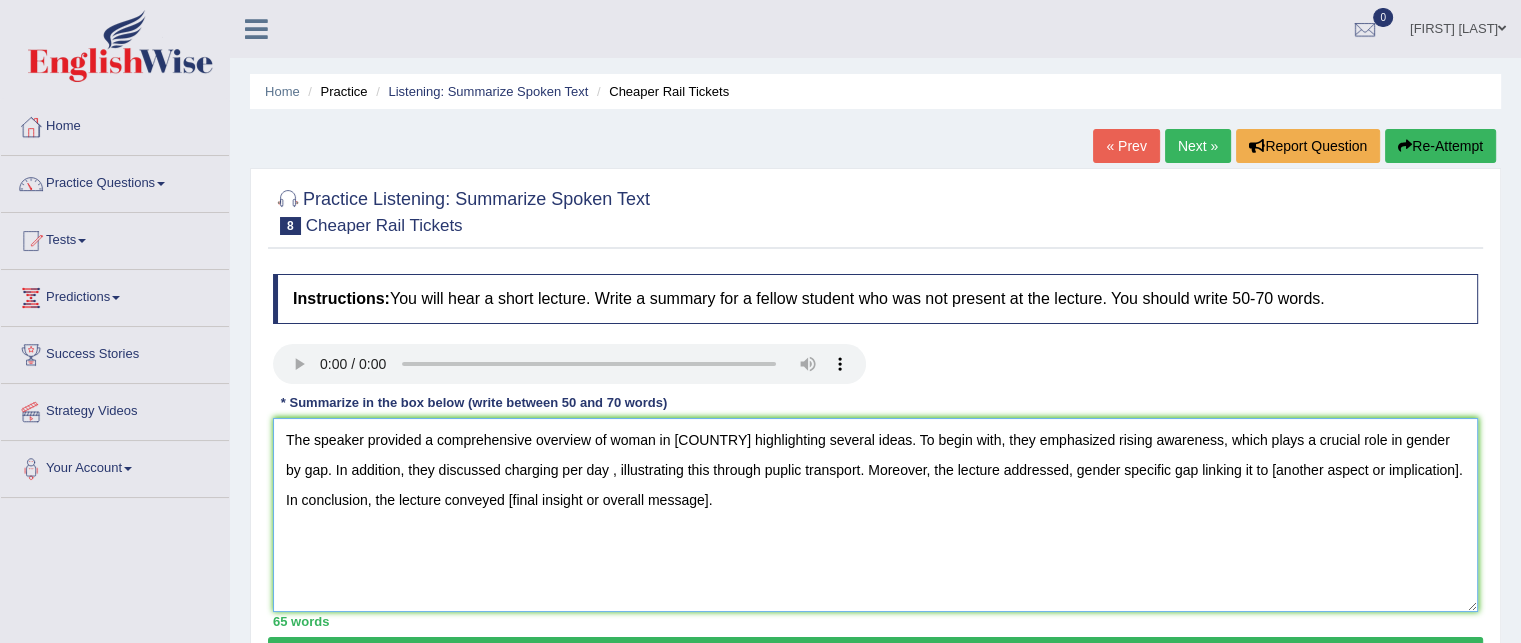 click on "The speaker provided a comprehensive overview of woman in [COUNTRY] highlighting several ideas. To begin with, they emphasized rising awareness, which plays a crucial role in gender by gap. In addition, they discussed charging per day , illustrating this through puplic transport. Moreover, the lecture addressed, gender specific gap linking it to [another aspect or implication]. In conclusion, the lecture conveyed [final insight or overall message]." at bounding box center (875, 515) 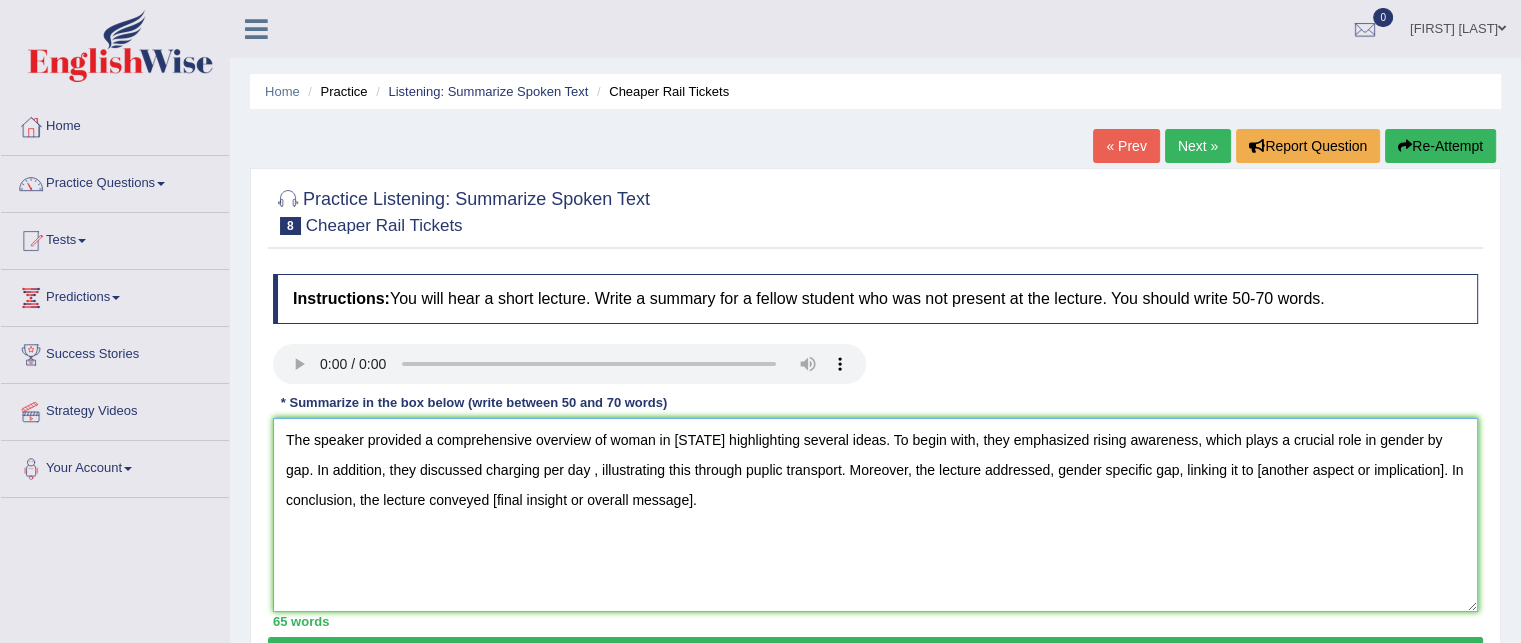 drag, startPoint x: 1250, startPoint y: 479, endPoint x: 1441, endPoint y: 484, distance: 191.06543 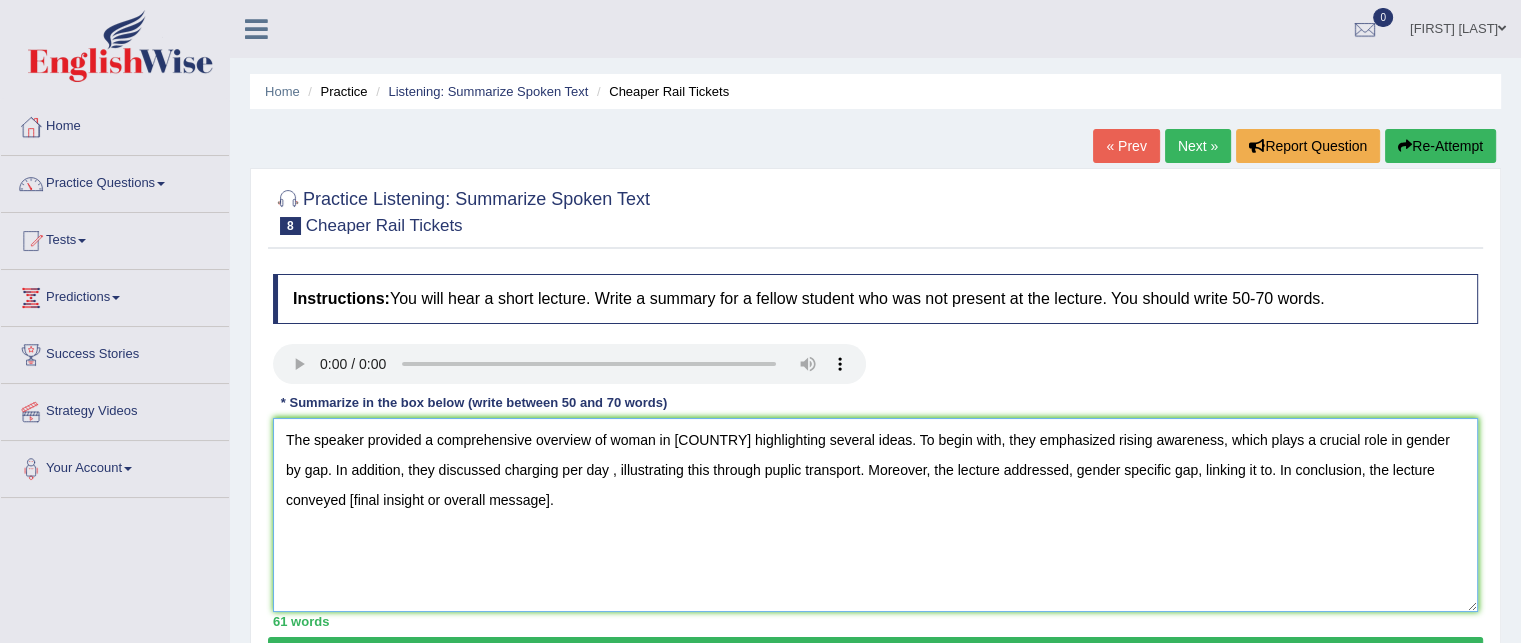 click on "The speaker provided a comprehensive overview of woman in [COUNTRY] highlighting several ideas. To begin with, they emphasized rising awareness, which plays a crucial role in gender by gap. In addition, they discussed charging per day , illustrating this through puplic transport. Moreover, the lecture addressed, gender specific gap, linking it to. In conclusion, the lecture conveyed [final insight or overall message]." at bounding box center (875, 515) 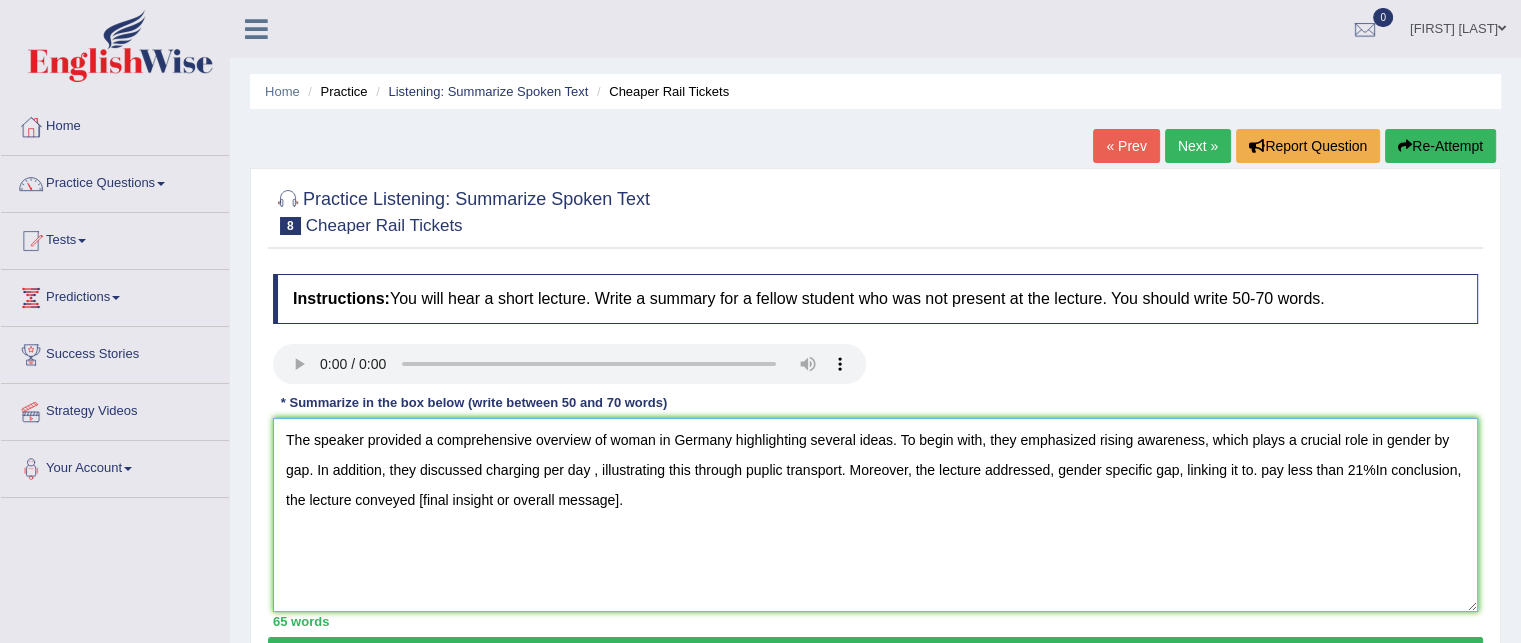 click on "The speaker provided a comprehensive overview of woman in Germany highlighting several ideas. To begin with, they emphasized rising awareness, which plays a crucial role in gender by gap. In addition, they discussed charging per day , illustrating this through puplic transport. Moreover, the lecture addressed, gender specific gap, linking it to. pay less than 21%In conclusion, the lecture conveyed [final insight or overall message]." at bounding box center (875, 515) 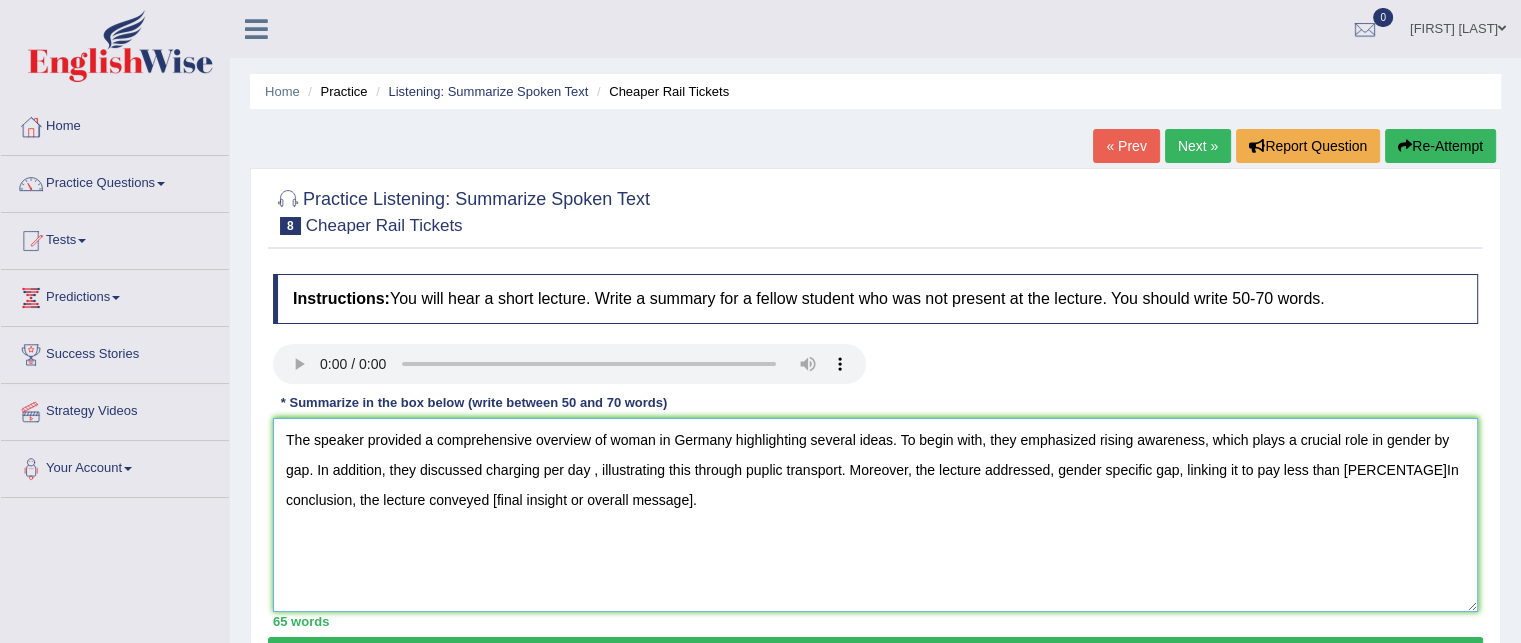 click on "The speaker provided a comprehensive overview of woman in Germany highlighting several ideas. To begin with, they emphasized rising awareness, which plays a crucial role in gender by gap. In addition, they discussed charging per day , illustrating this through puplic transport. Moreover, the lecture addressed, gender specific gap, linking it to pay less than [PERCENTAGE]In conclusion, the lecture conveyed [final insight or overall message]." at bounding box center (875, 515) 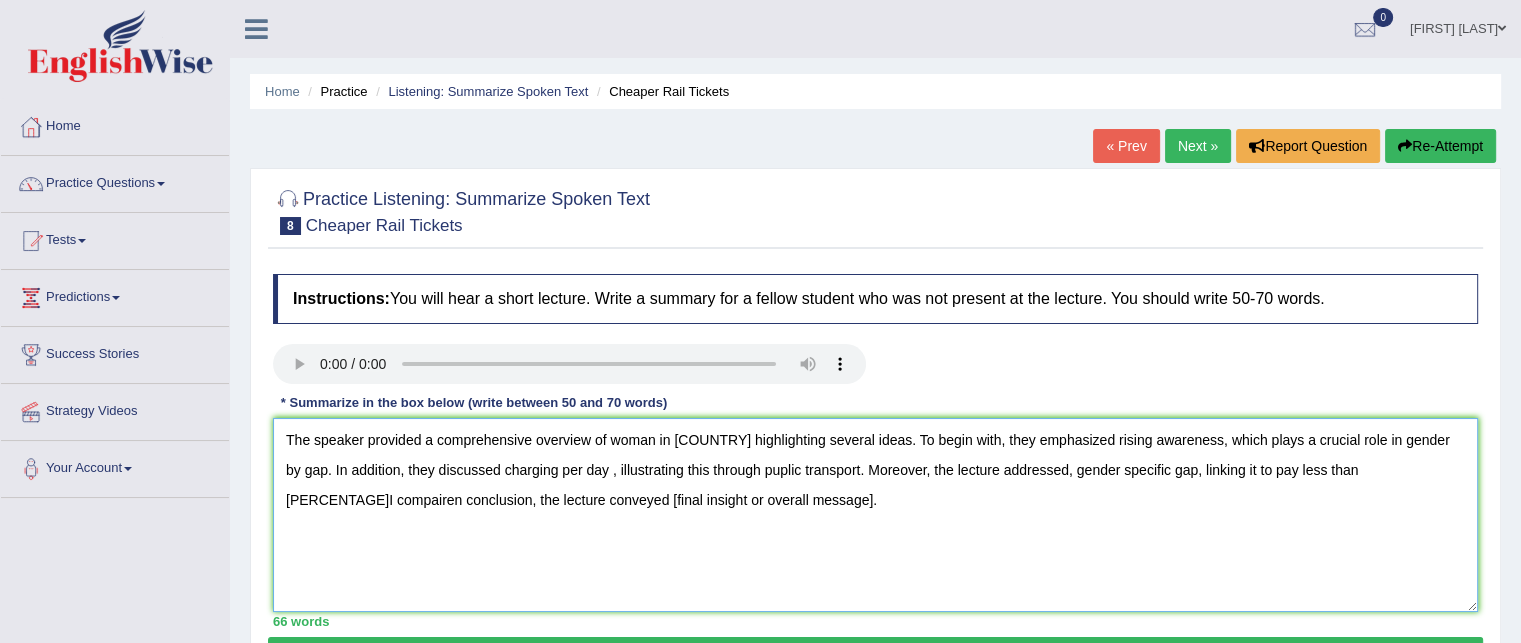 click on "The speaker provided a comprehensive overview of woman in [COUNTRY] highlighting several ideas. To begin with, they emphasized rising awareness, which plays a crucial role in gender by gap. In addition, they discussed charging per day , illustrating this through puplic transport. Moreover, the lecture addressed, gender specific gap, linking it to pay less than [PERCENTAGE]I compairen conclusion, the lecture conveyed [final insight or overall message]." at bounding box center [875, 515] 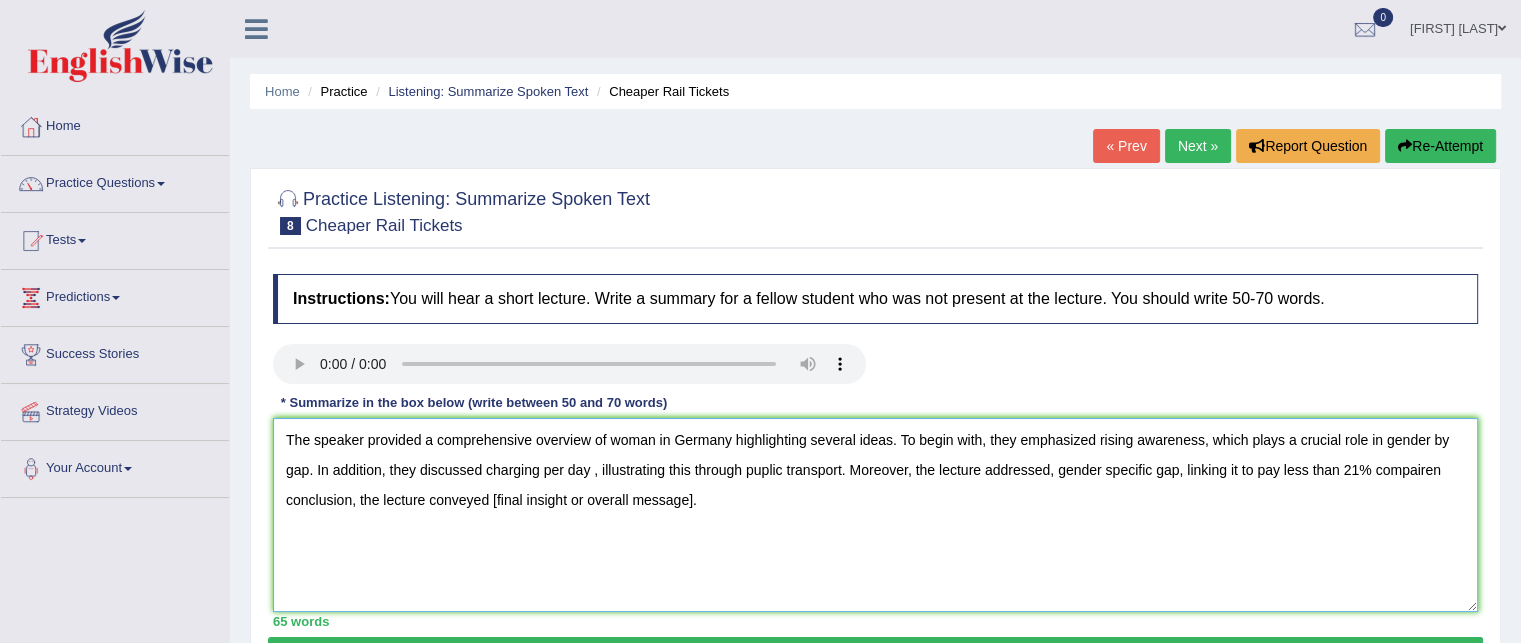 click on "The speaker provided a comprehensive overview of woman in Germany highlighting several ideas. To begin with, they emphasized rising awareness, which plays a crucial role in gender by gap. In addition, they discussed charging per day , illustrating this through puplic transport. Moreover, the lecture addressed, gender specific gap, linking it to pay less than 21% compairen conclusion, the lecture conveyed [final insight or overall message]." at bounding box center (875, 515) 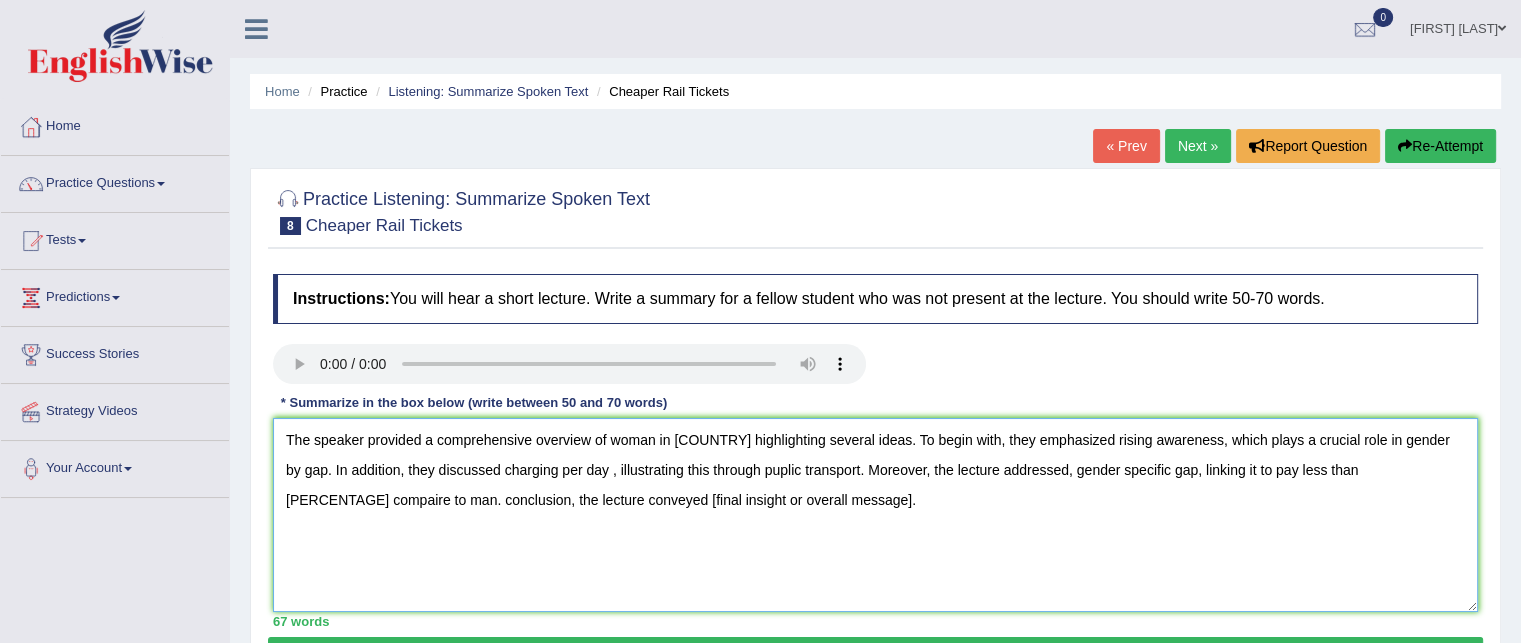 click on "The speaker provided a comprehensive overview of woman in [COUNTRY] highlighting several ideas. To begin with, they emphasized rising awareness, which plays a crucial role in gender by gap. In addition, they discussed charging per day , illustrating this through puplic transport. Moreover, the lecture addressed, gender specific gap, linking it to pay less than [PERCENTAGE] compaire to man. conclusion, the lecture conveyed [final insight or overall message]." at bounding box center [875, 515] 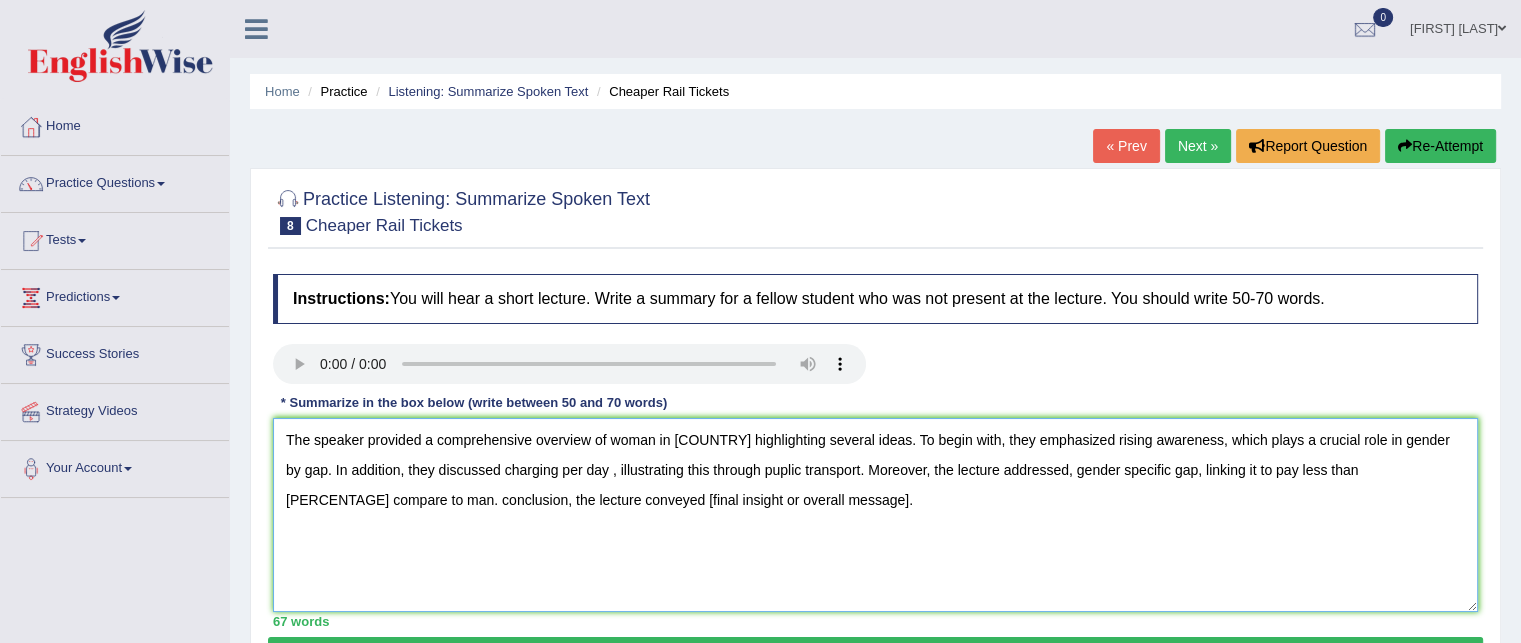 click on "The speaker provided a comprehensive overview of woman in [COUNTRY] highlighting several ideas. To begin with, they emphasized rising awareness, which plays a crucial role in gender by gap. In addition, they discussed charging per day , illustrating this through puplic transport. Moreover, the lecture addressed, gender specific gap, linking it to pay less than [PERCENTAGE] compare to man. conclusion, the lecture conveyed [final insight or overall message]." at bounding box center (875, 515) 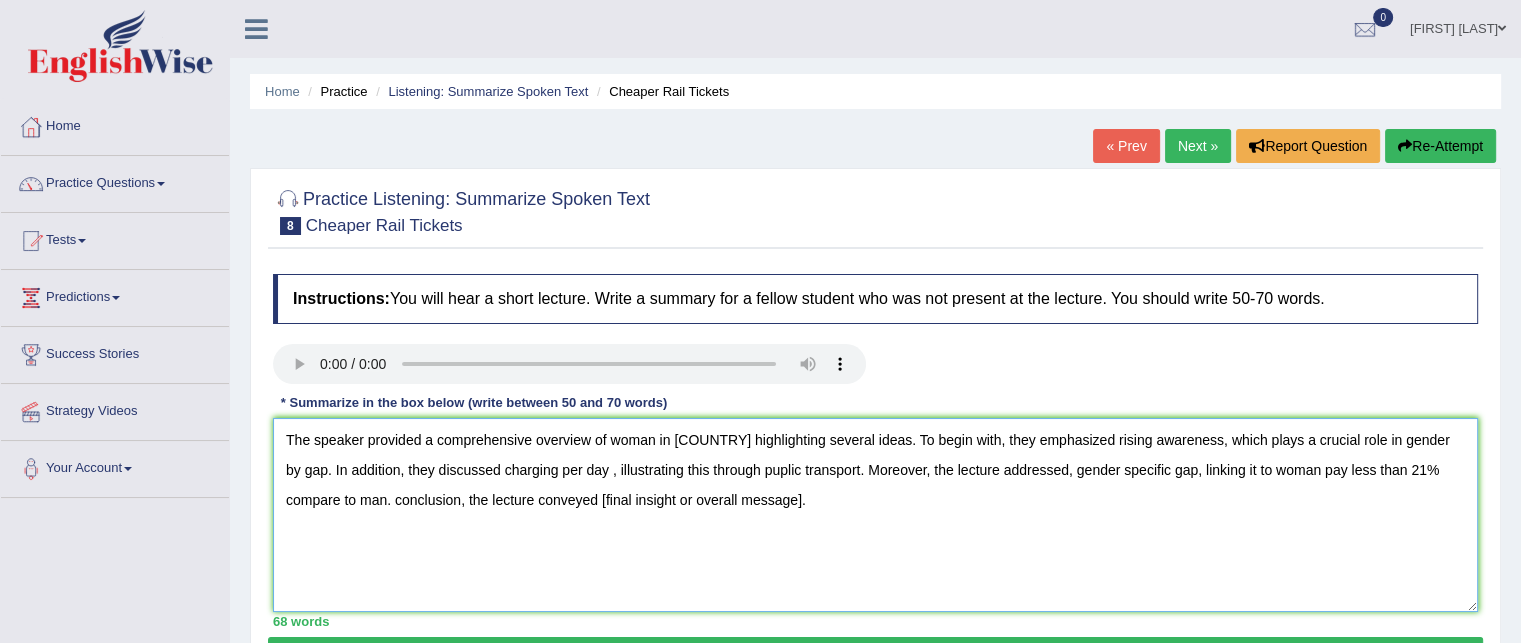 click on "The speaker provided a comprehensive overview of woman in [COUNTRY] highlighting several ideas. To begin with, they emphasized rising awareness, which plays a crucial role in gender by gap. In addition, they discussed charging per day , illustrating this through puplic transport. Moreover, the lecture addressed, gender specific gap, linking it to woman pay less than 21% compare to man. conclusion, the lecture conveyed [final insight or overall message]." at bounding box center [875, 515] 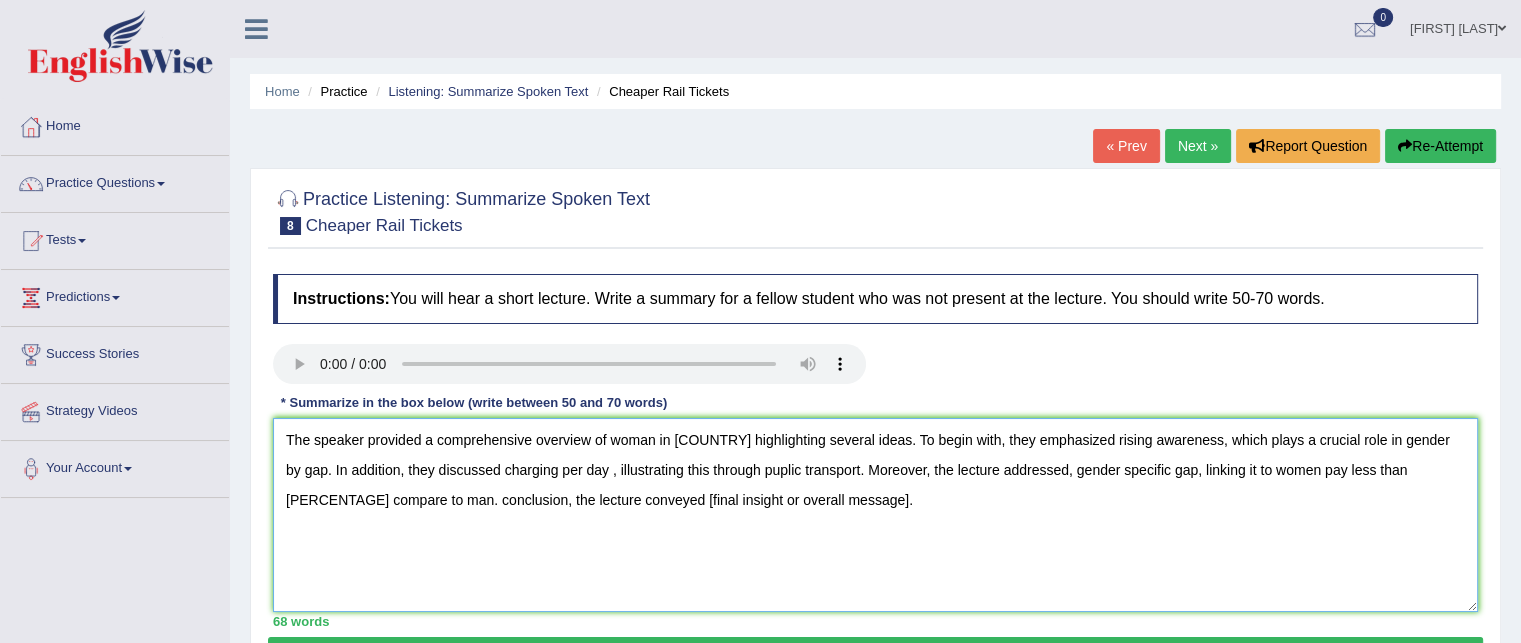 drag, startPoint x: 598, startPoint y: 512, endPoint x: 816, endPoint y: 519, distance: 218.11235 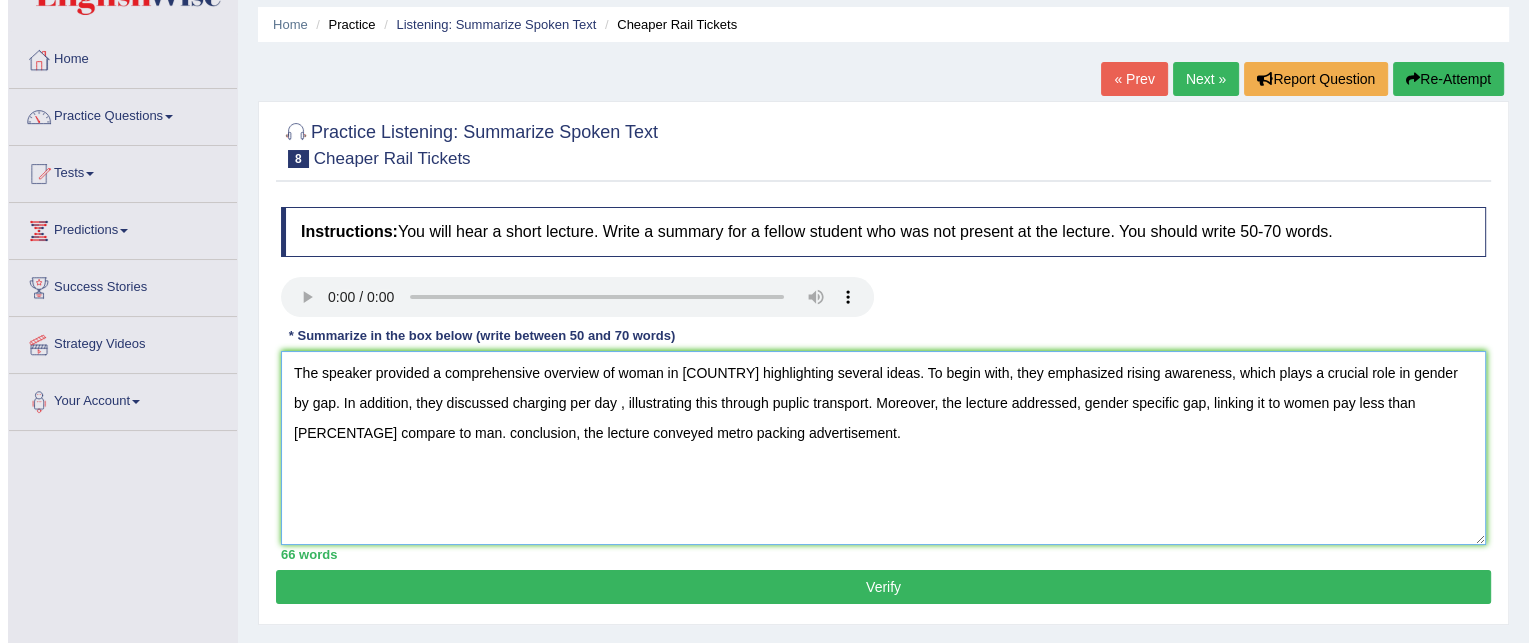 scroll, scrollTop: 68, scrollLeft: 0, axis: vertical 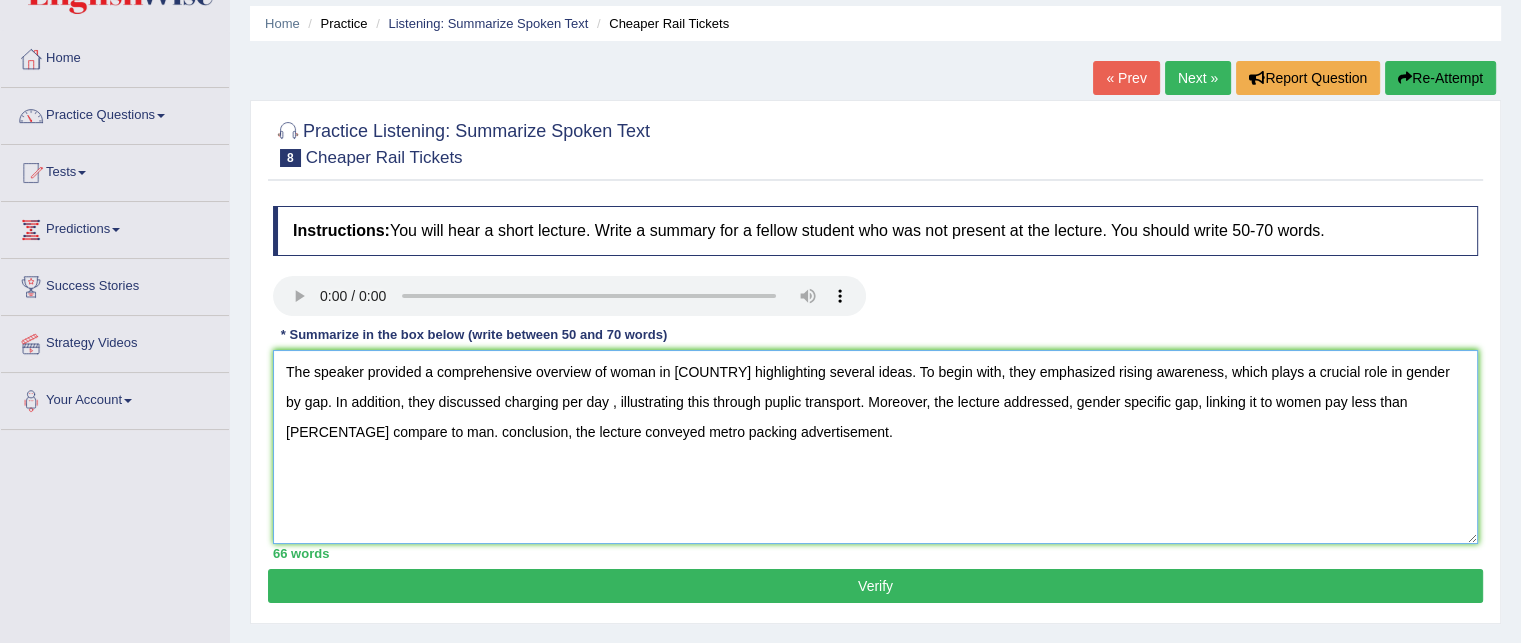 type on "The speaker provided a comprehensive overview of woman in [COUNTRY] highlighting several ideas. To begin with, they emphasized rising awareness, which plays a crucial role in gender by gap. In addition, they discussed charging per day , illustrating this through puplic transport. Moreover, the lecture addressed, gender specific gap, linking it to women pay less than [PERCENTAGE] compare to man. conclusion, the lecture conveyed metro packing advertisement." 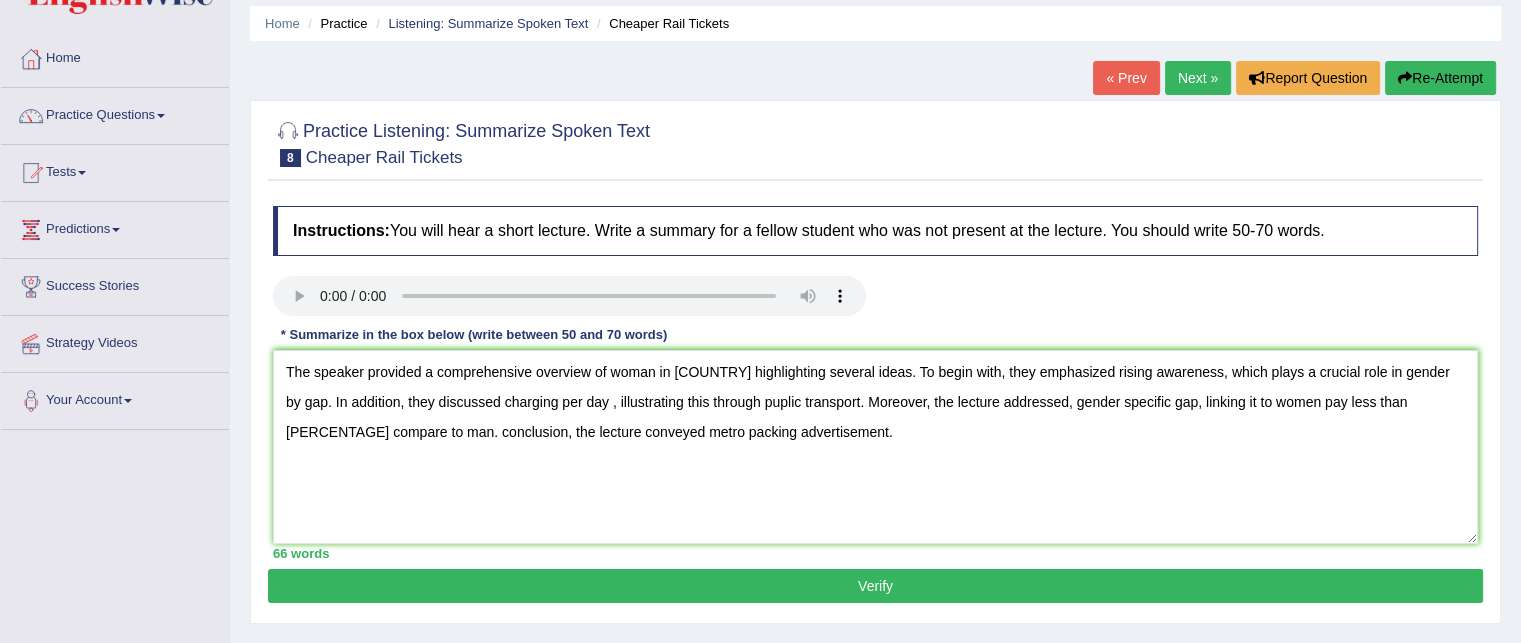 click on "Verify" at bounding box center (875, 586) 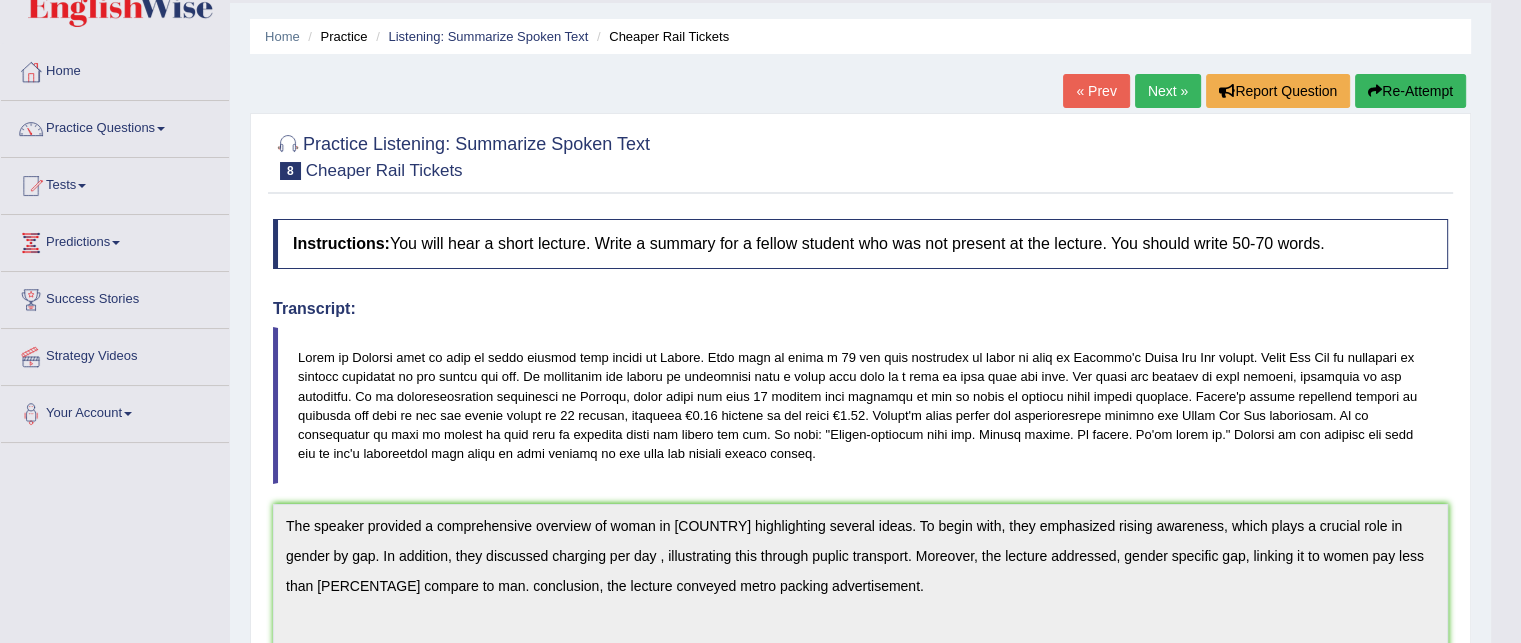 scroll, scrollTop: 54, scrollLeft: 0, axis: vertical 